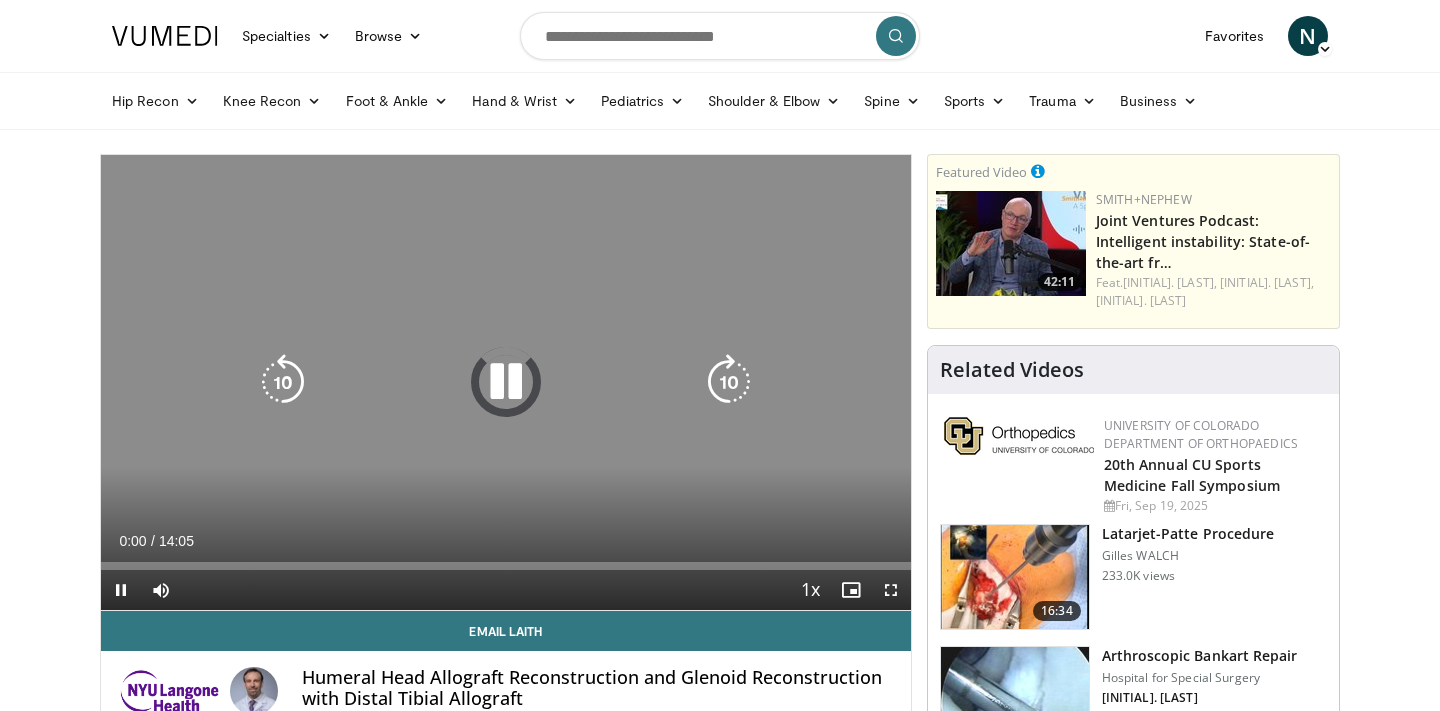 scroll, scrollTop: 0, scrollLeft: 0, axis: both 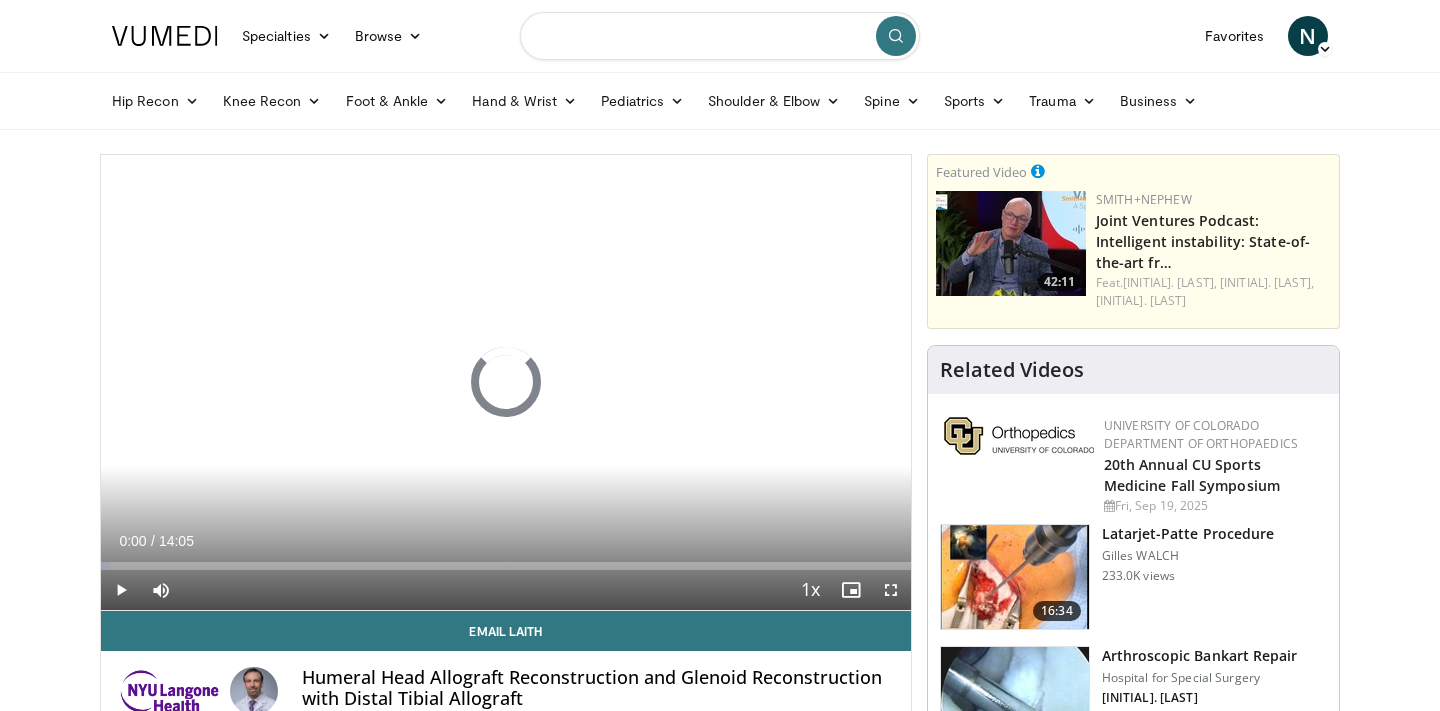 click at bounding box center [720, 36] 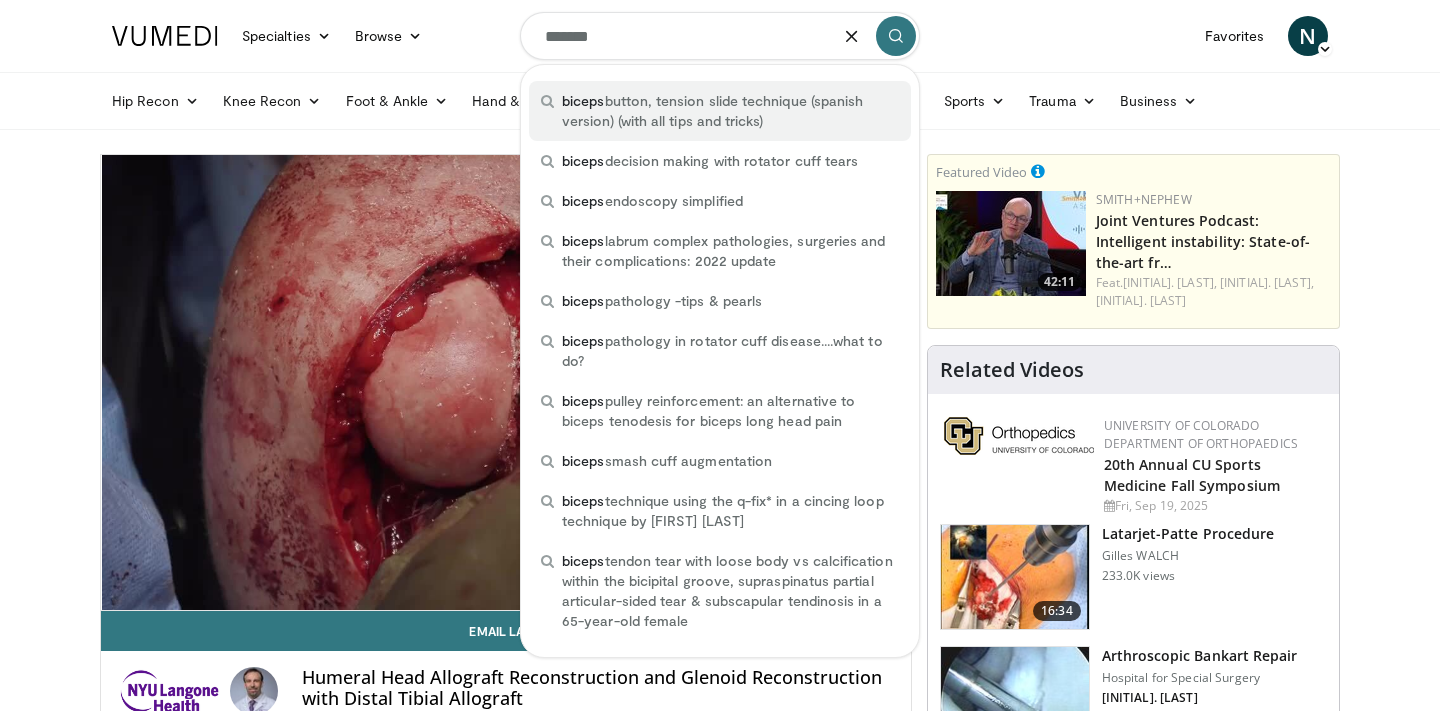 click on "biceps  button, tension slide technique (spanish version) (with all tips and tricks)" at bounding box center [730, 111] 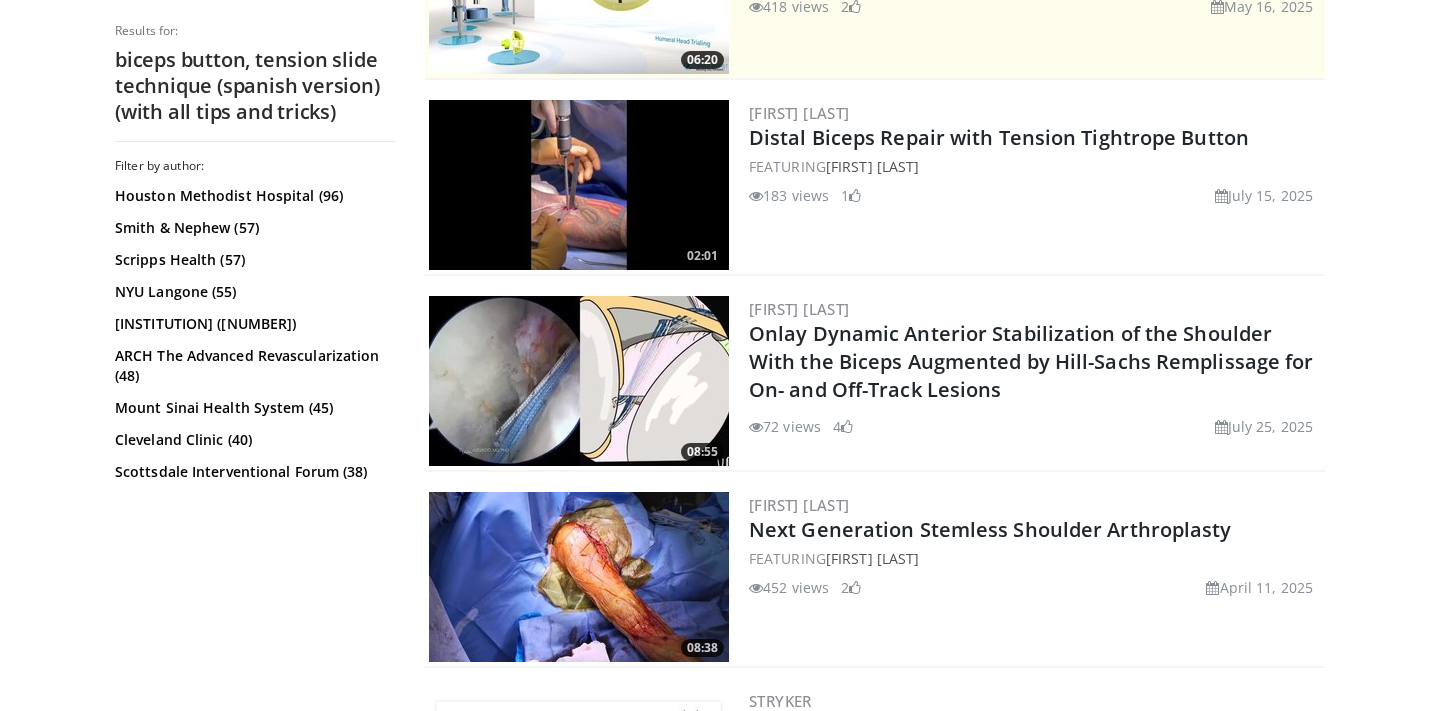 scroll, scrollTop: 514, scrollLeft: 0, axis: vertical 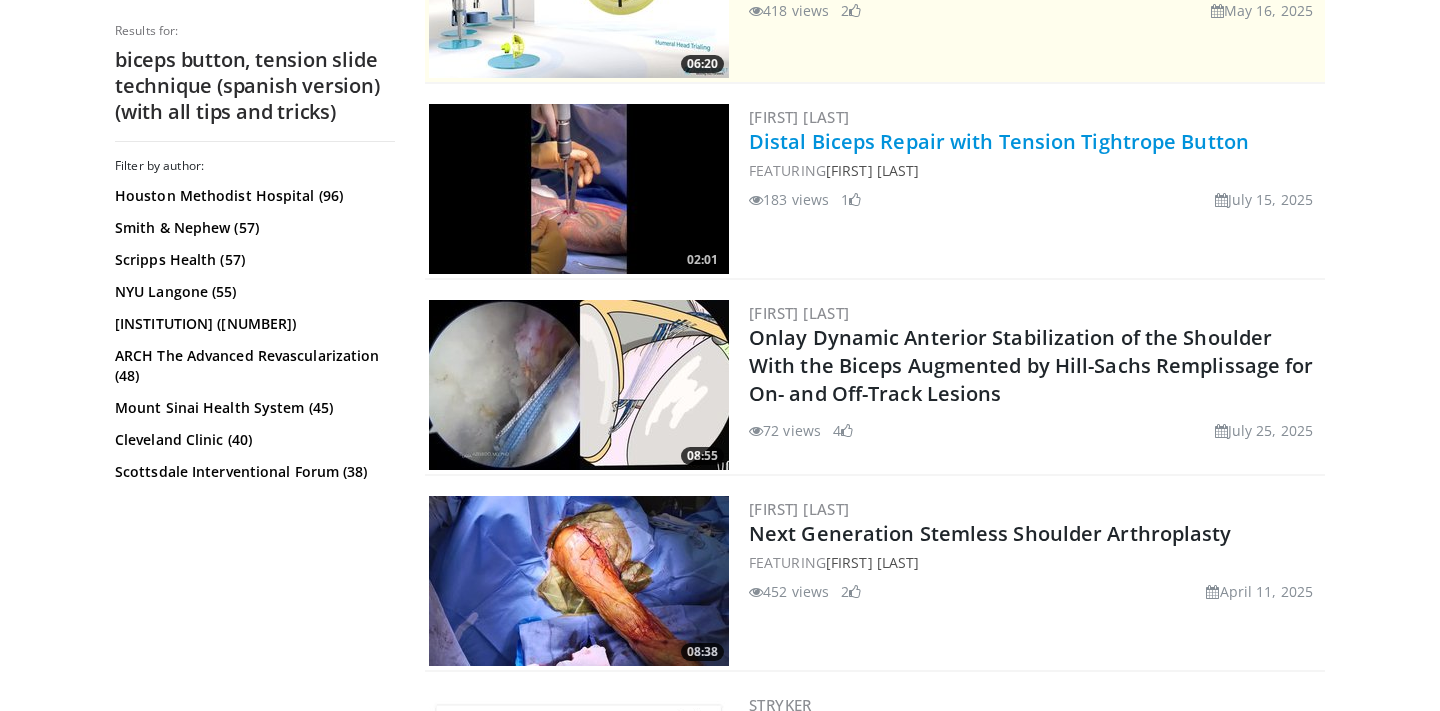click on "Distal Biceps Repair with Tension Tightrope Button" at bounding box center [999, 141] 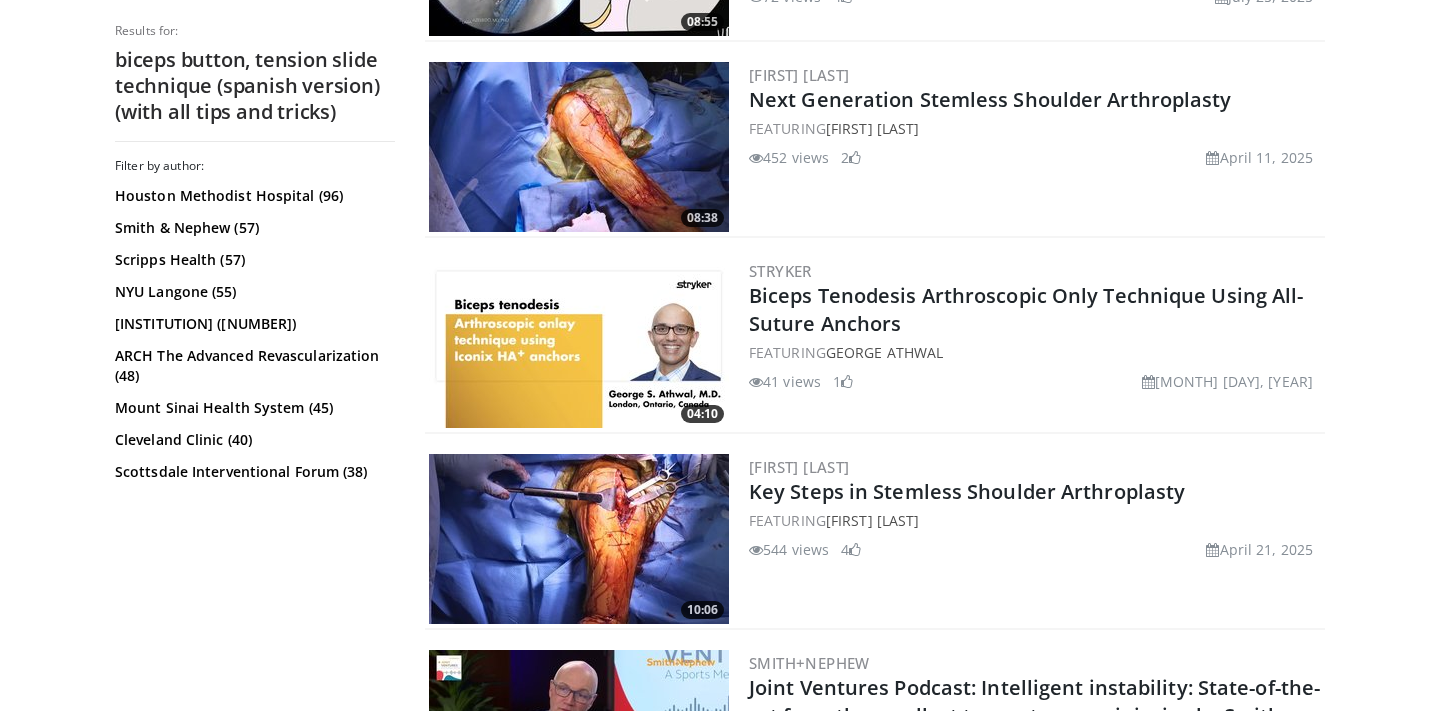 scroll, scrollTop: 949, scrollLeft: 0, axis: vertical 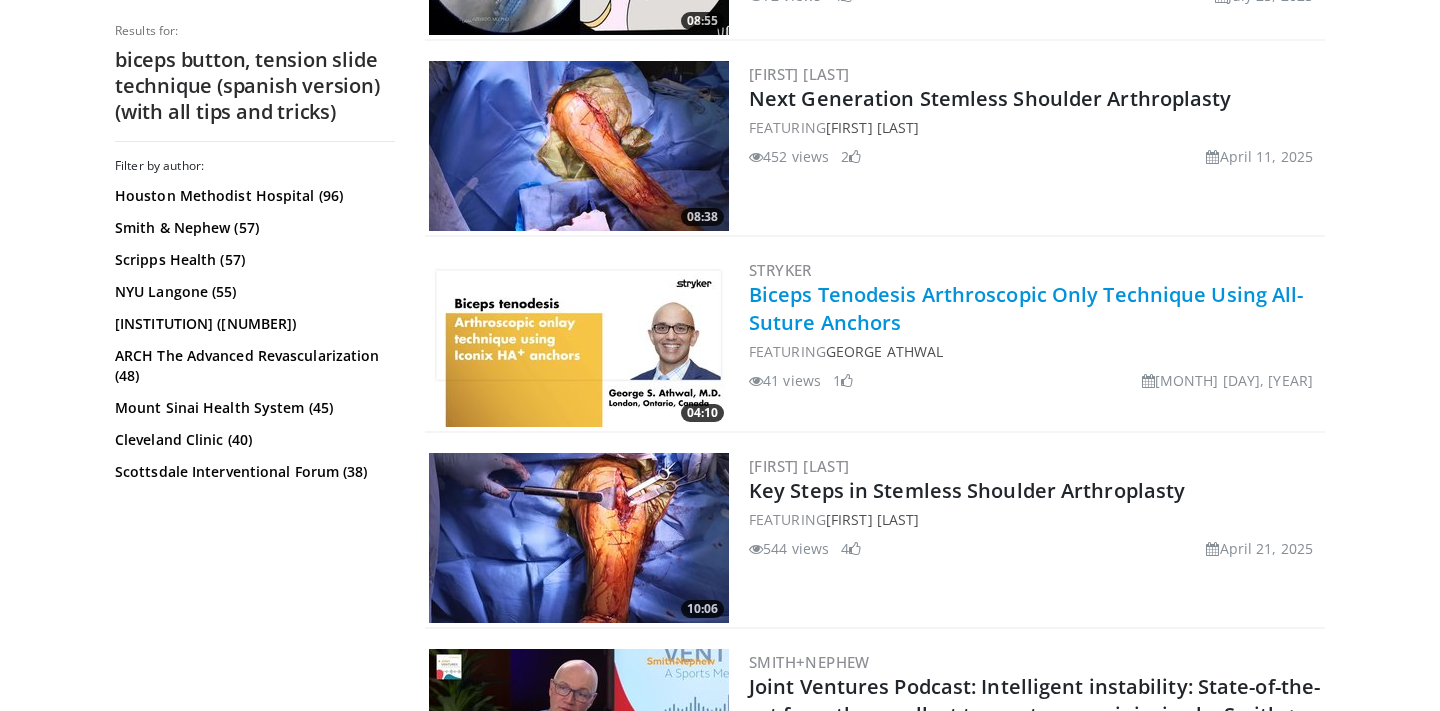click on "Biceps Tenodesis Arthroscopic Only Technique Using All-Suture Anchors" at bounding box center (1026, 308) 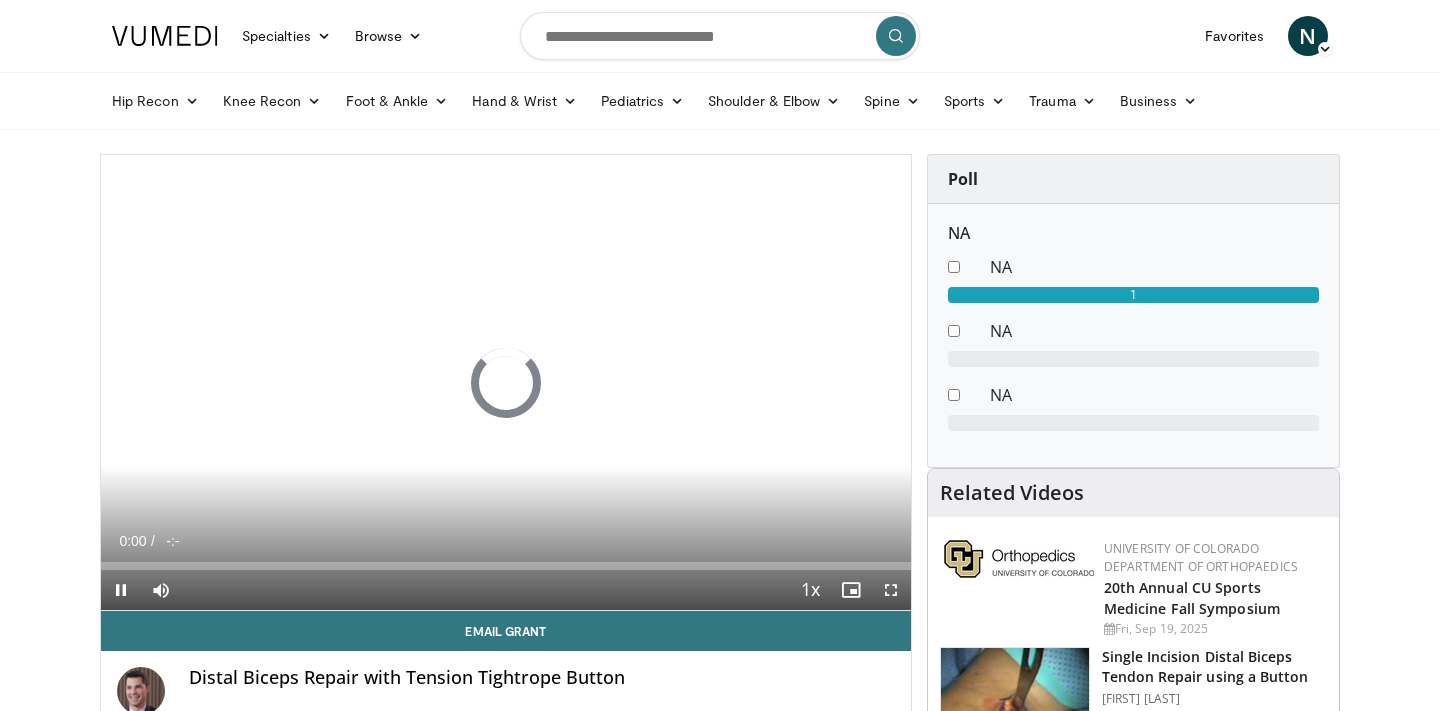 scroll, scrollTop: 0, scrollLeft: 0, axis: both 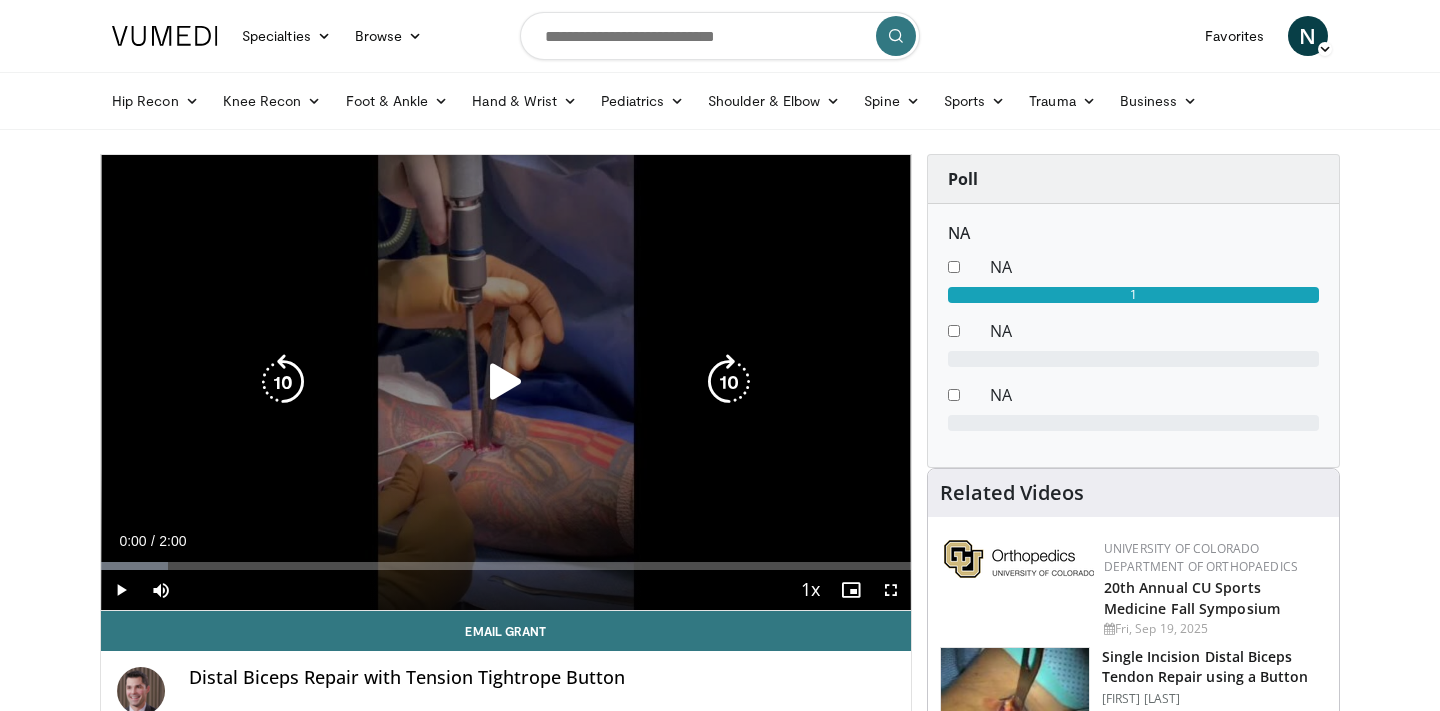click at bounding box center (506, 382) 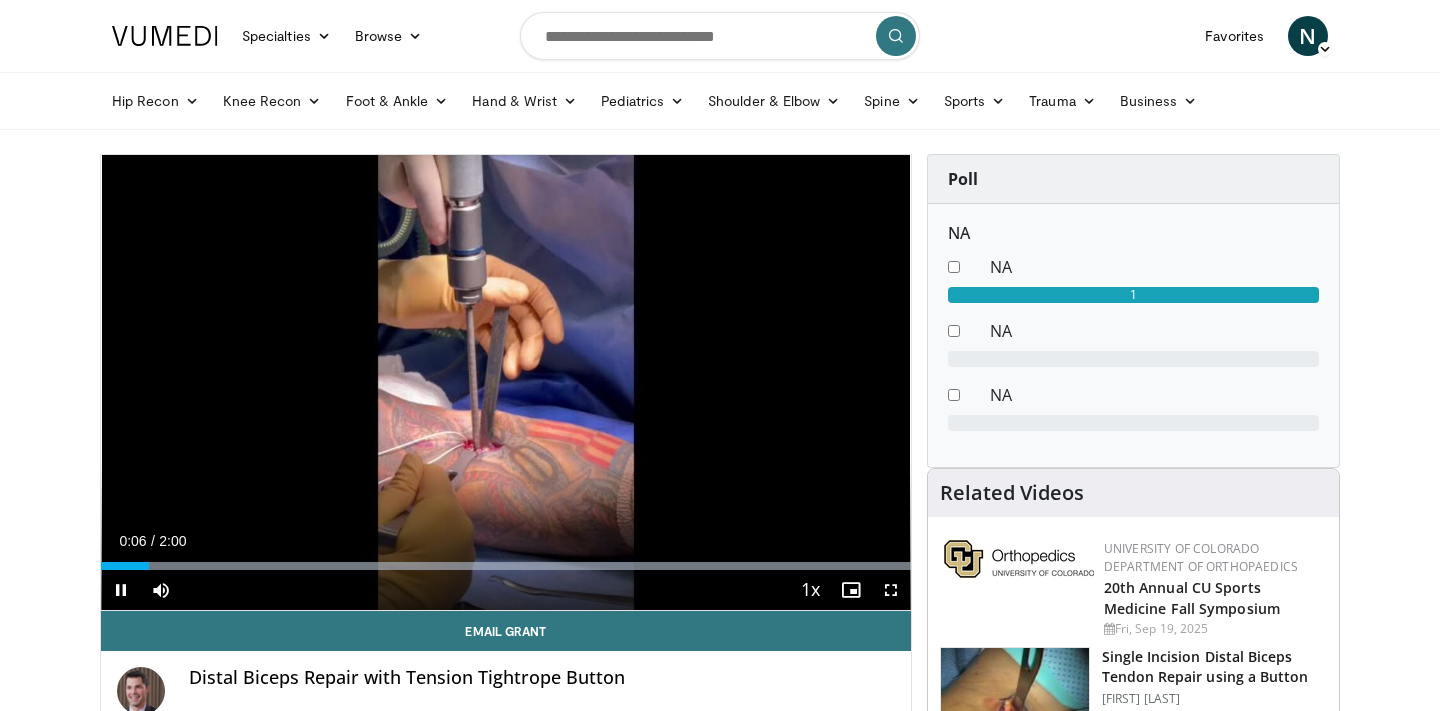 click at bounding box center [891, 590] 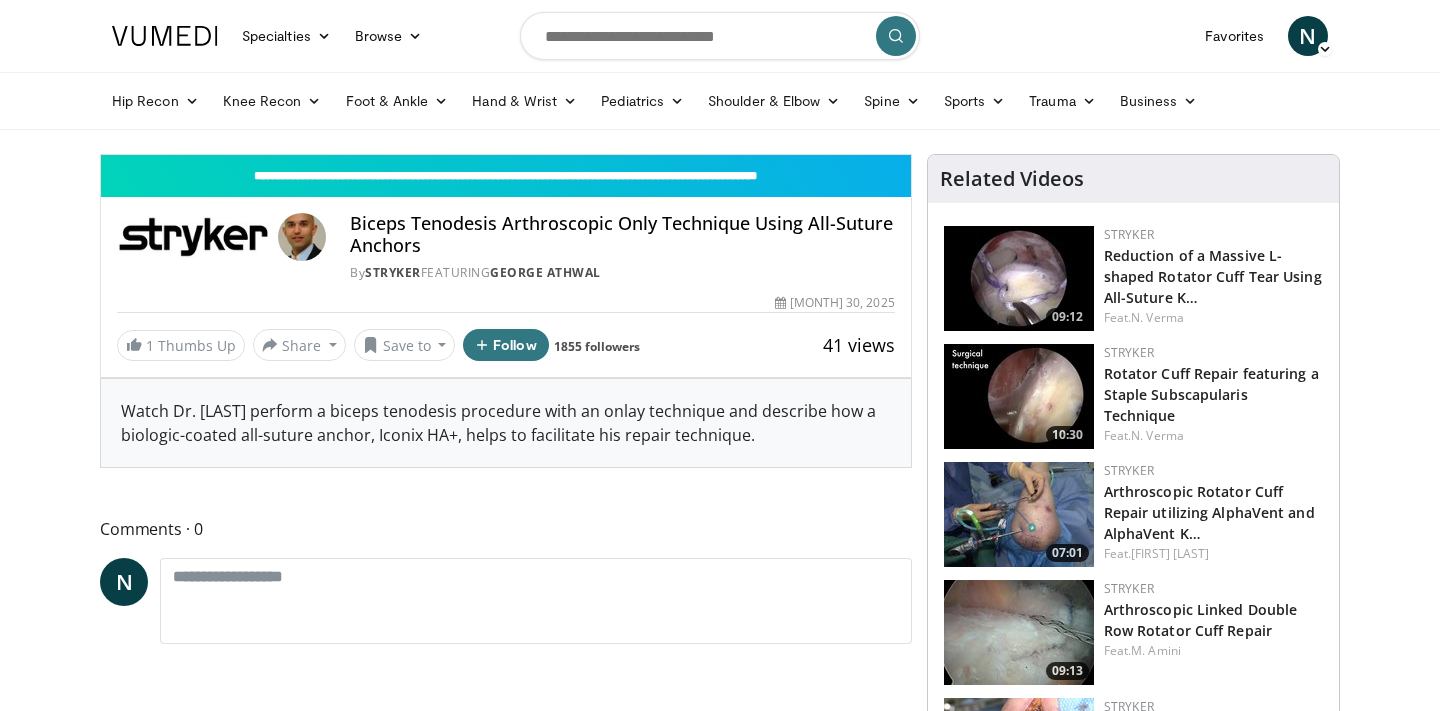 scroll, scrollTop: 0, scrollLeft: 0, axis: both 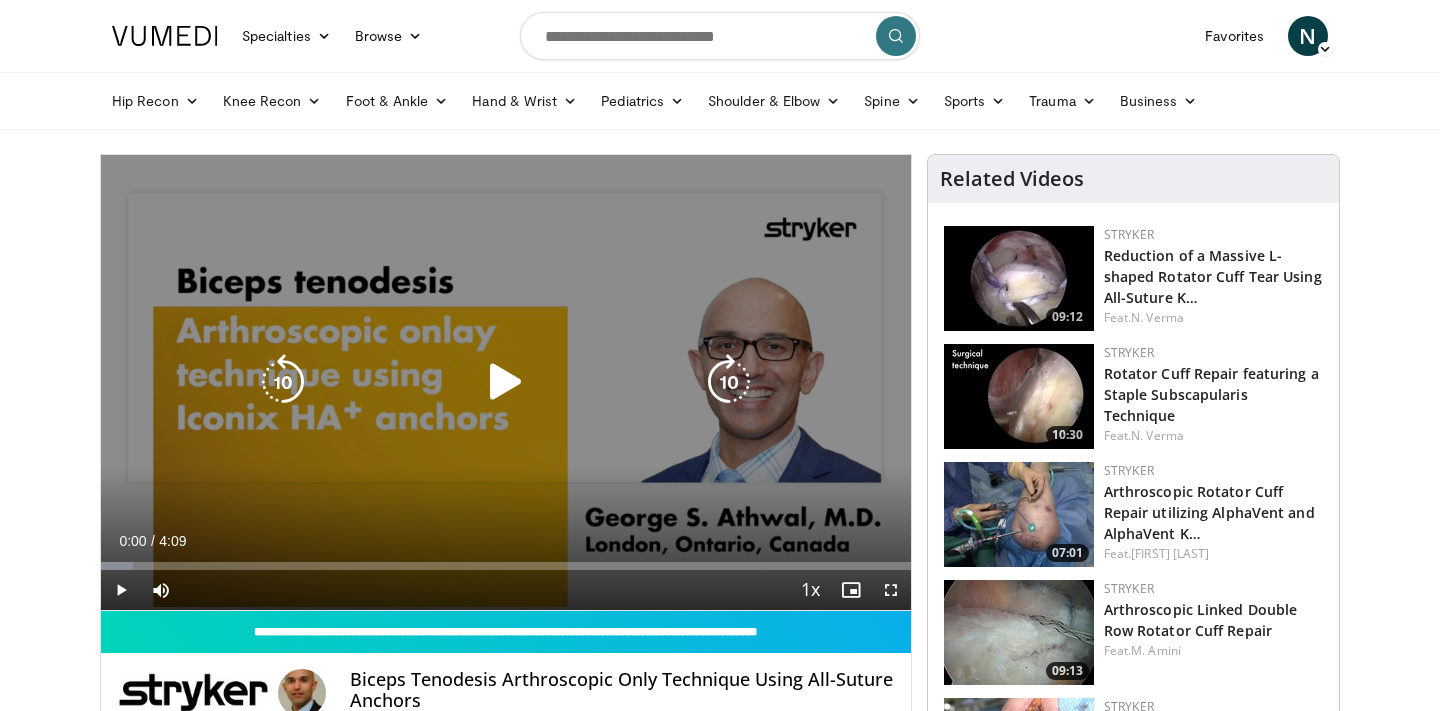 click at bounding box center [506, 382] 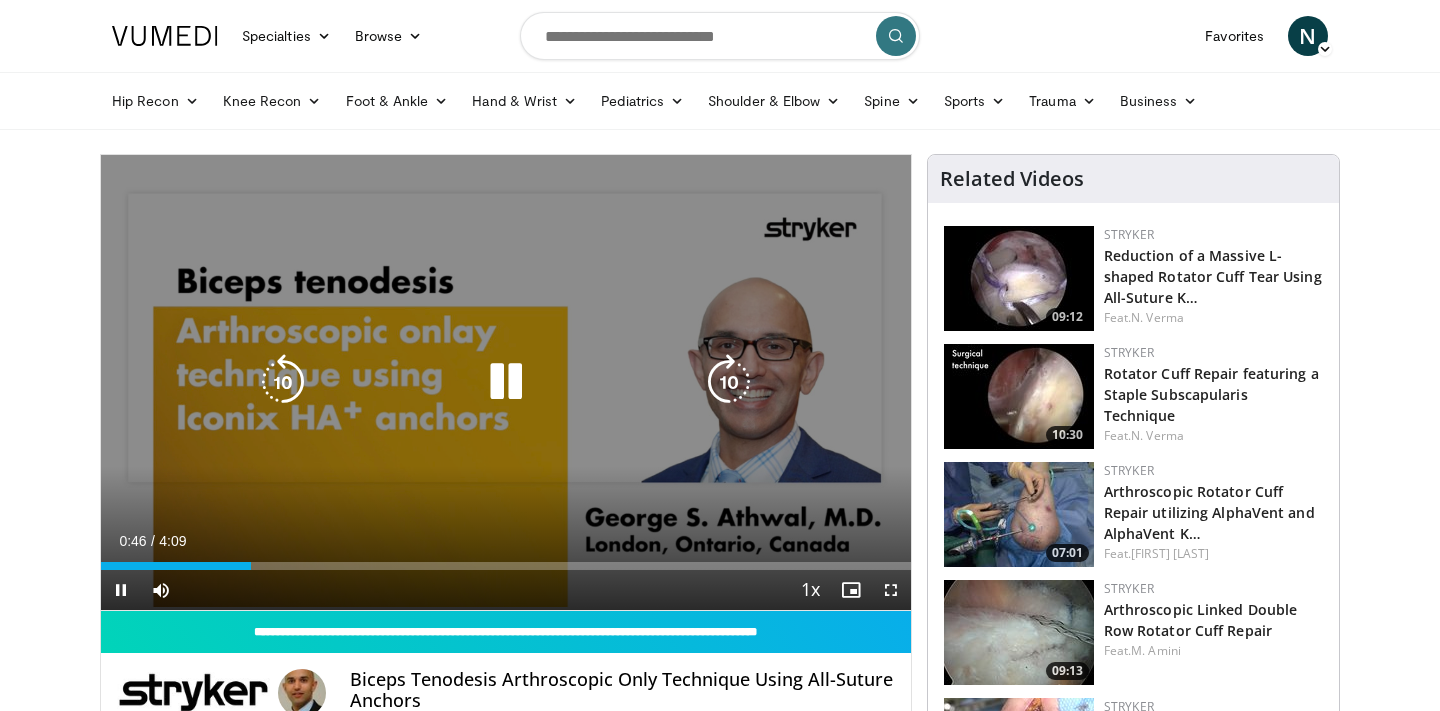 click at bounding box center [506, 382] 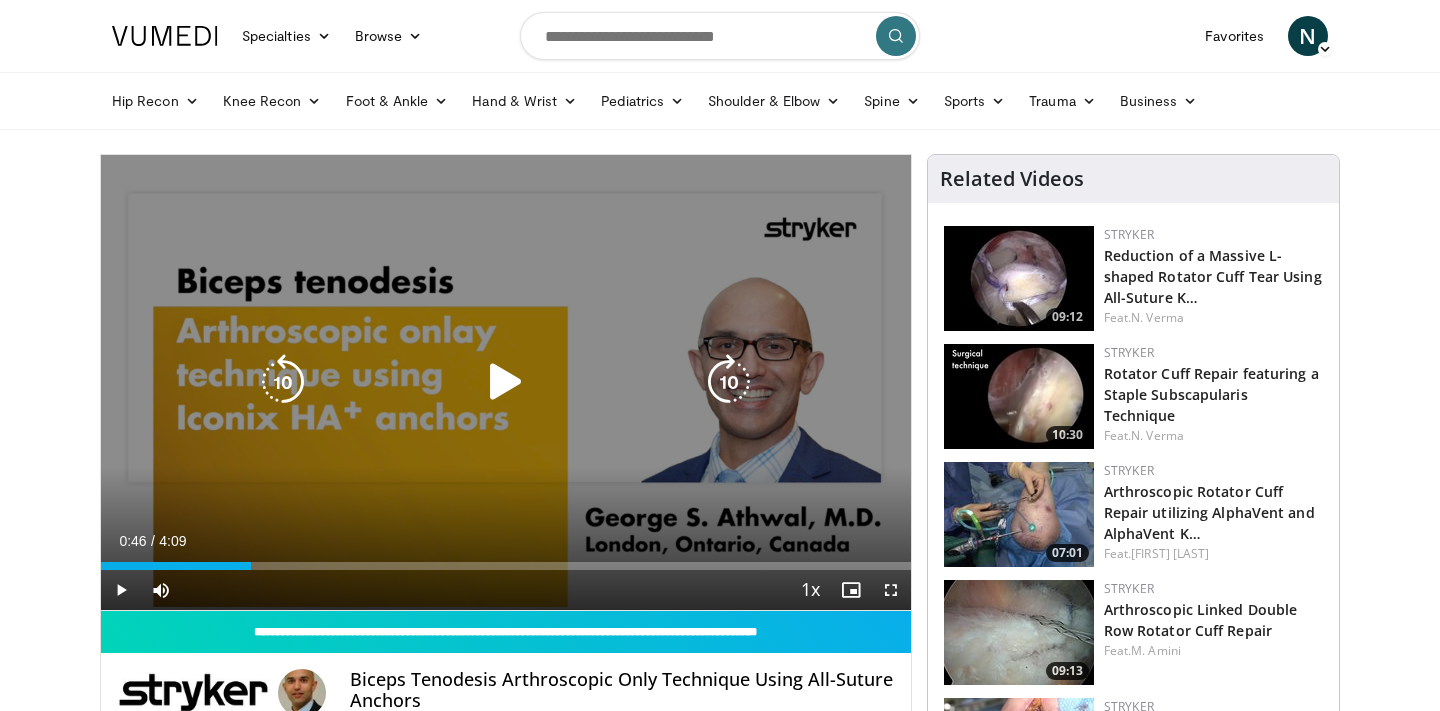 click at bounding box center (506, 382) 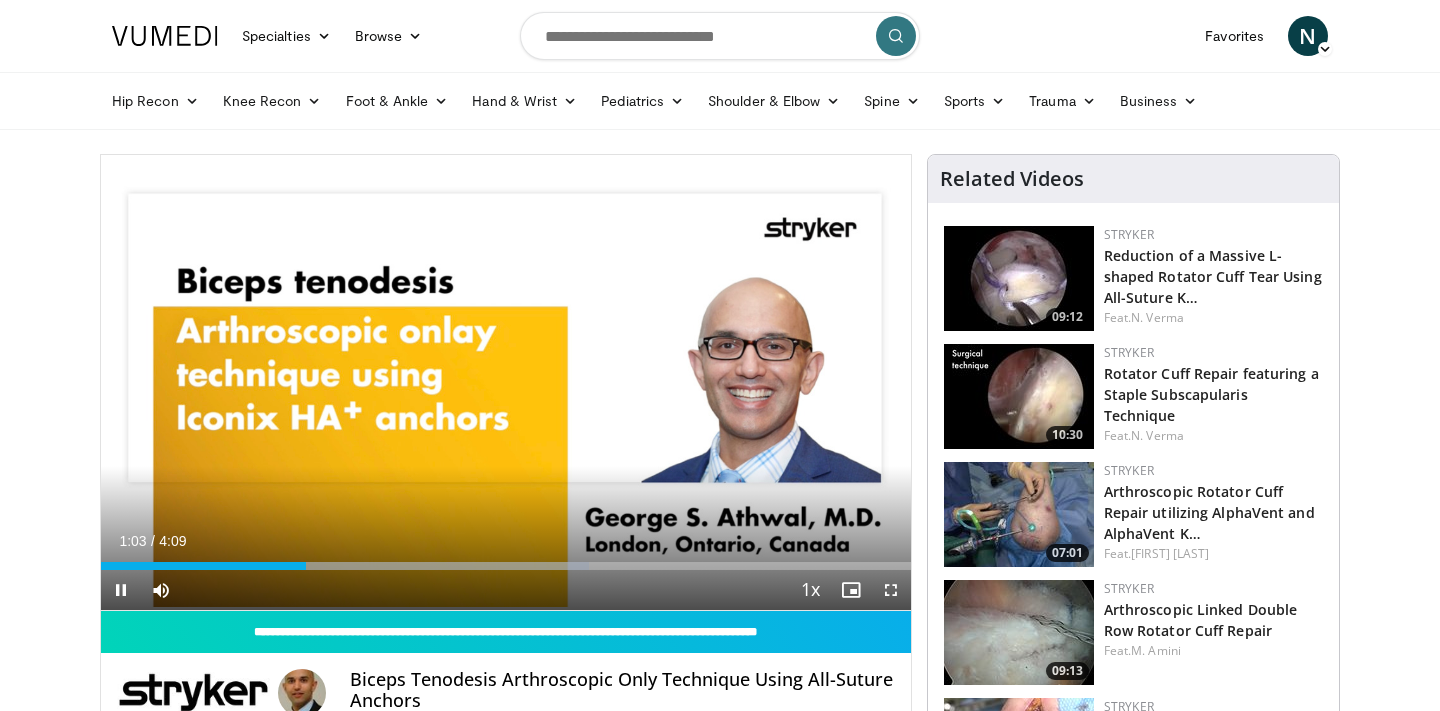 click at bounding box center [121, 590] 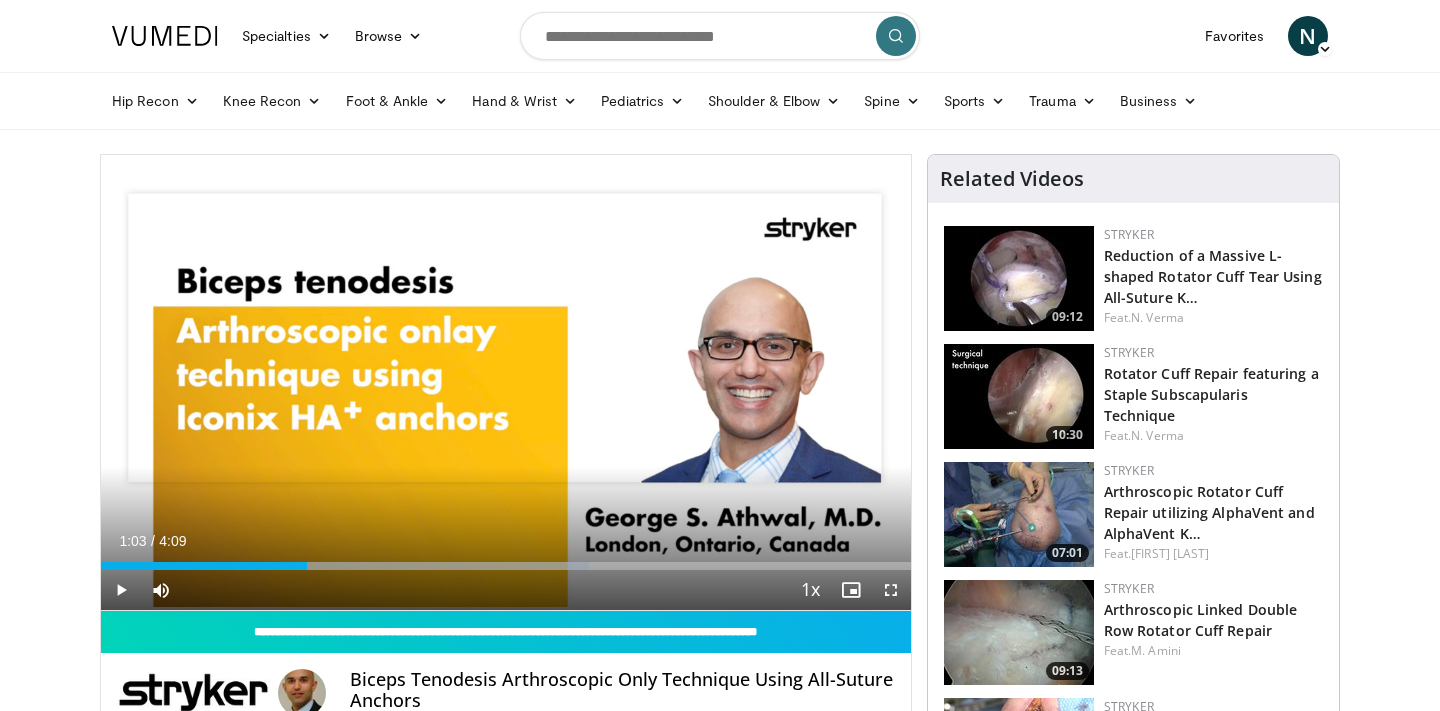 click at bounding box center [121, 590] 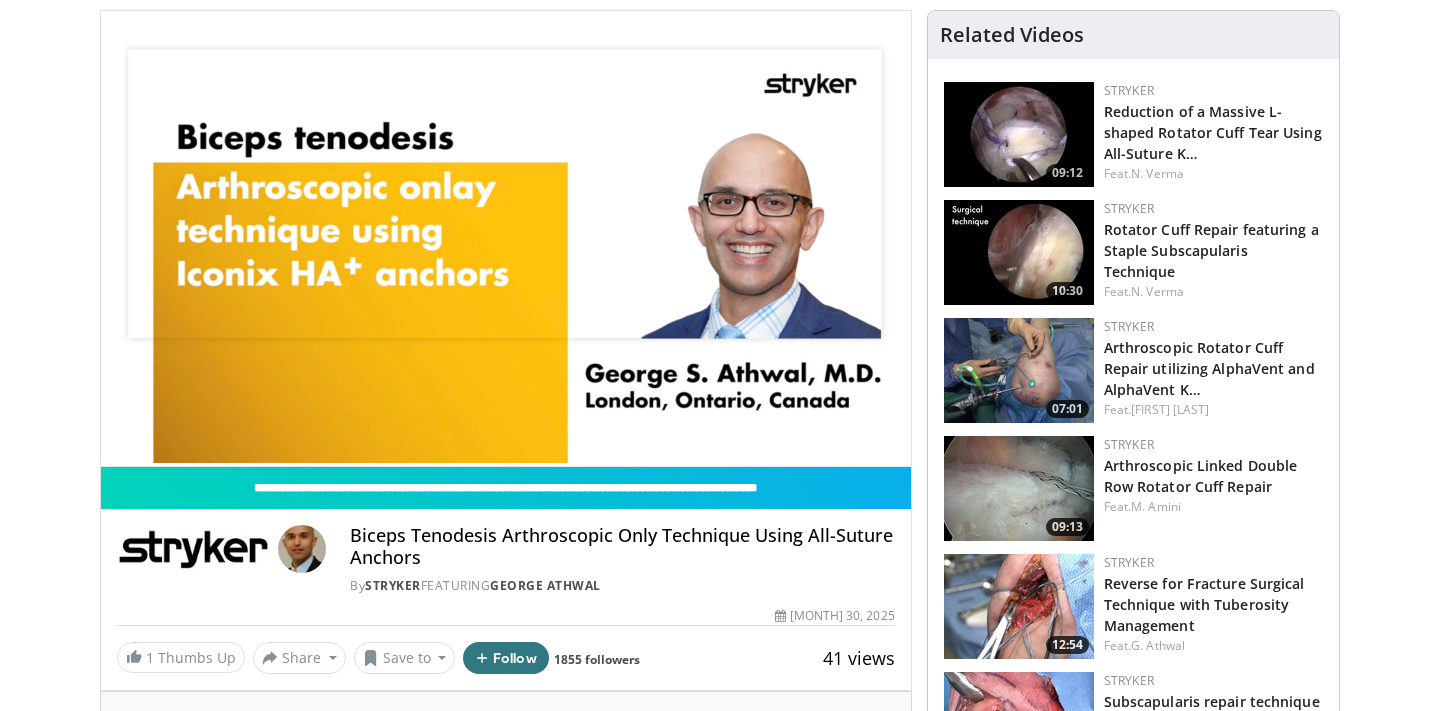 scroll, scrollTop: 156, scrollLeft: 0, axis: vertical 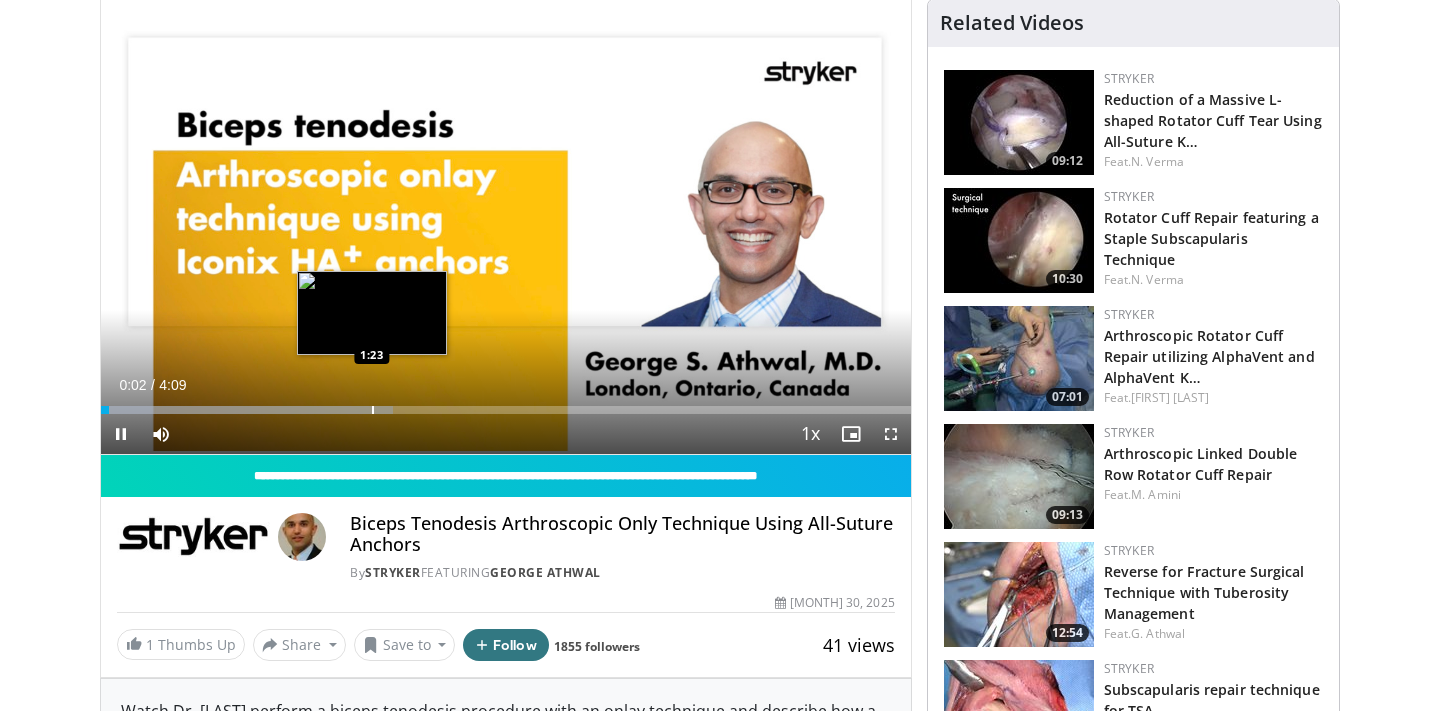 click on "Loaded :  36.12% 0:02 1:23" at bounding box center (506, 404) 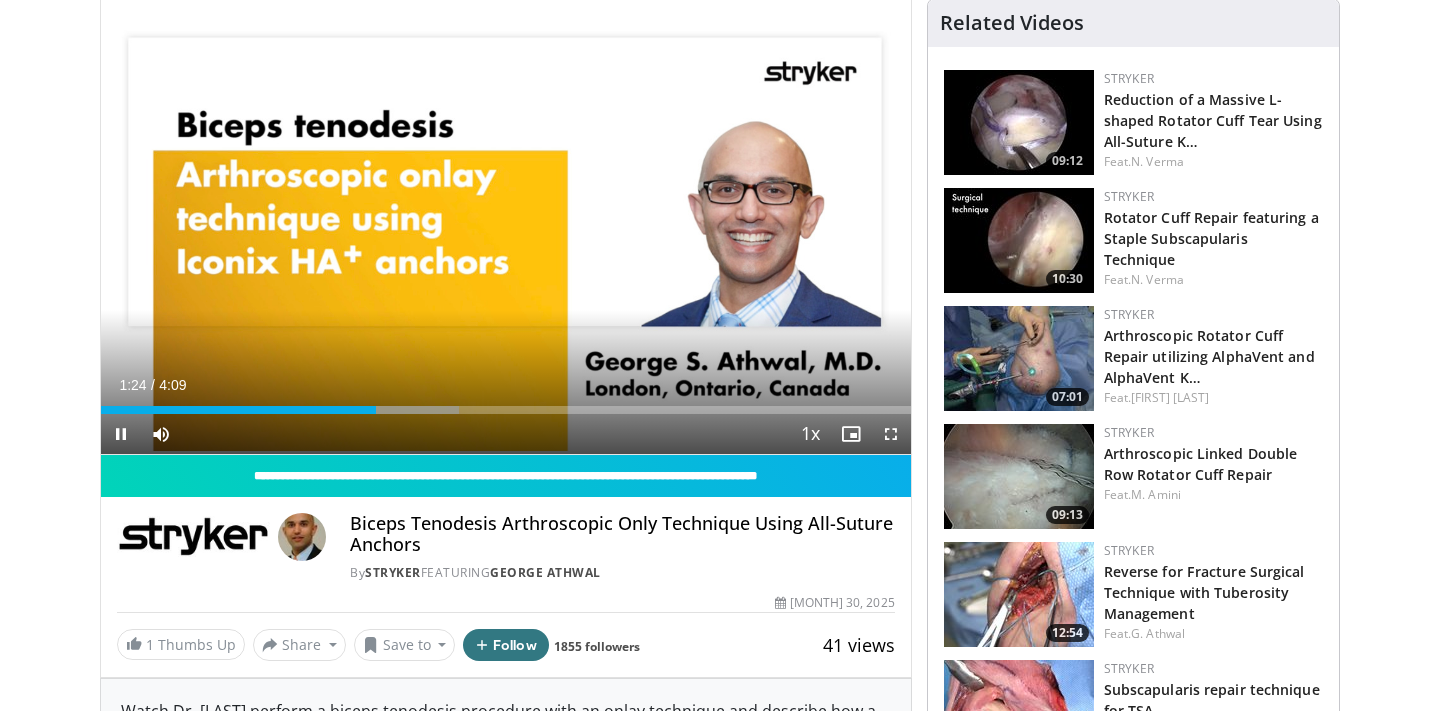click on "Current Time  1:24 / Duration  4:09 Pause Skip Backward Skip Forward Mute 14% Loaded :  44.16% 1:24 1:16 Stream Type  LIVE Seek to live, currently behind live LIVE   1x Playback Rate 0.5x 0.75x 1x , selected 1.25x 1.5x 1.75x 2x Chapters Chapters Descriptions descriptions off , selected Captions captions off , selected Audio Track en (Main) , selected Fullscreen Enable picture-in-picture mode" at bounding box center (506, 434) 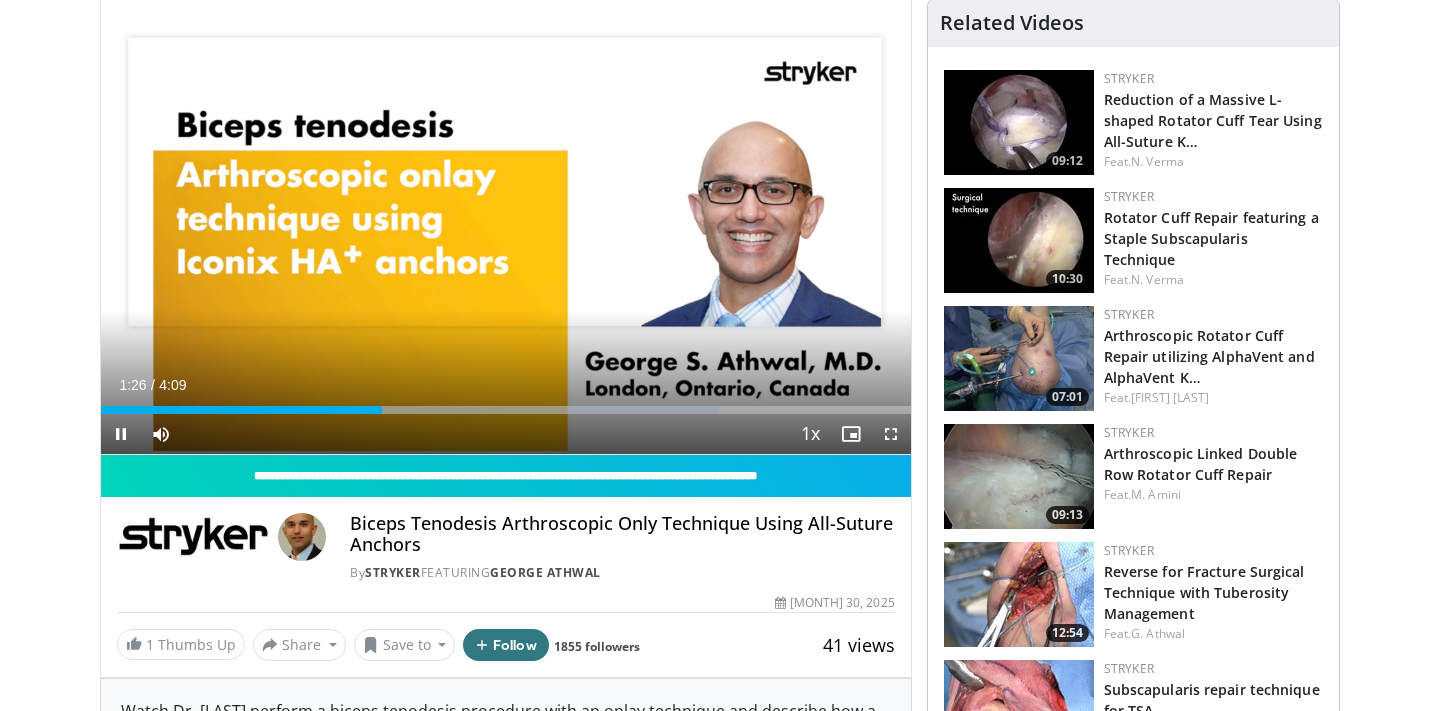 click on "Current Time  1:26 / Duration  4:09 Pause Skip Backward Skip Forward Mute 14% Loaded :  76.29% 1:26 1:06 Stream Type  LIVE Seek to live, currently behind live LIVE   1x Playback Rate 0.5x 0.75x 1x , selected 1.25x 1.5x 1.75x 2x Chapters Chapters Descriptions descriptions off , selected Captions captions off , selected Audio Track en (Main) , selected Fullscreen Enable picture-in-picture mode" at bounding box center [506, 434] 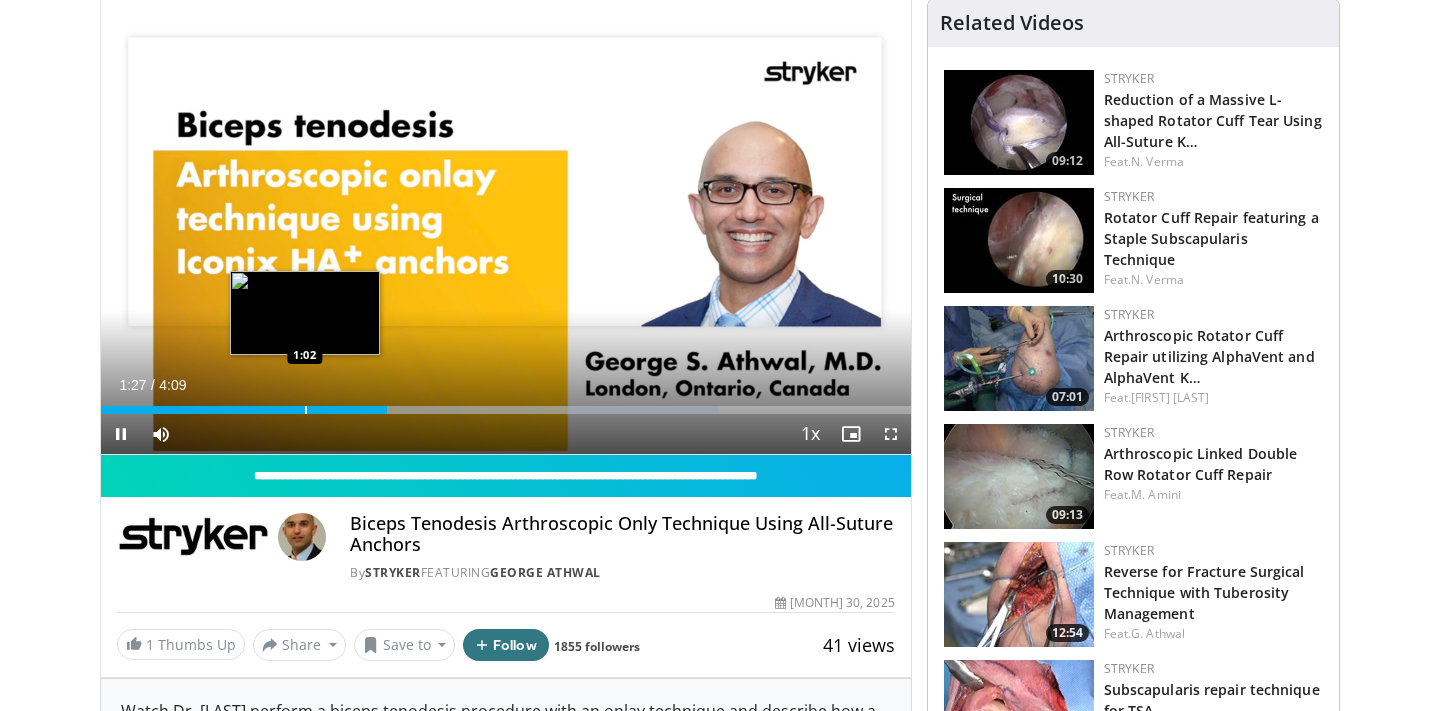 click at bounding box center [306, 410] 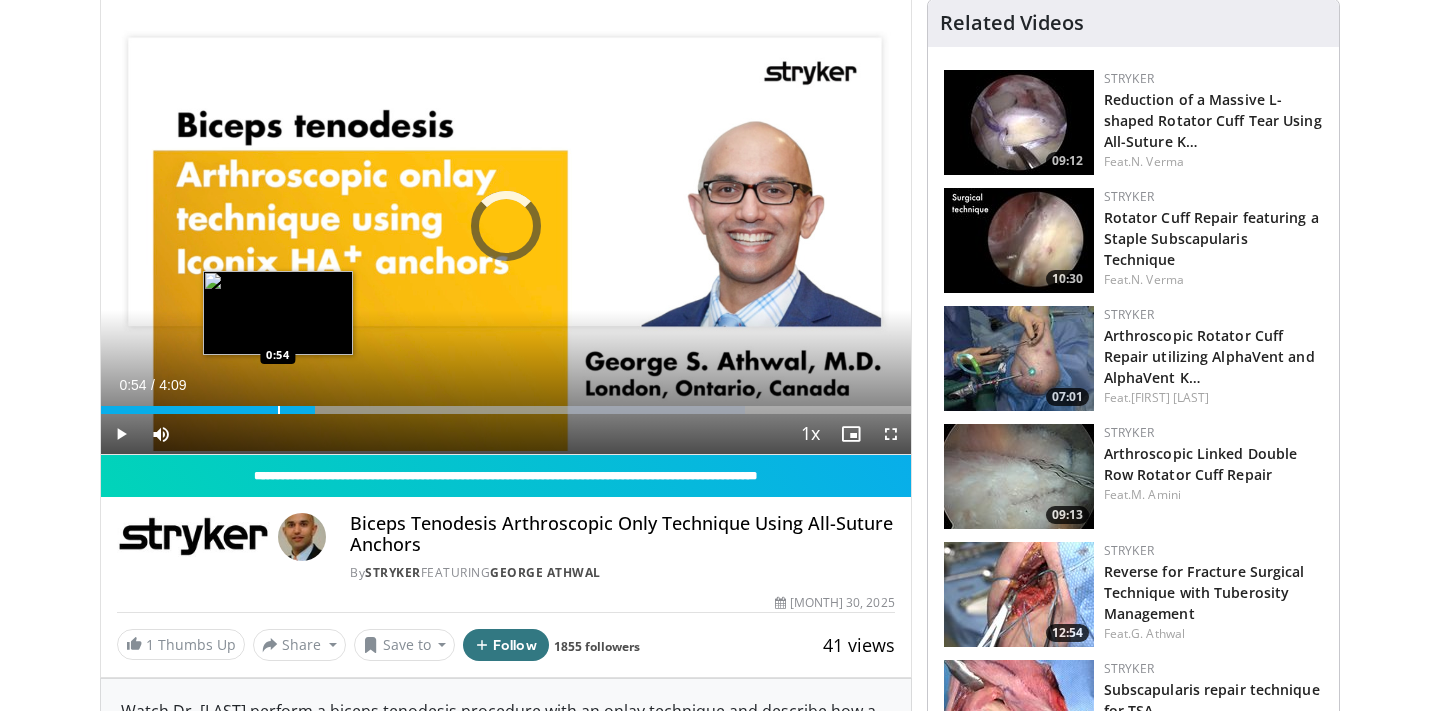 click at bounding box center [279, 410] 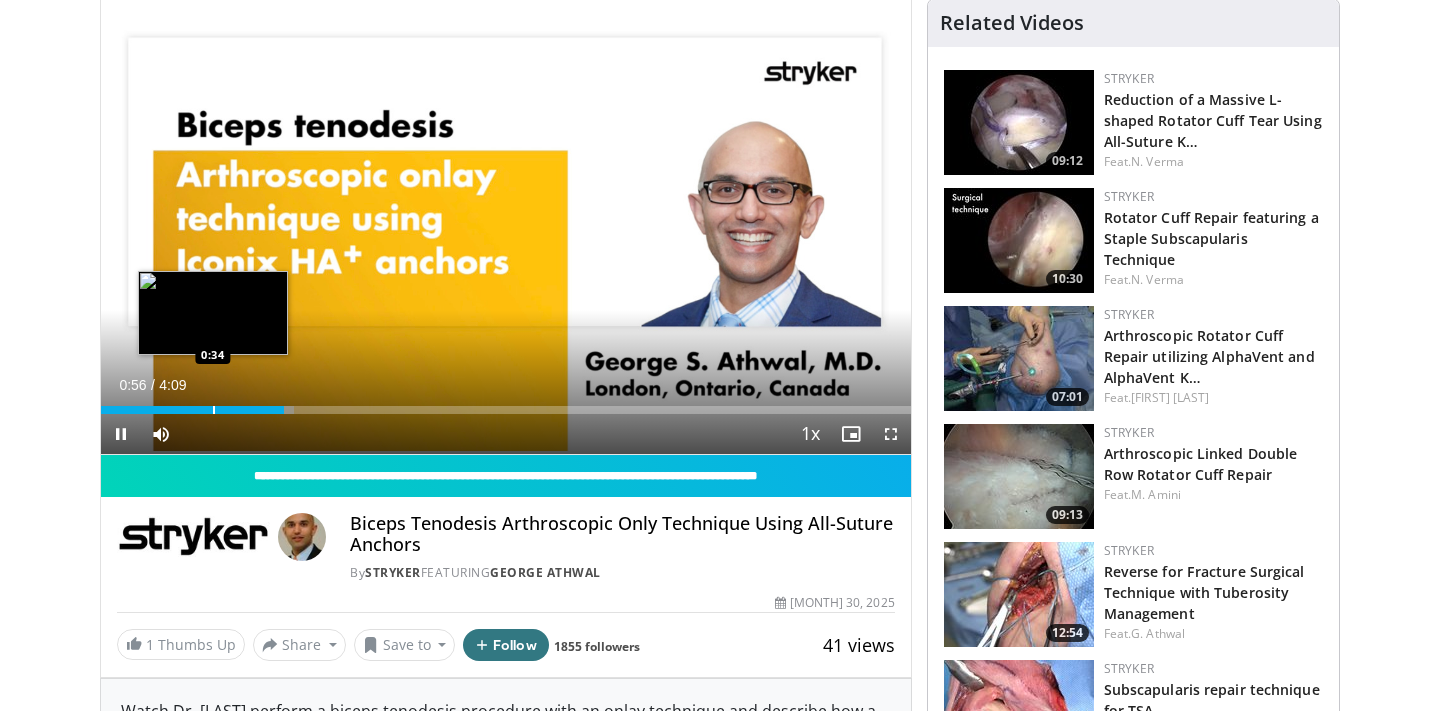 click at bounding box center (214, 410) 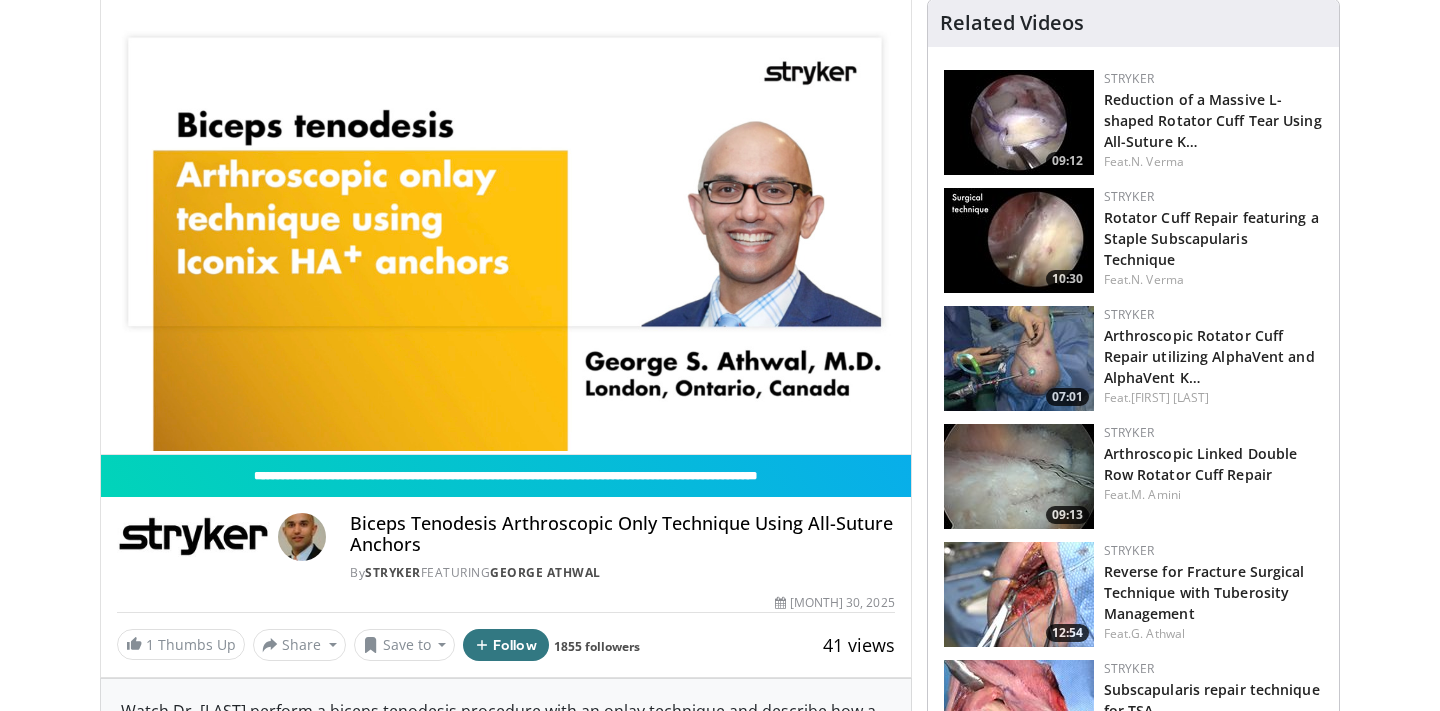 click on "10 seconds
Tap to unmute" at bounding box center (506, 226) 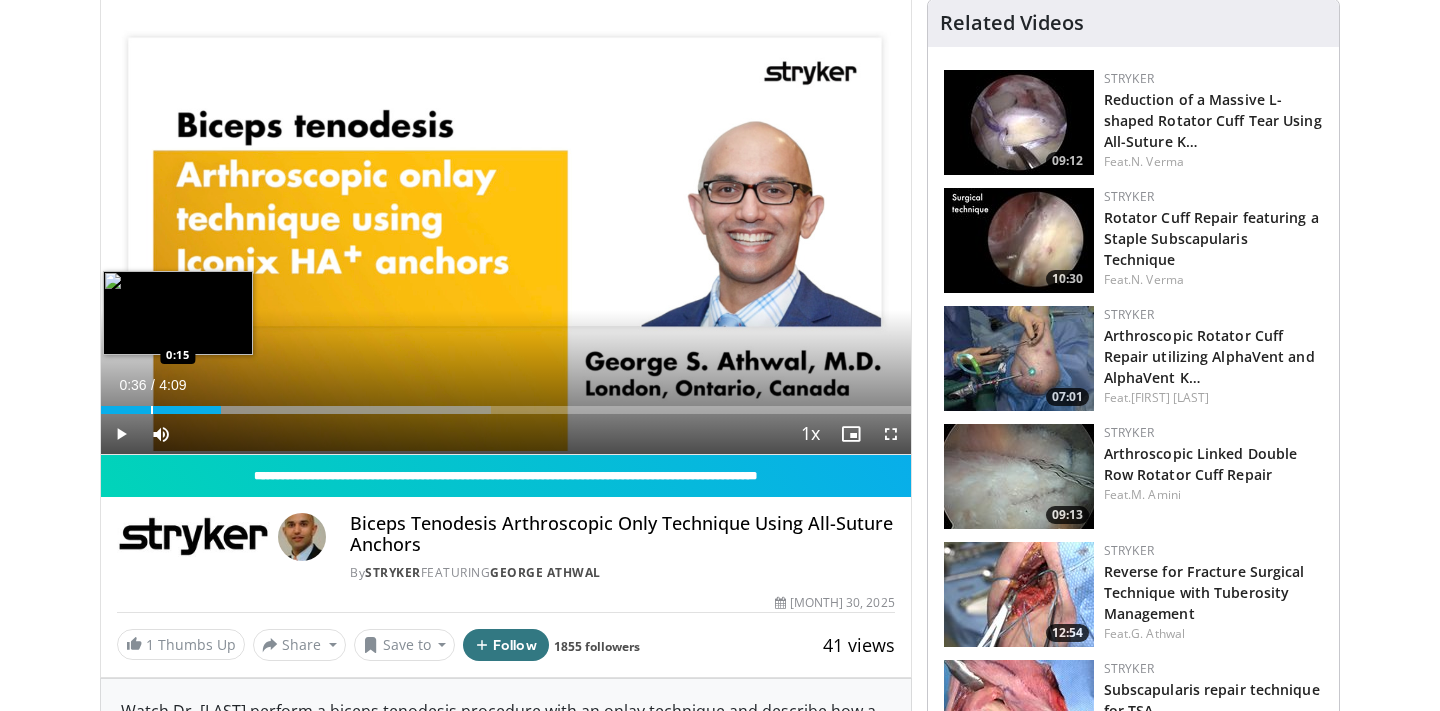 click at bounding box center (152, 410) 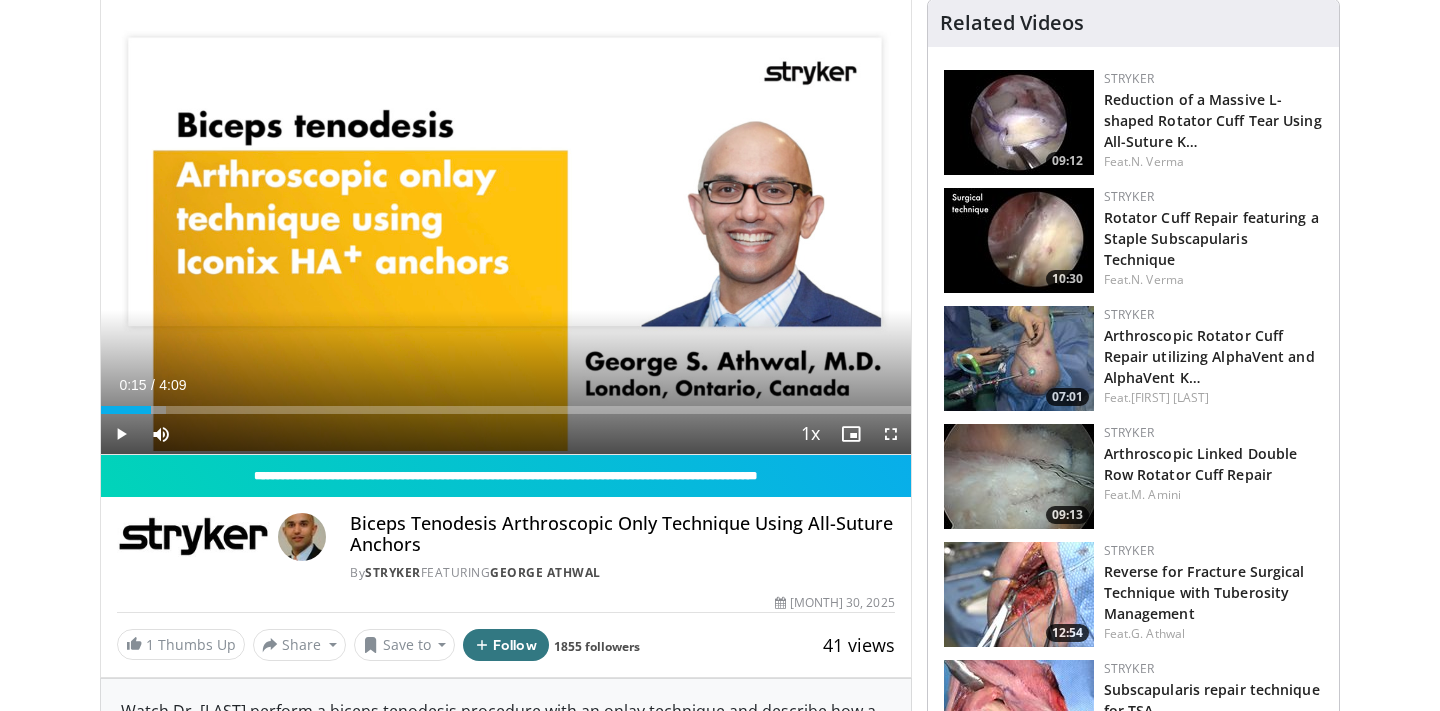 click at bounding box center [121, 434] 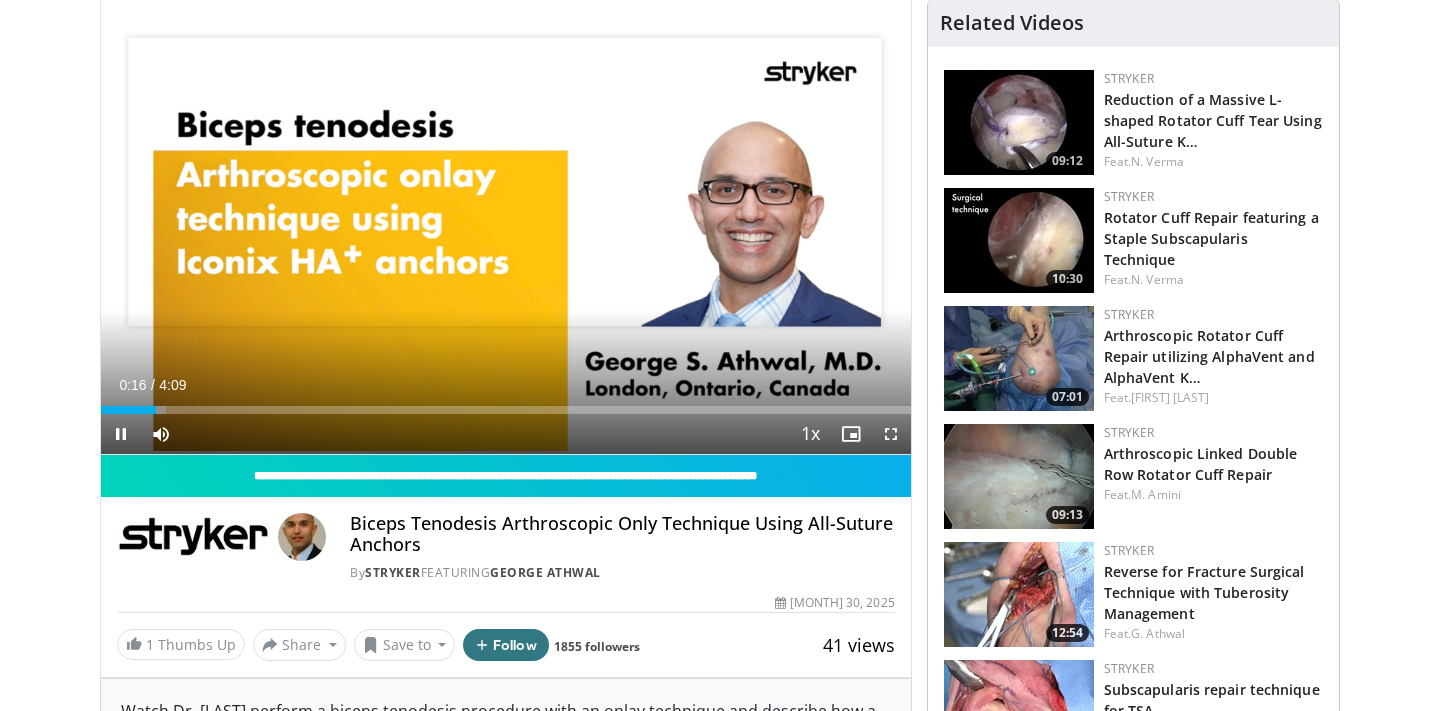 click at bounding box center [121, 434] 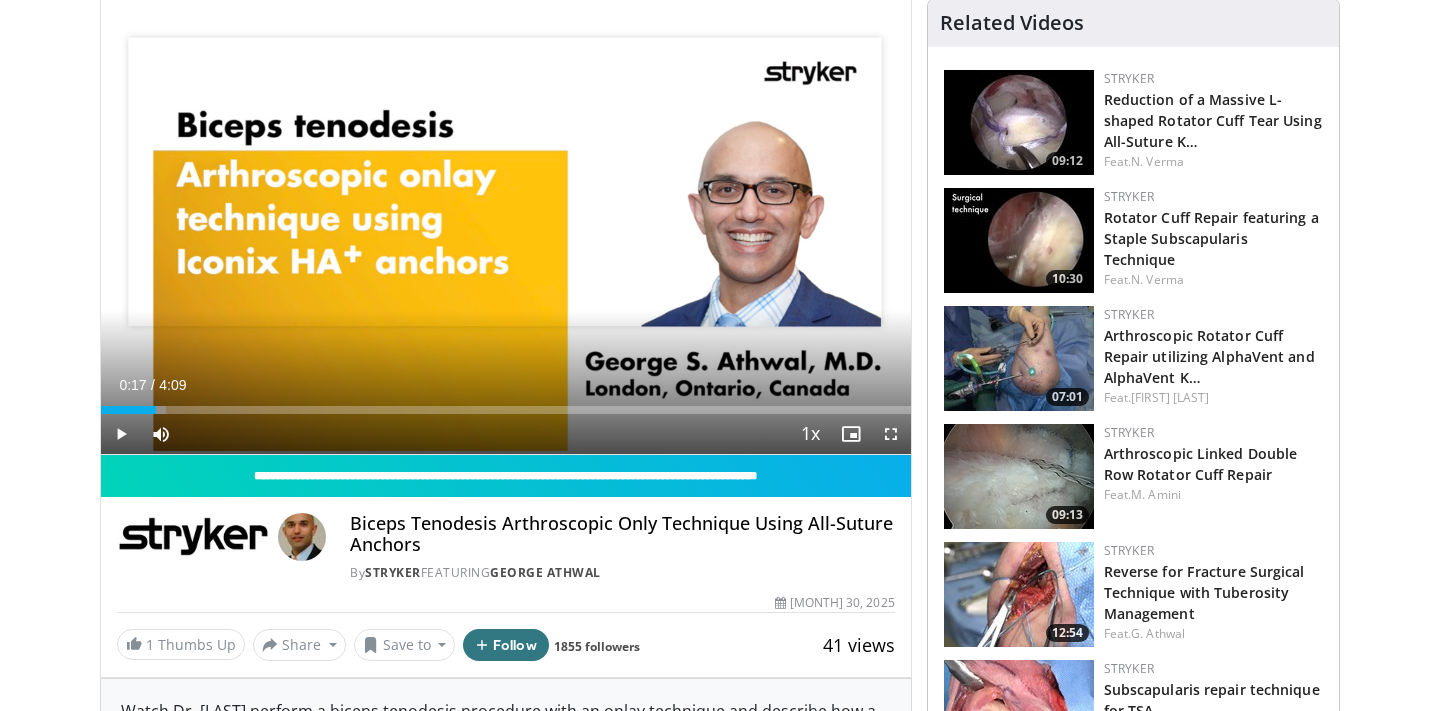 click at bounding box center (121, 434) 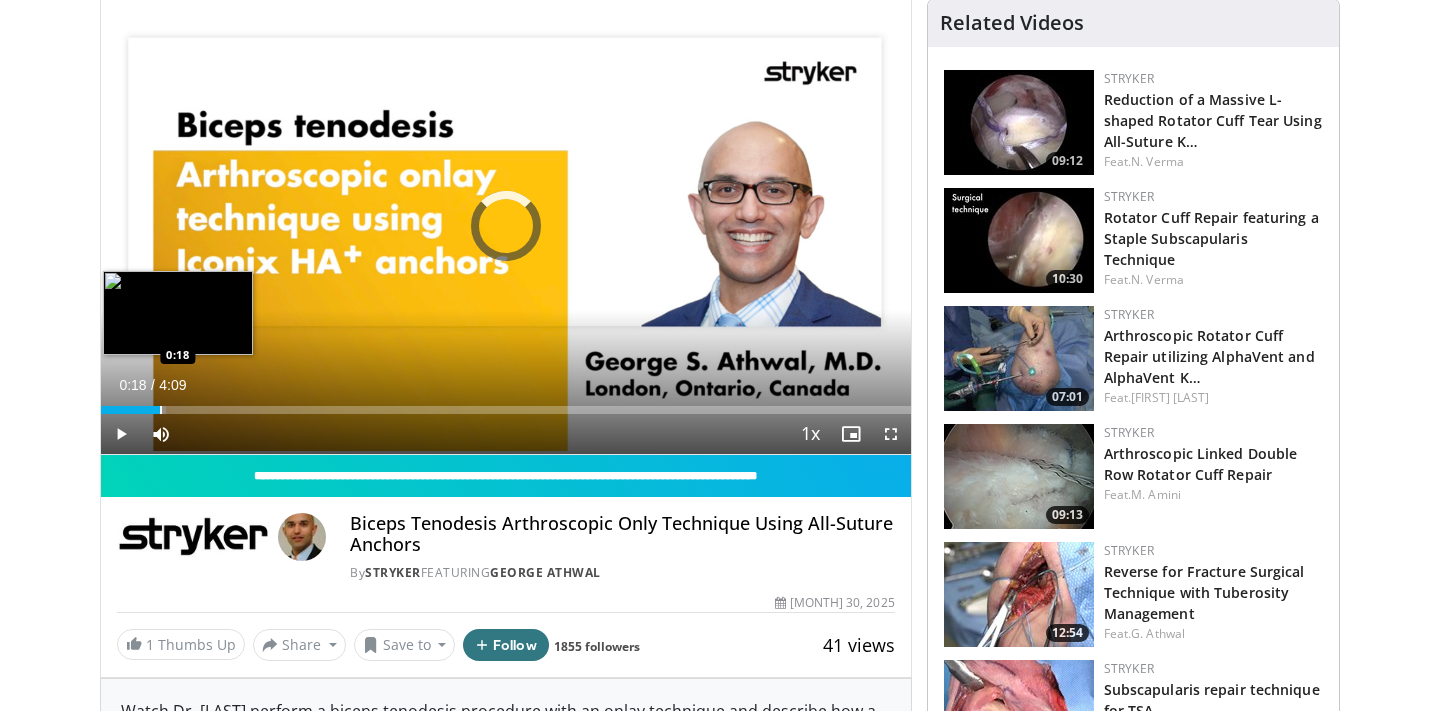 click at bounding box center (161, 410) 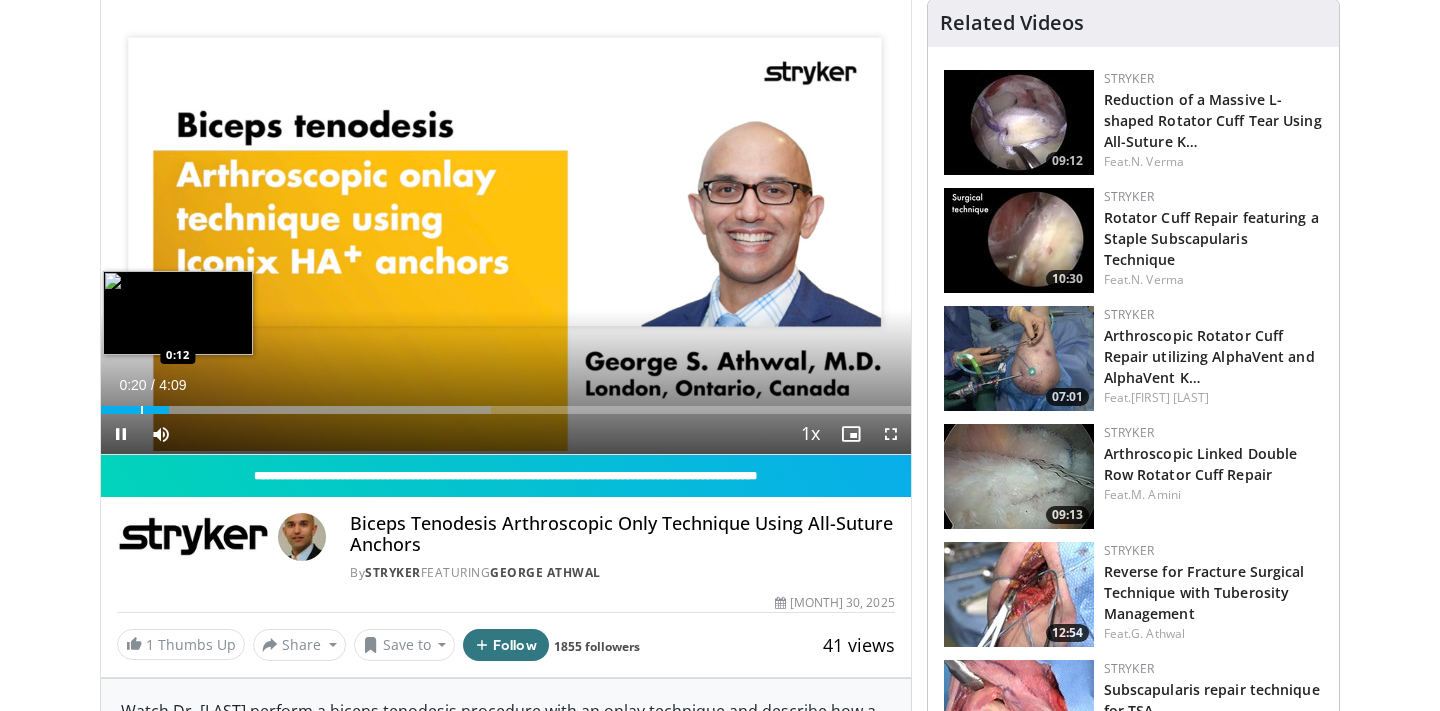 click at bounding box center (142, 410) 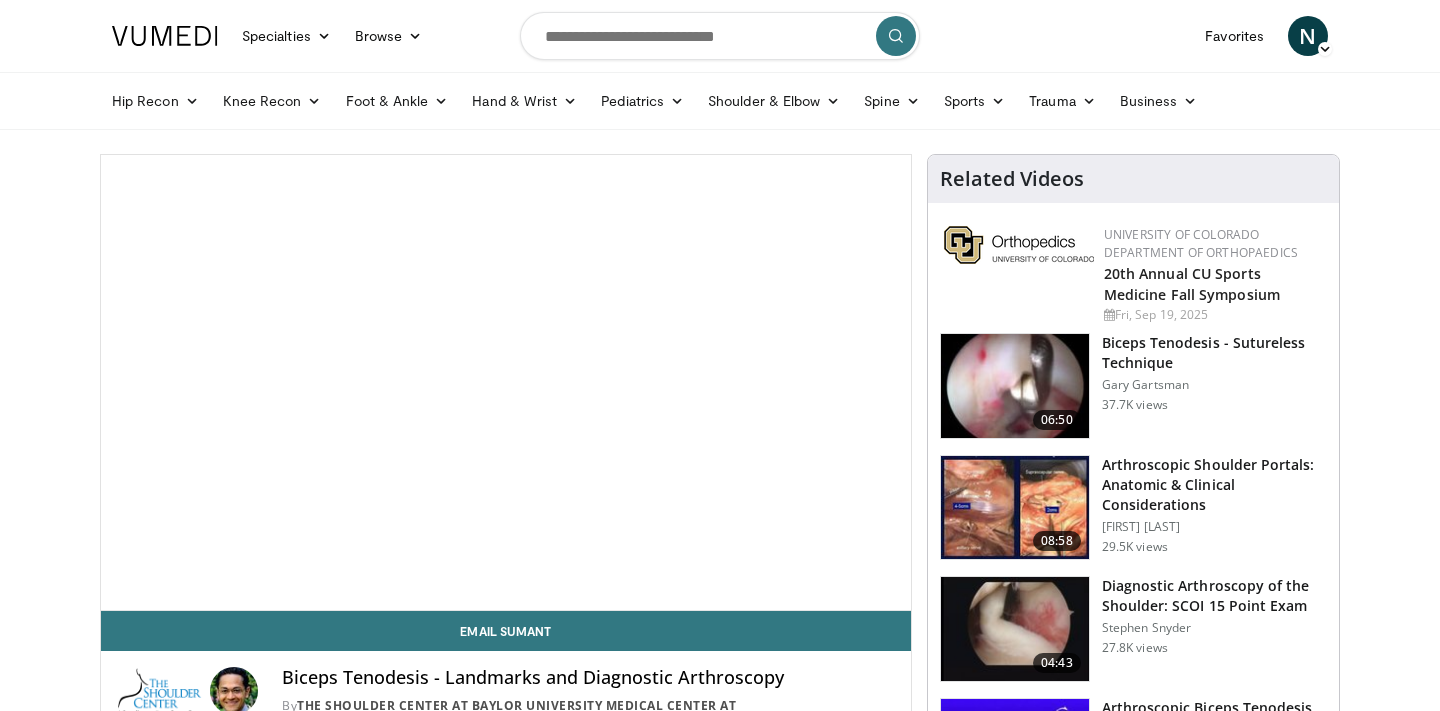 scroll, scrollTop: 0, scrollLeft: 0, axis: both 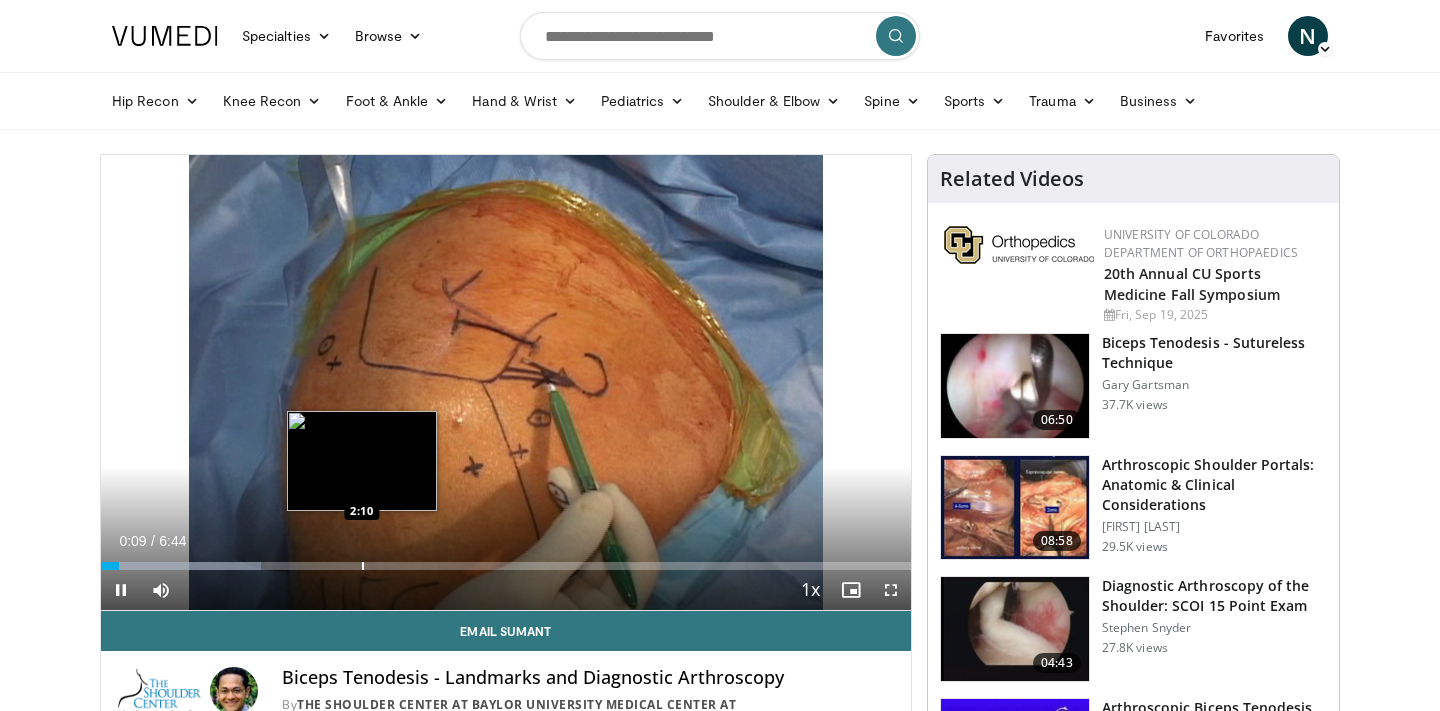 click at bounding box center [363, 566] 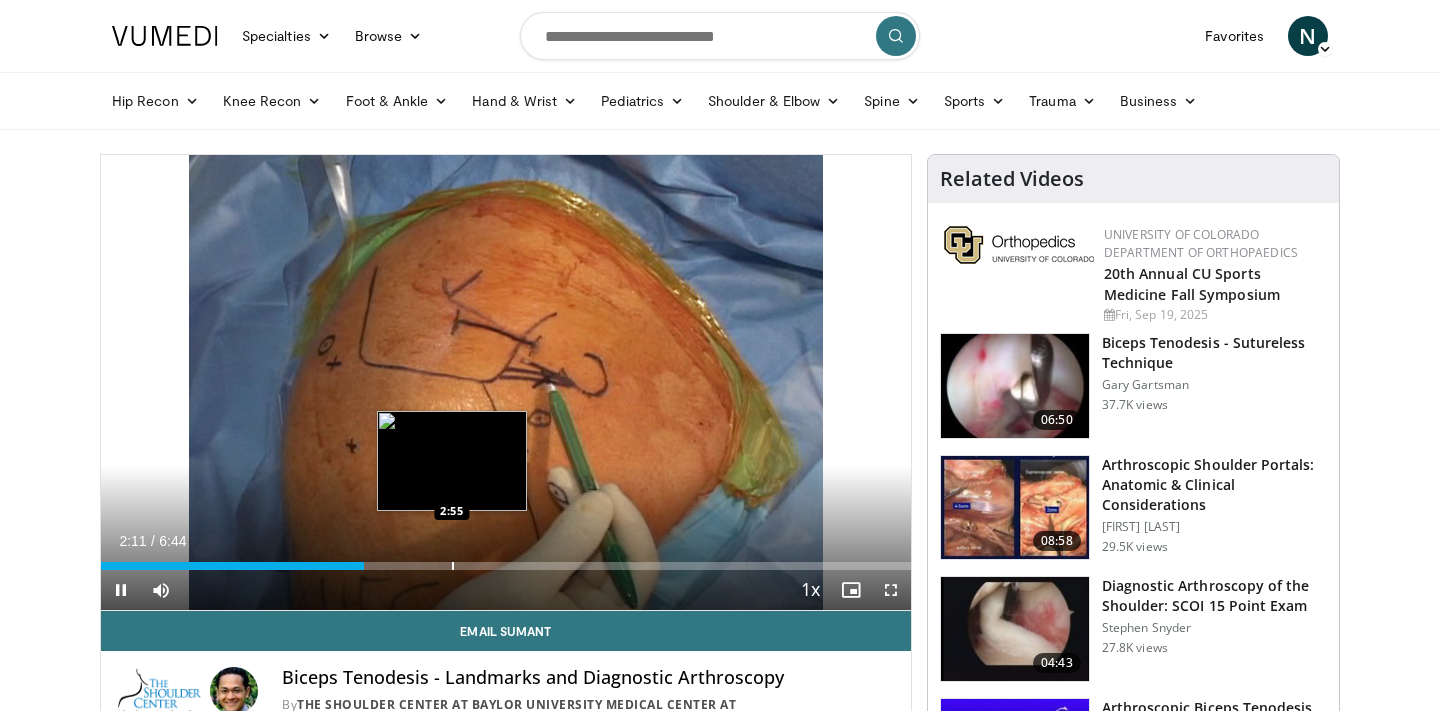 click on "Loaded :  32.08% 2:11 2:55" at bounding box center [506, 560] 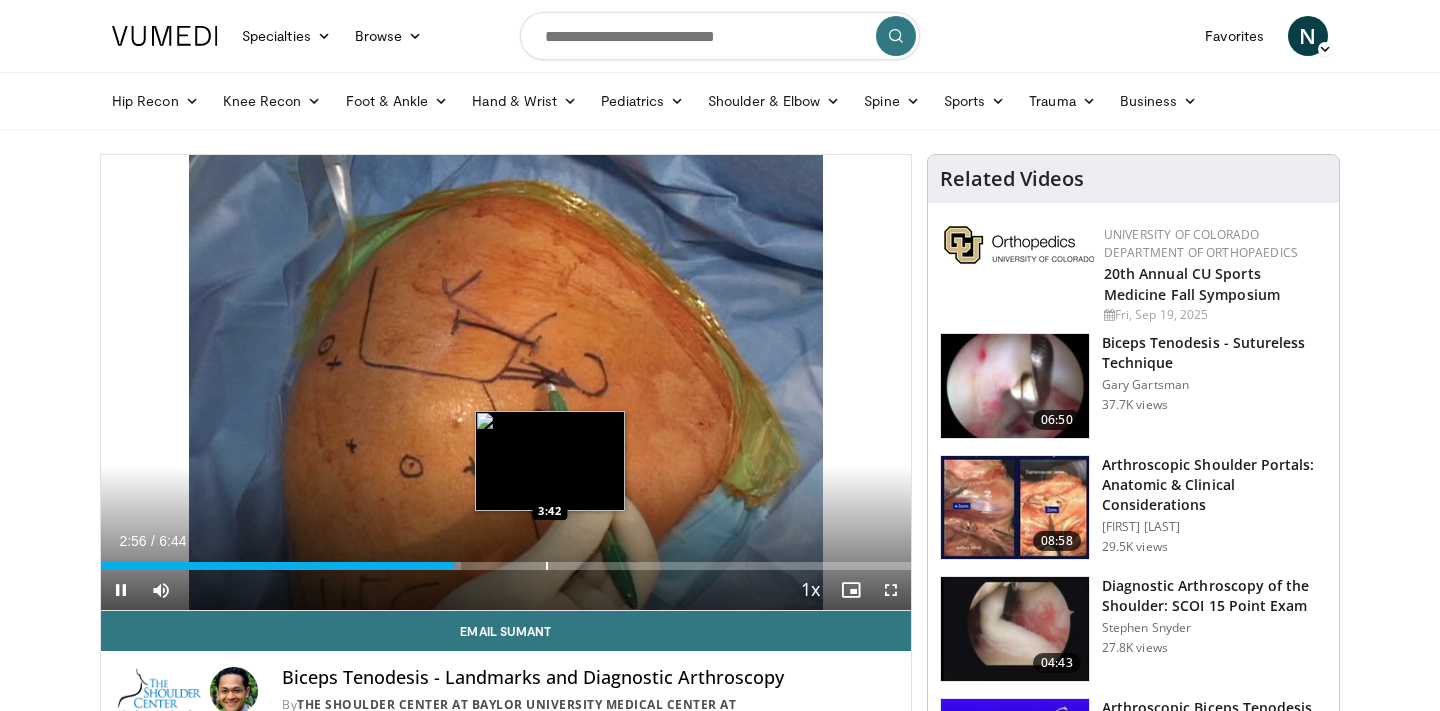 click at bounding box center [547, 566] 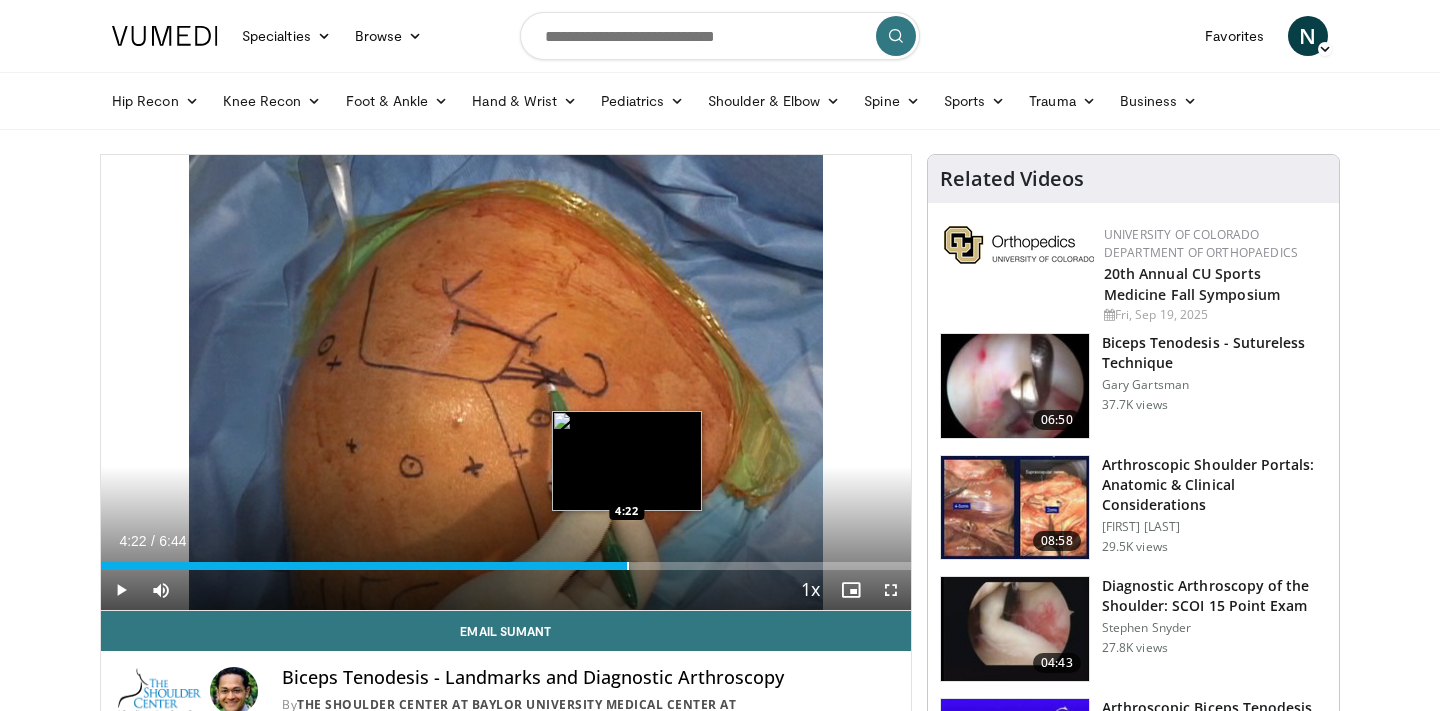 click at bounding box center (628, 566) 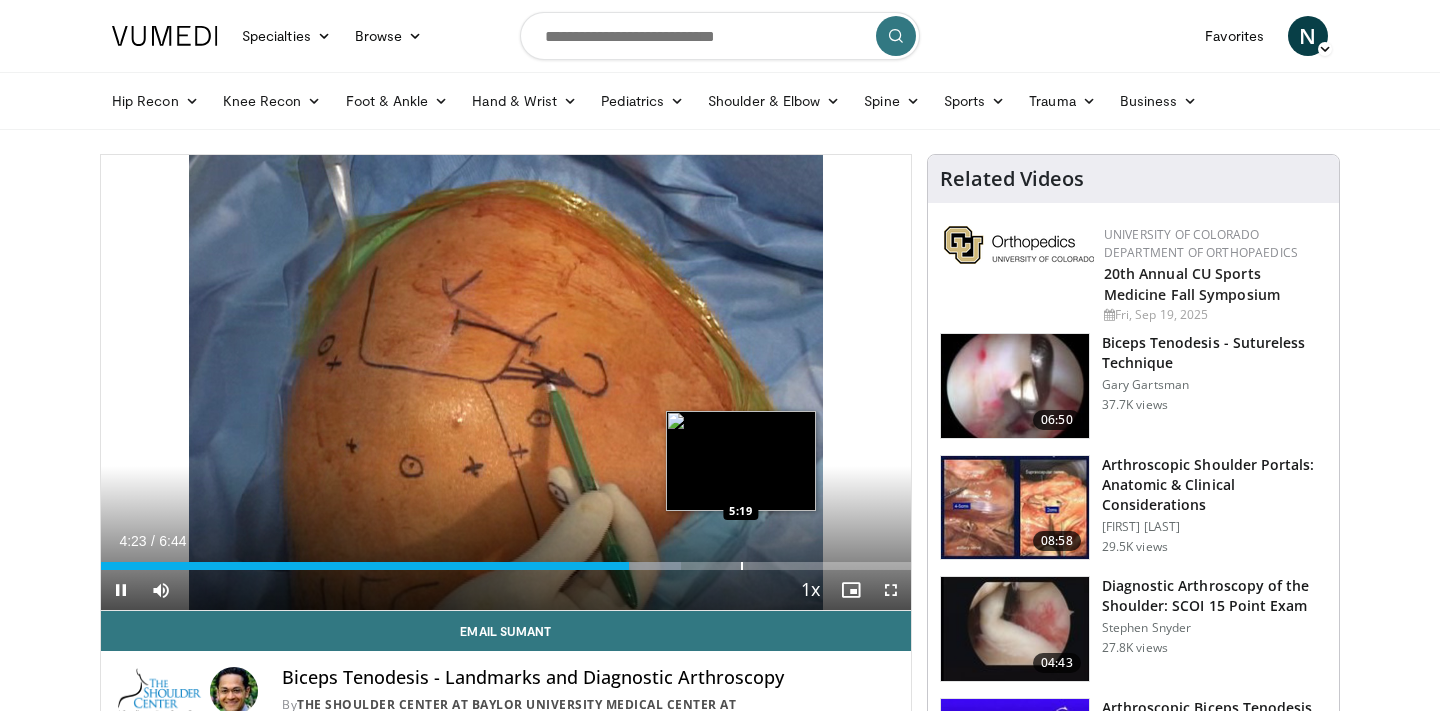 click at bounding box center [742, 566] 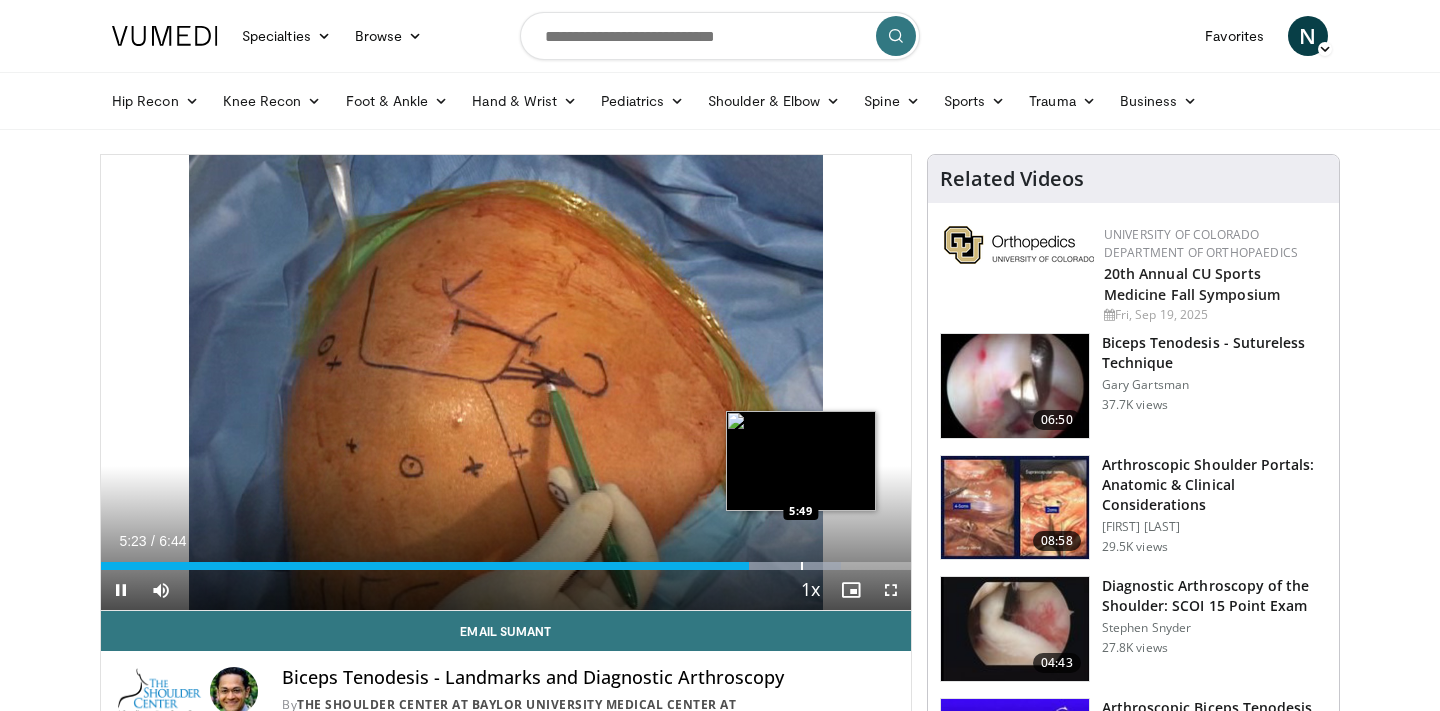 click at bounding box center [802, 566] 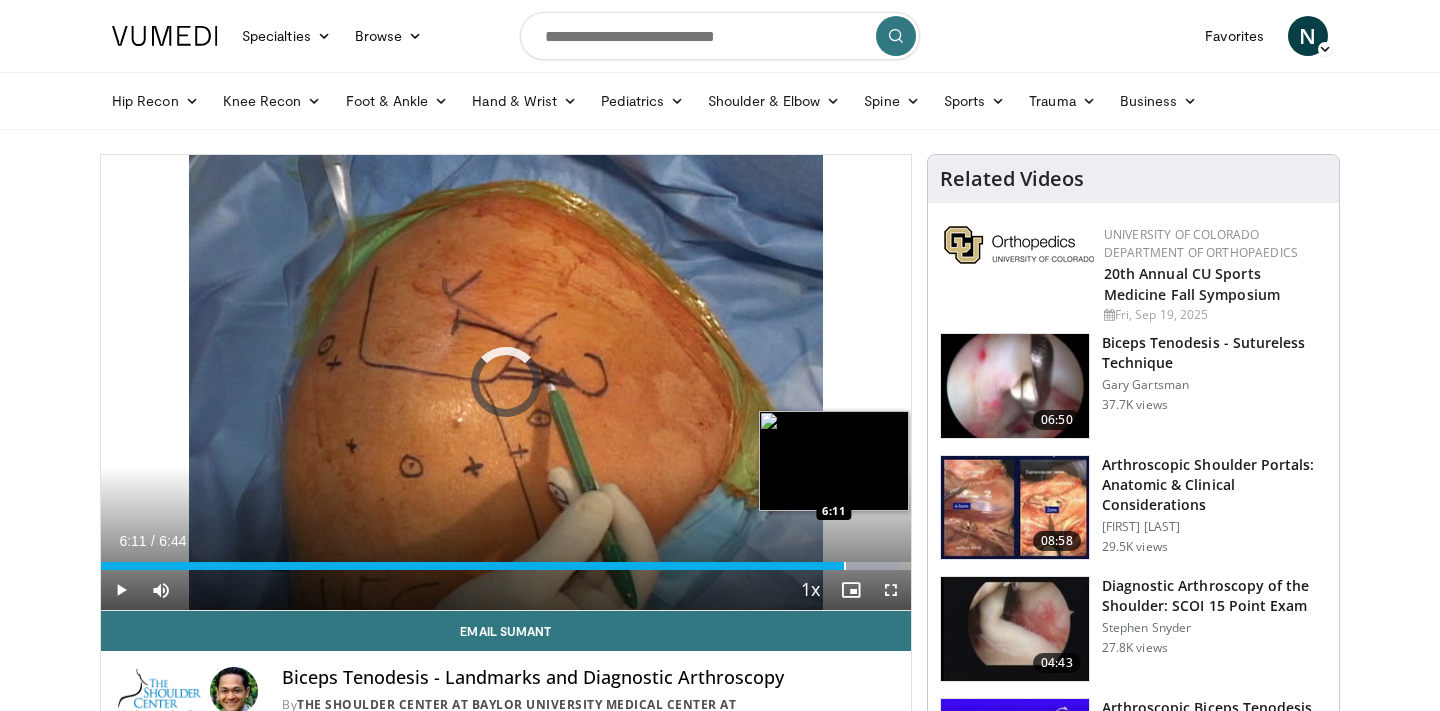 click at bounding box center (845, 566) 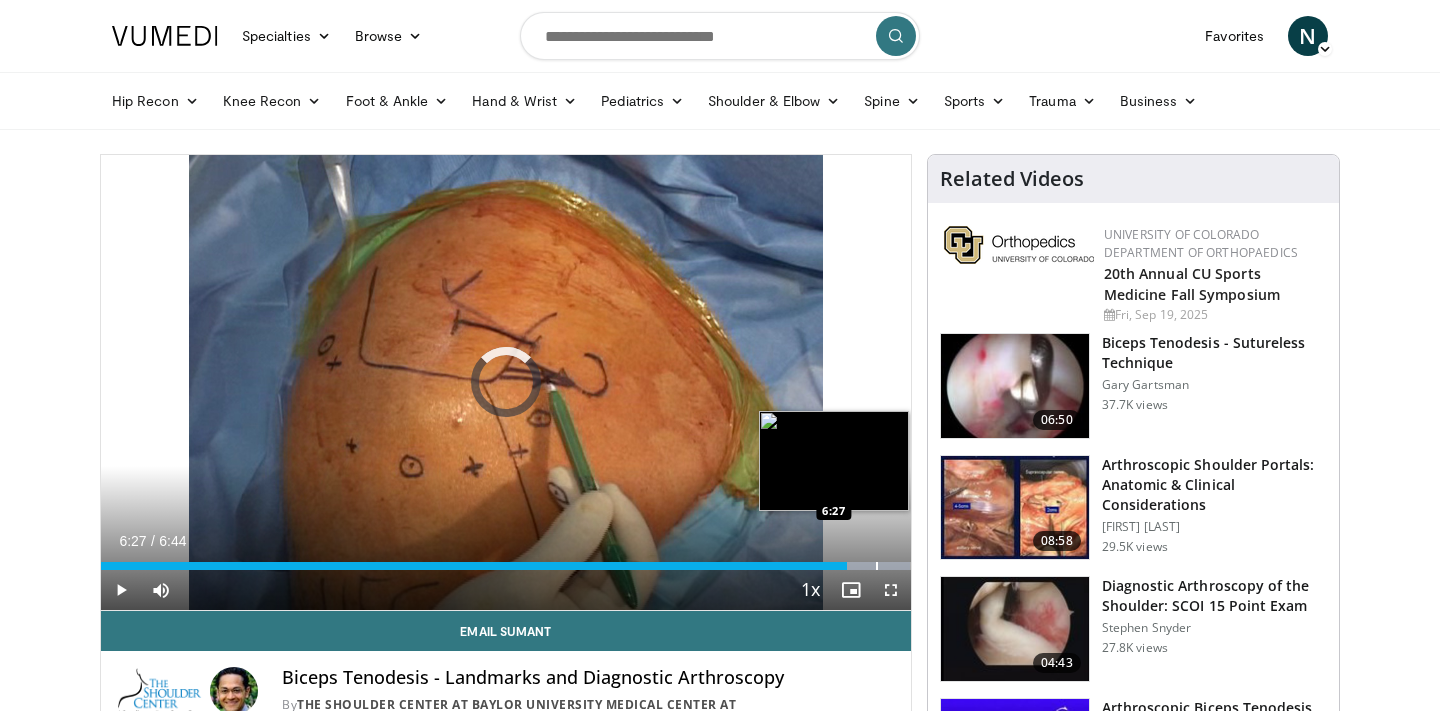click at bounding box center [877, 566] 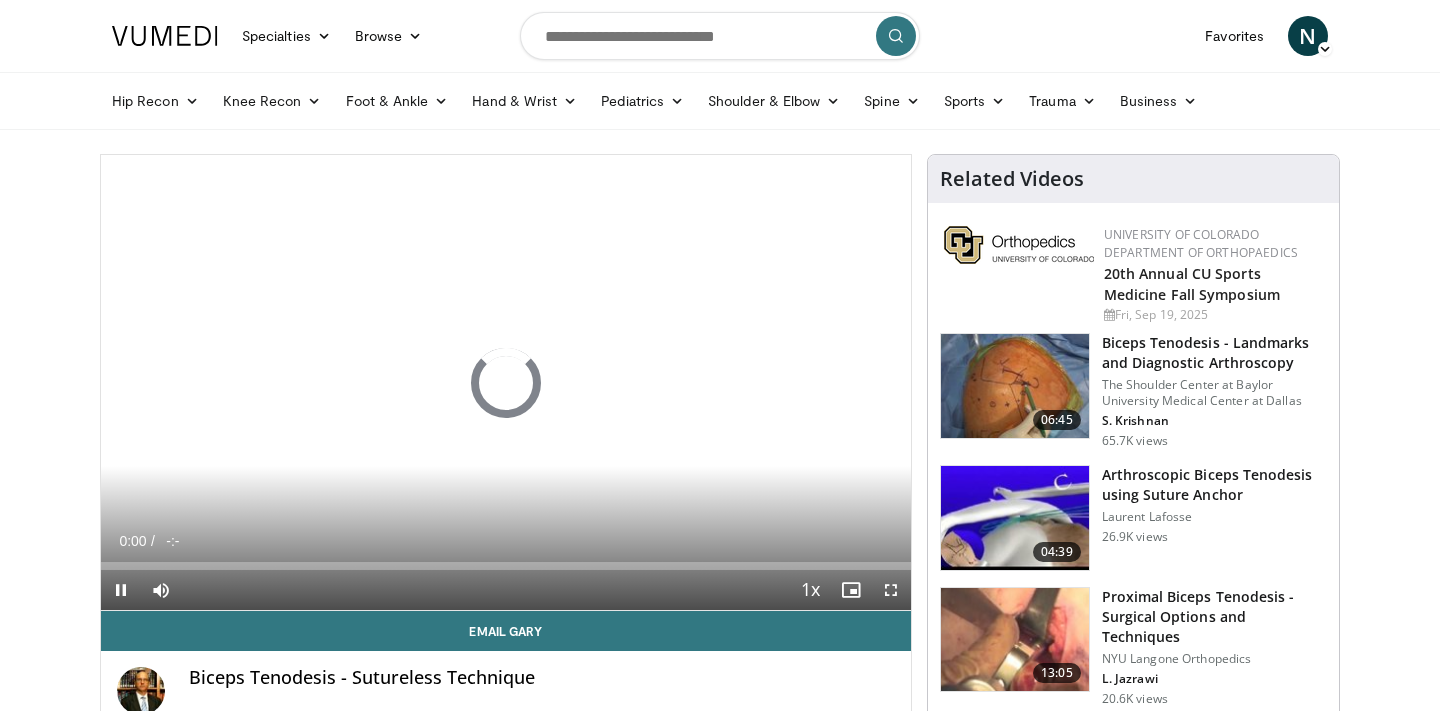 scroll, scrollTop: 0, scrollLeft: 0, axis: both 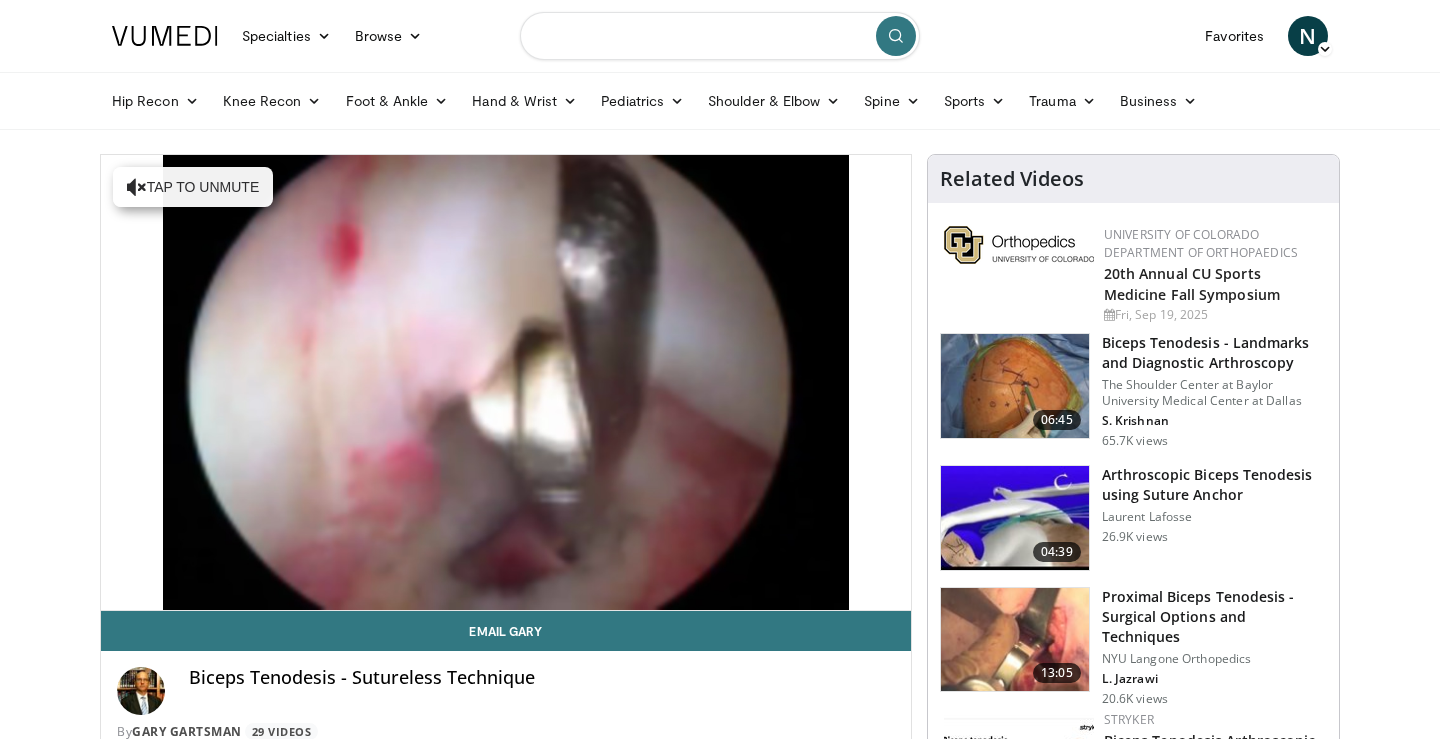 click at bounding box center (720, 36) 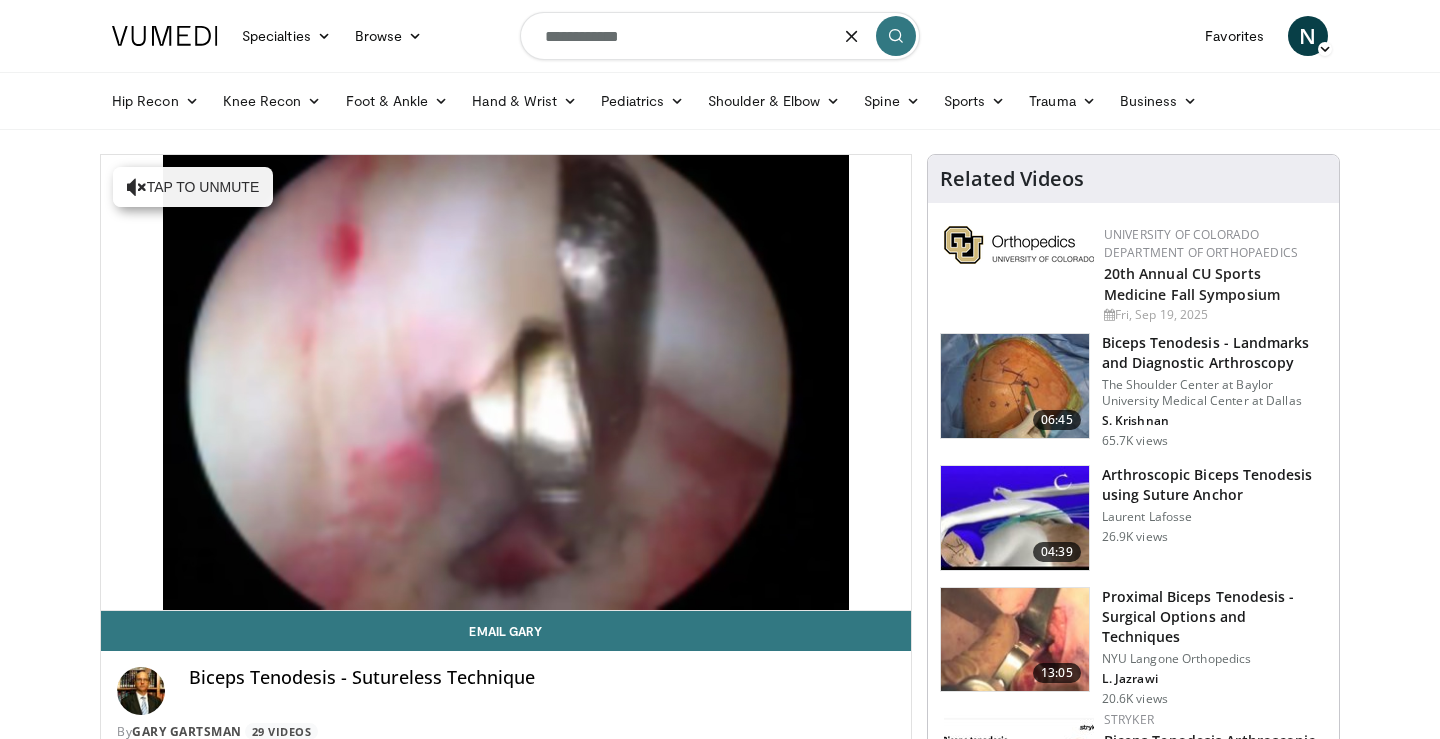 type on "**********" 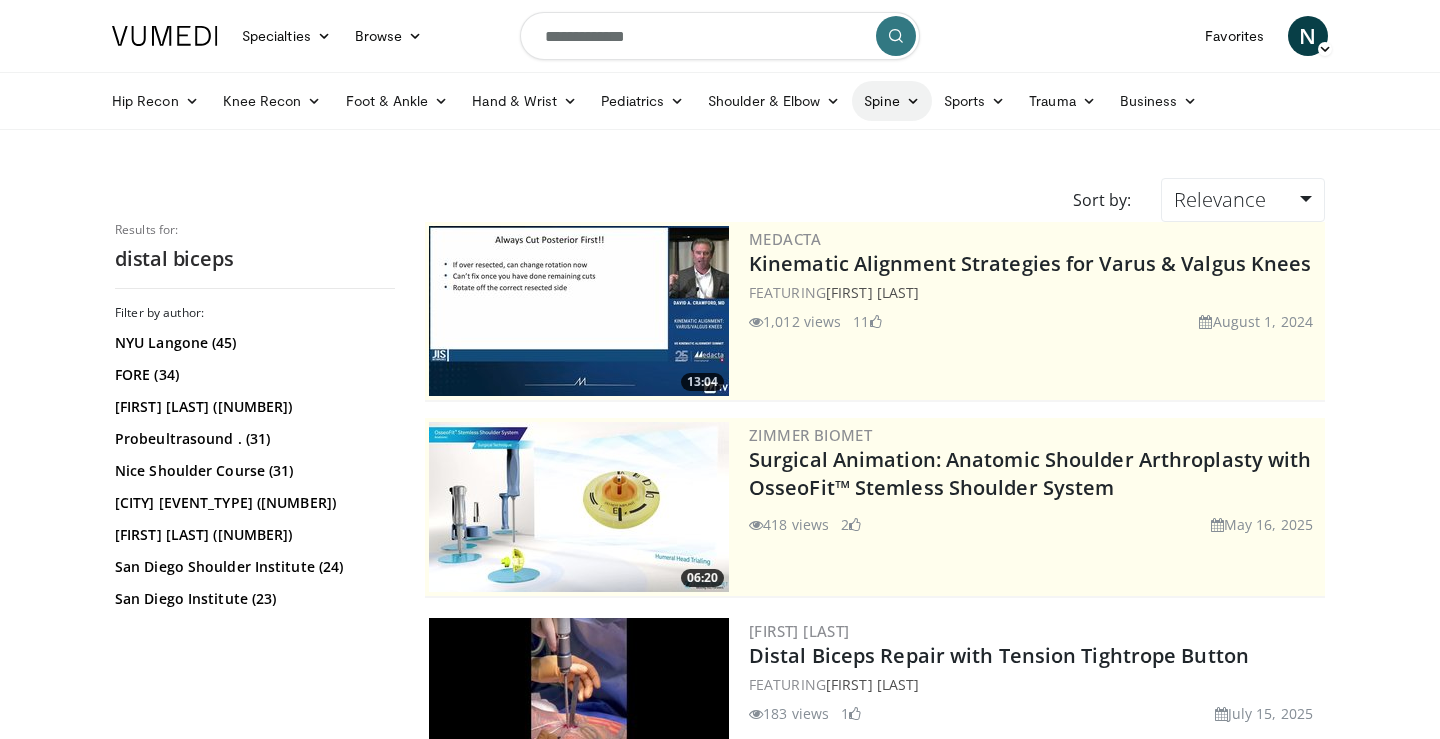 scroll, scrollTop: 0, scrollLeft: 0, axis: both 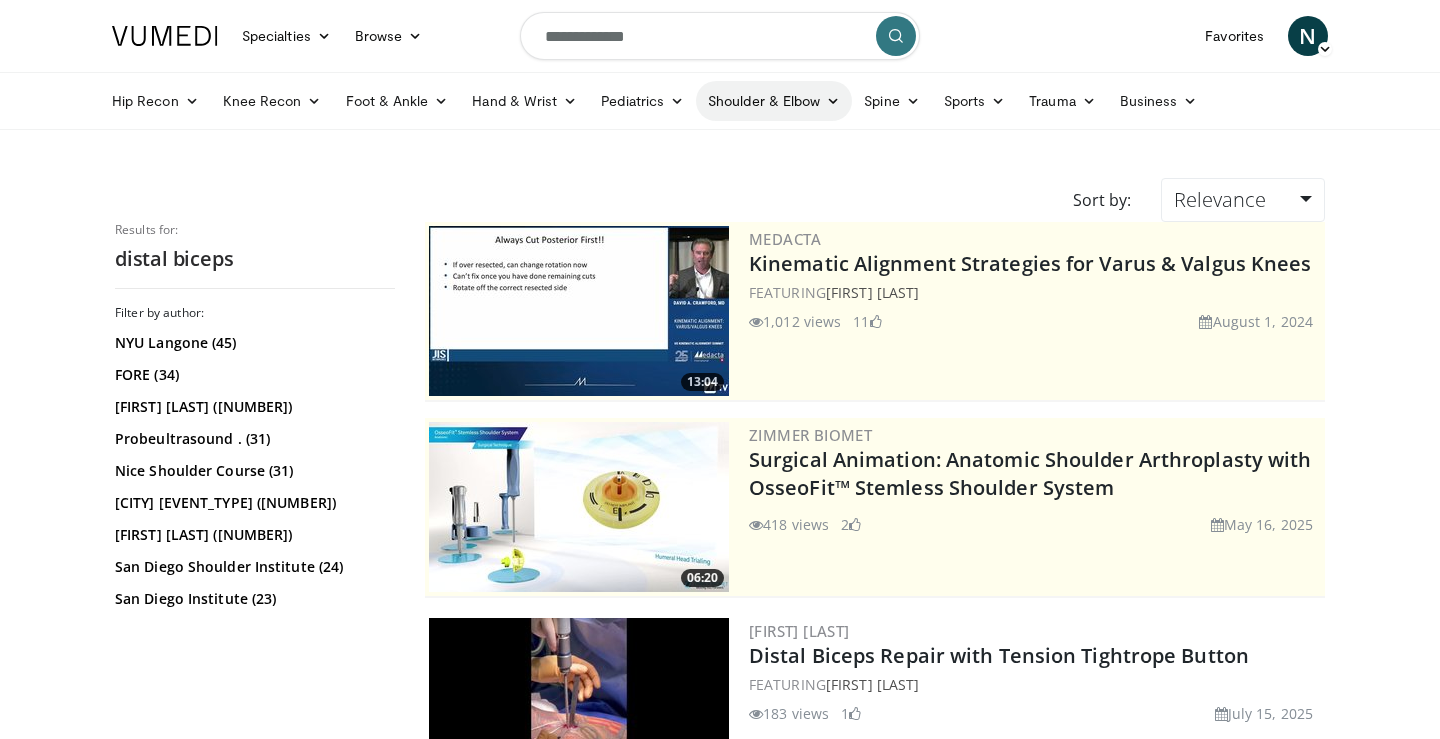 click on "Shoulder & Elbow" at bounding box center [774, 101] 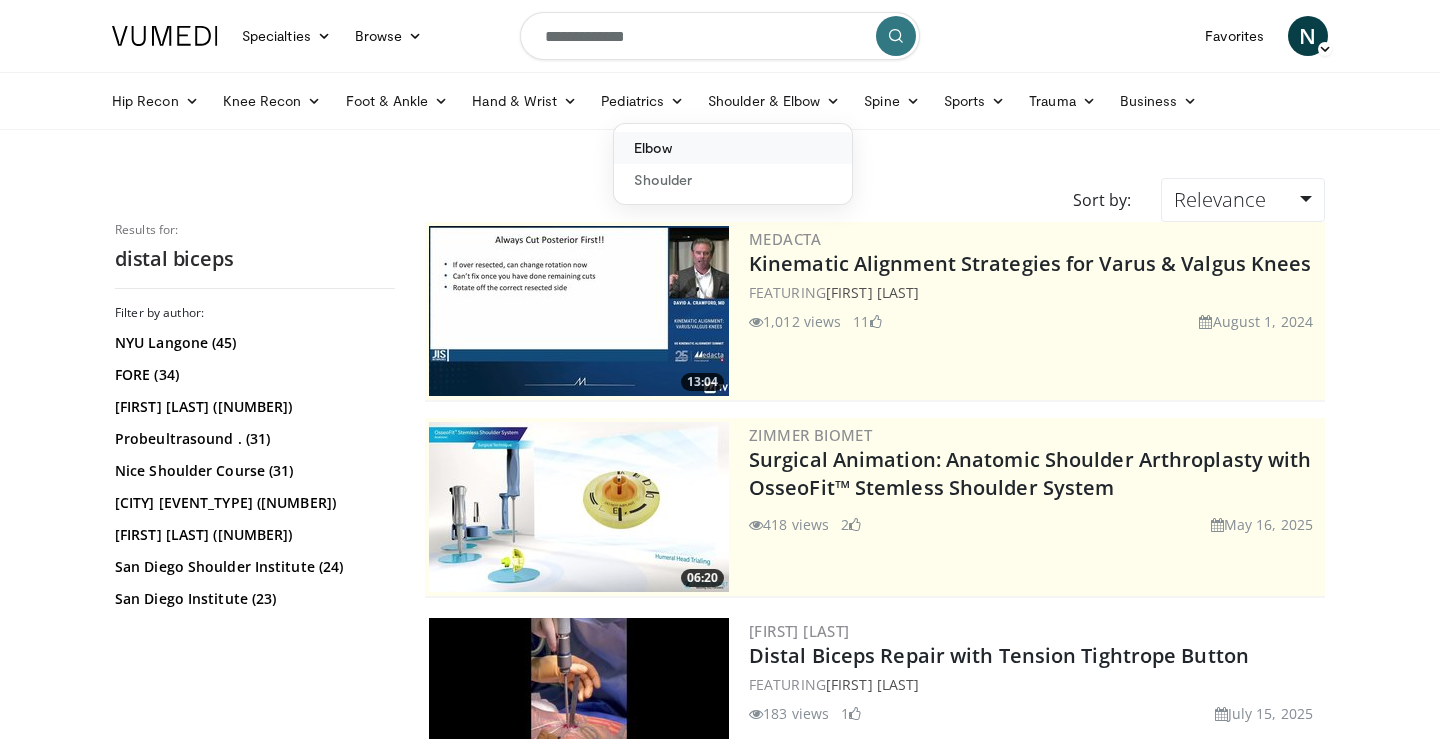 click on "Elbow" at bounding box center (733, 148) 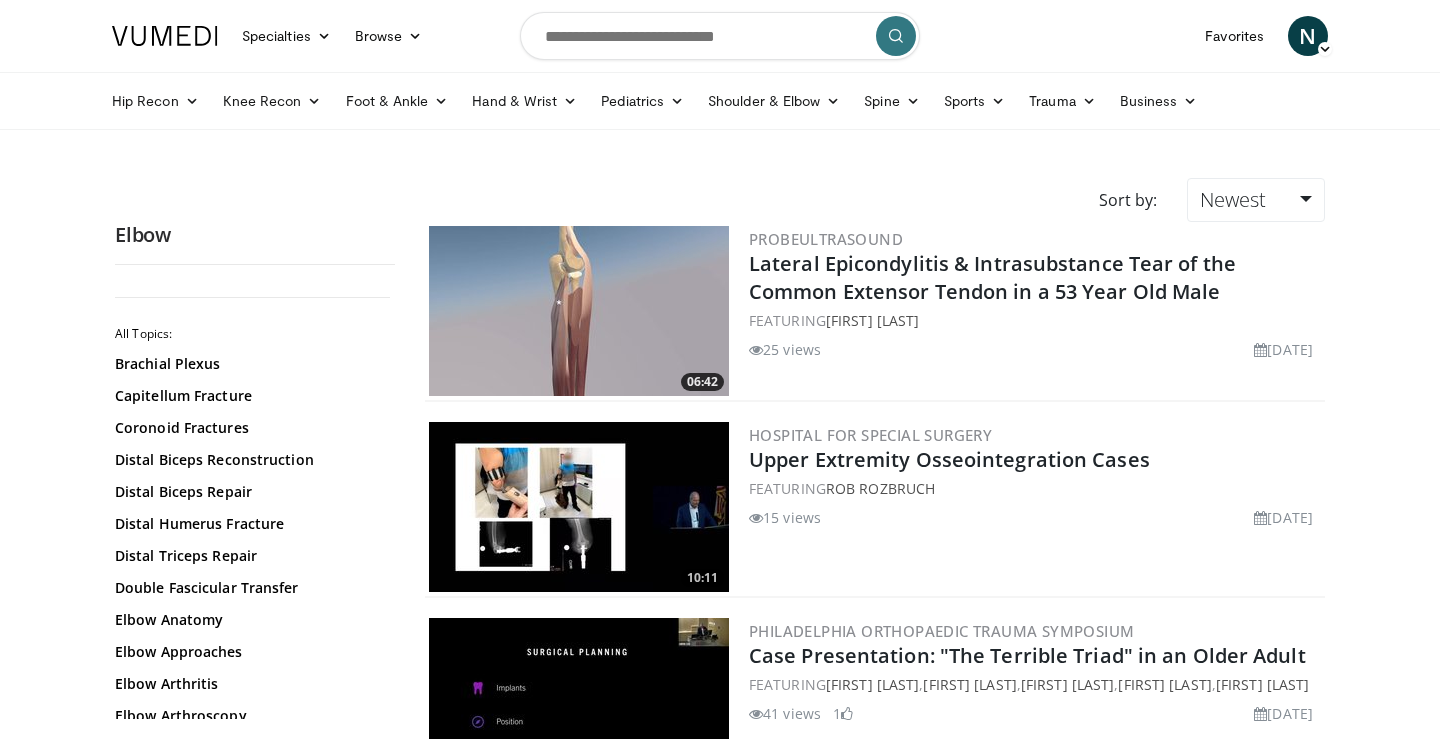 scroll, scrollTop: 0, scrollLeft: 0, axis: both 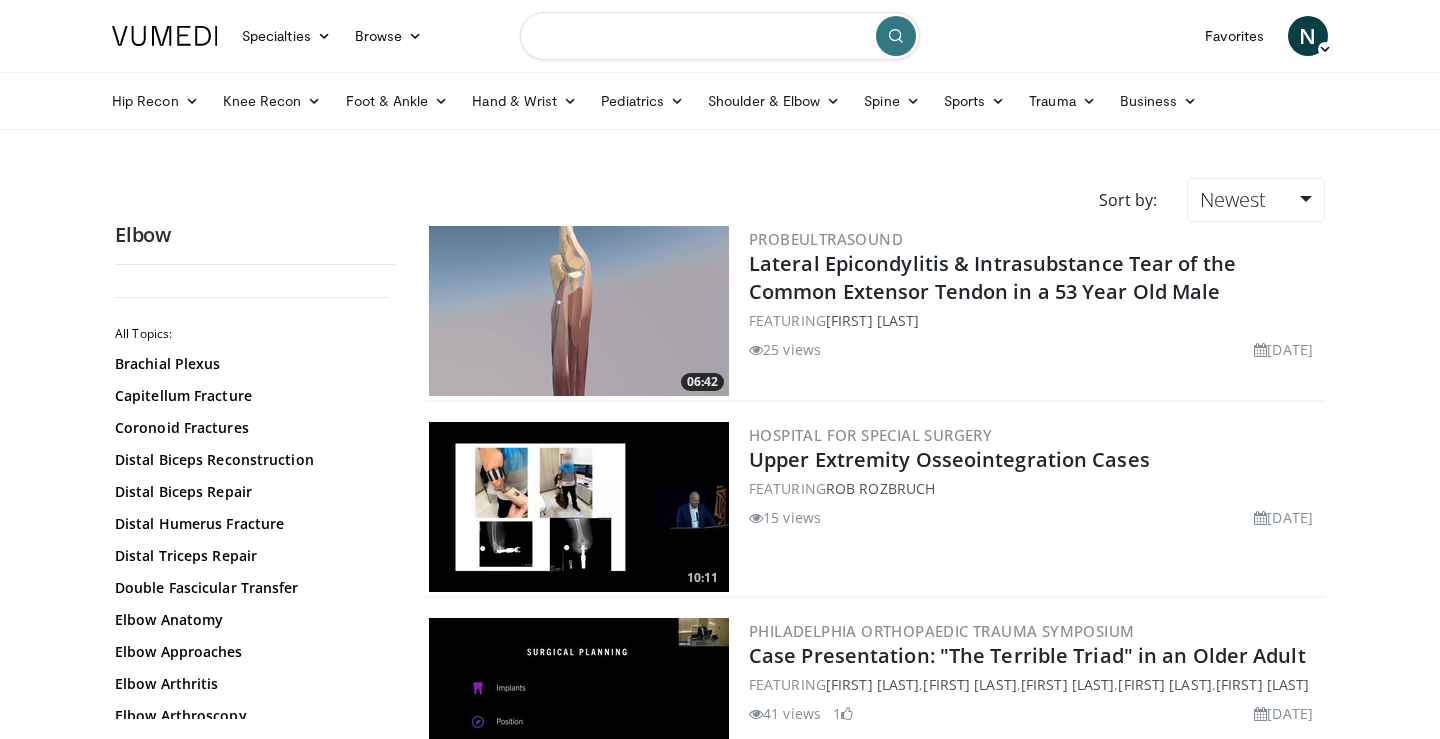 click at bounding box center [720, 36] 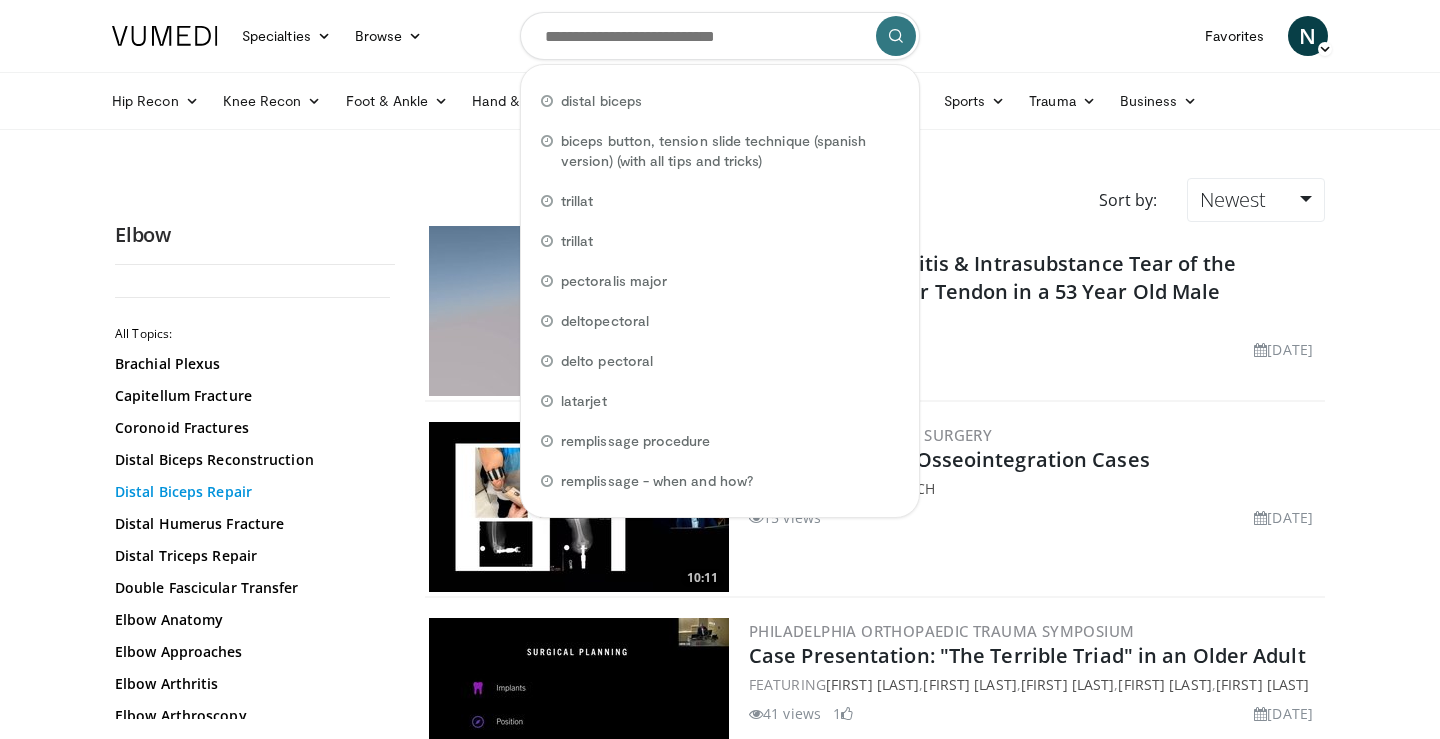 click on "Distal Biceps Repair" at bounding box center (250, 492) 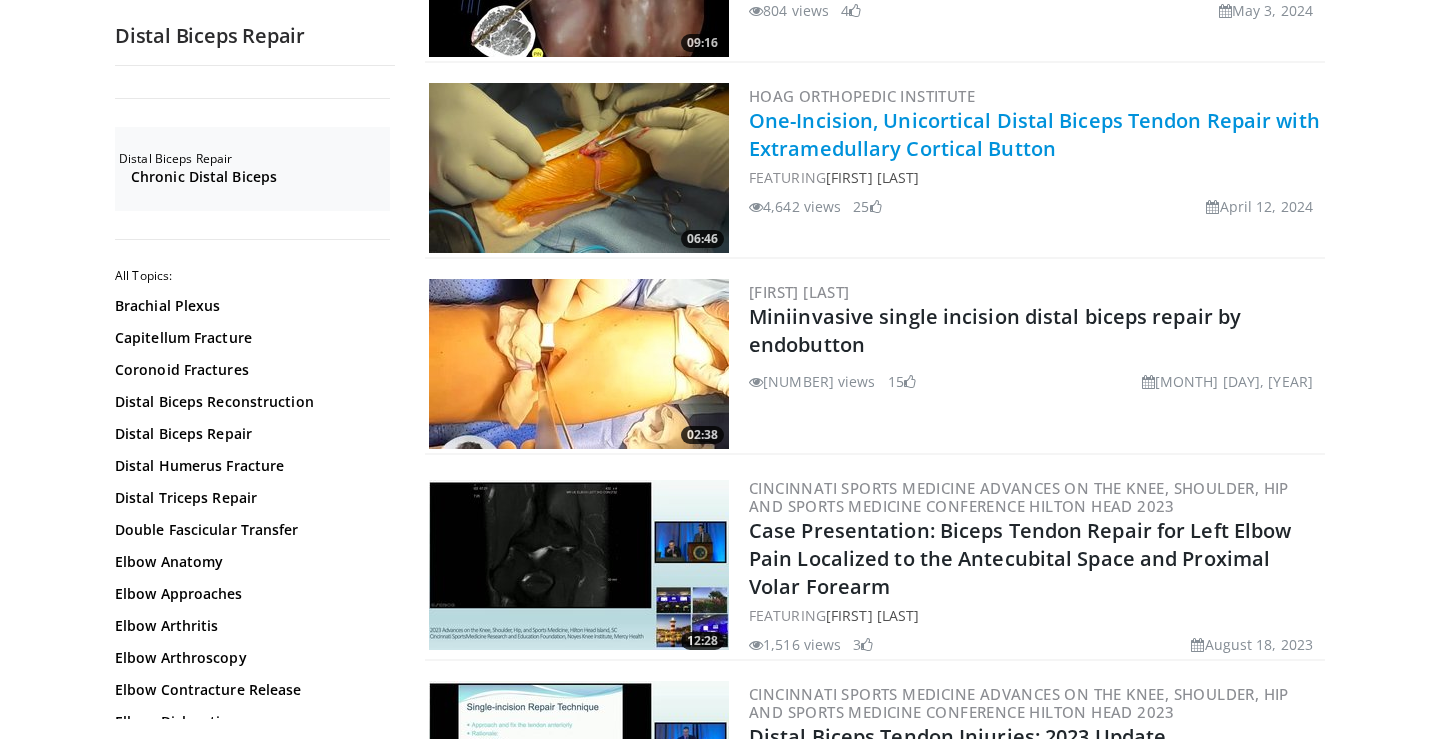 scroll, scrollTop: 1516, scrollLeft: 0, axis: vertical 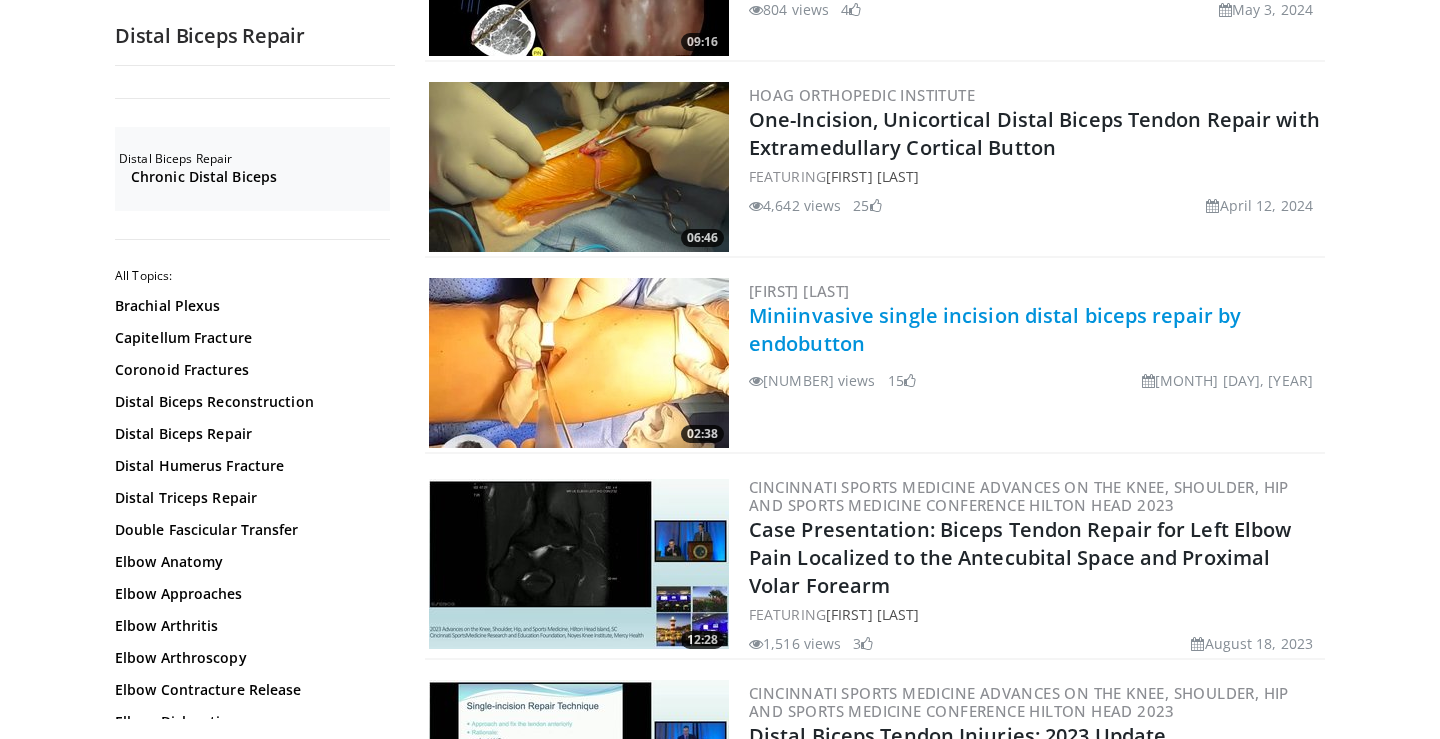 click on "Miniinvasive single incision distal biceps repair by endobutton" at bounding box center (995, 329) 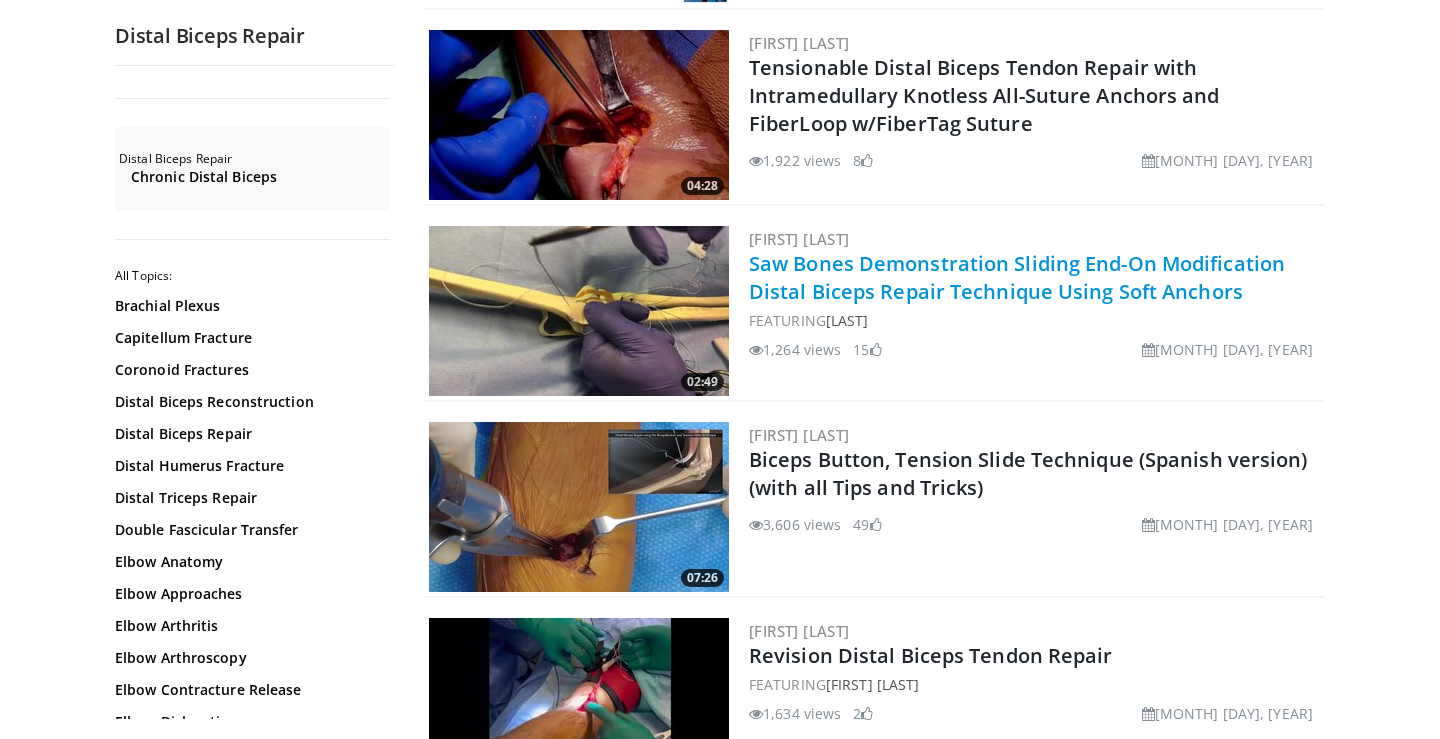 scroll, scrollTop: 2759, scrollLeft: 0, axis: vertical 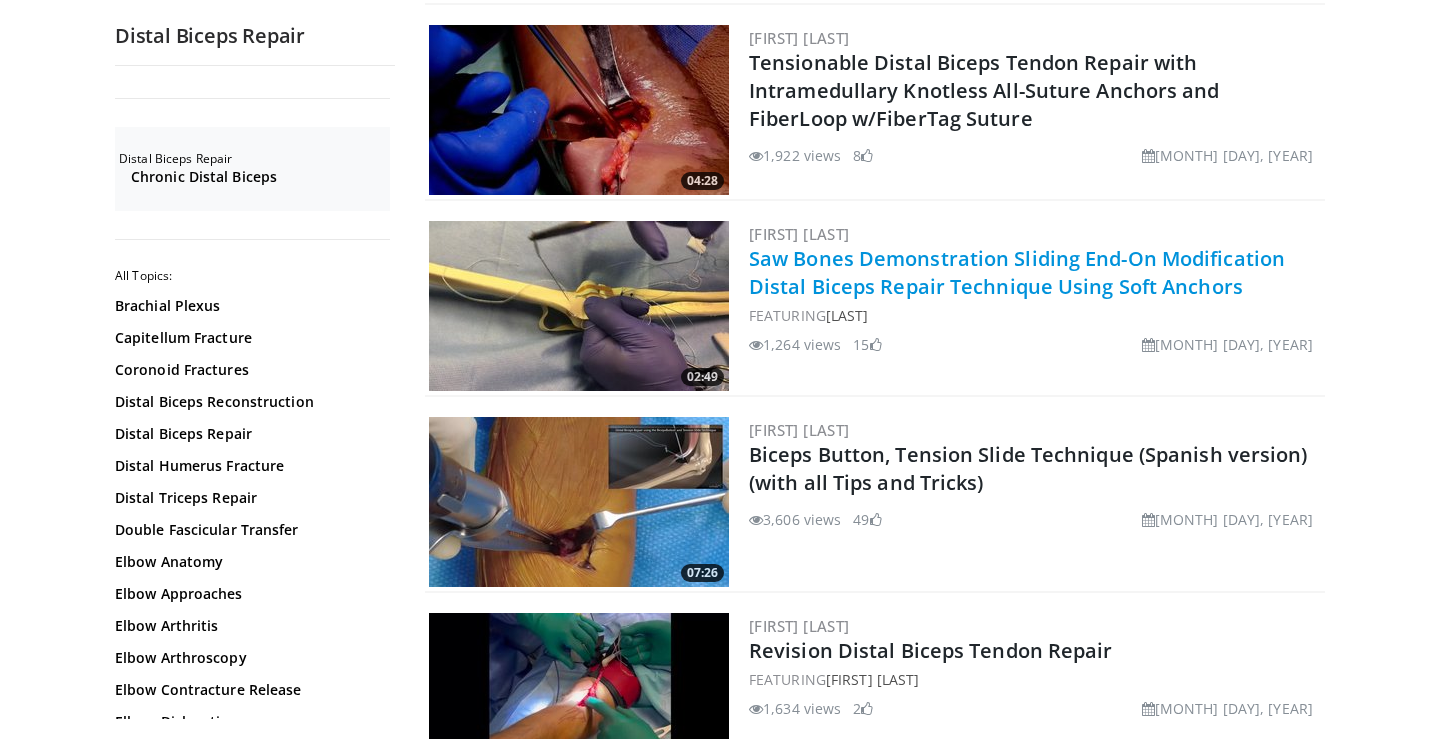 click on "Saw Bones Demonstration Sliding End-On Modification Distal Biceps Repair Technique Using Soft Anchors" at bounding box center (1017, 272) 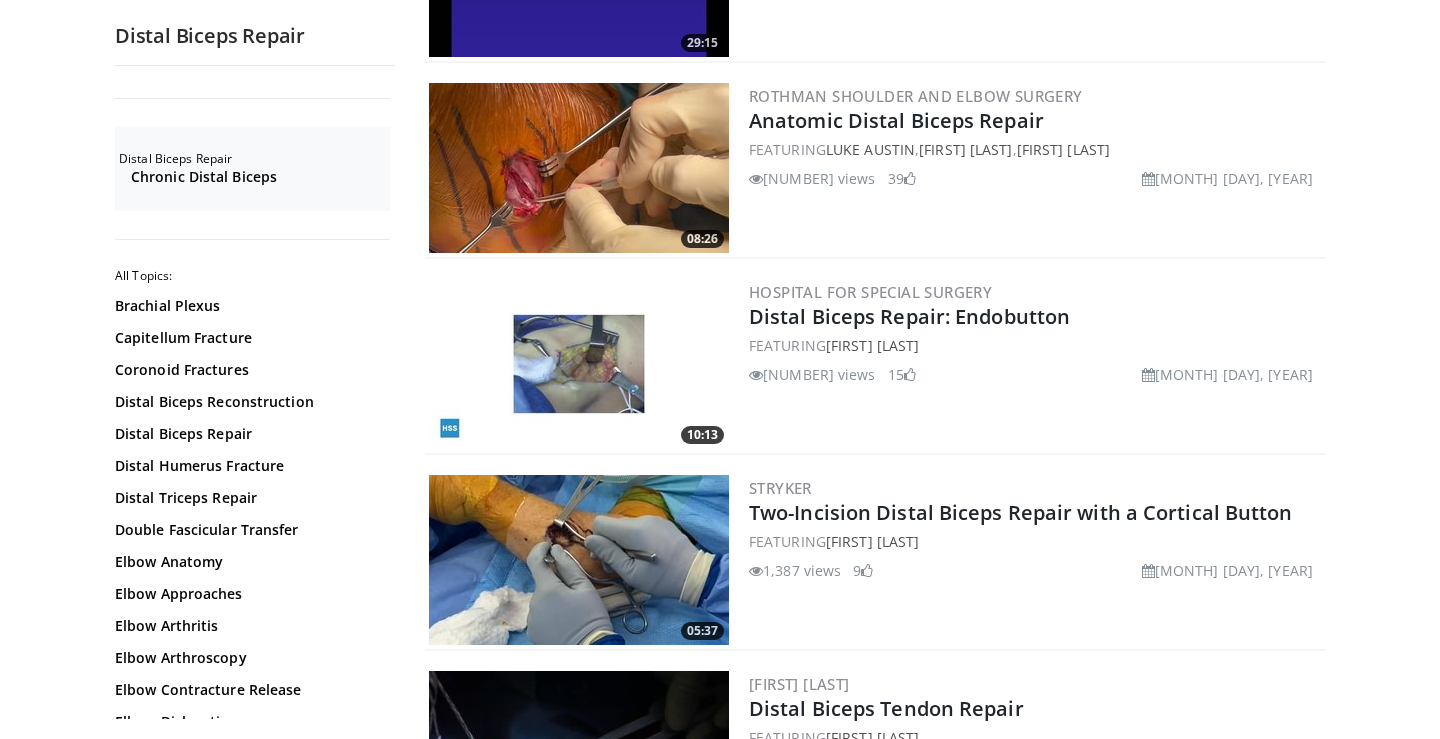 scroll, scrollTop: 3878, scrollLeft: 0, axis: vertical 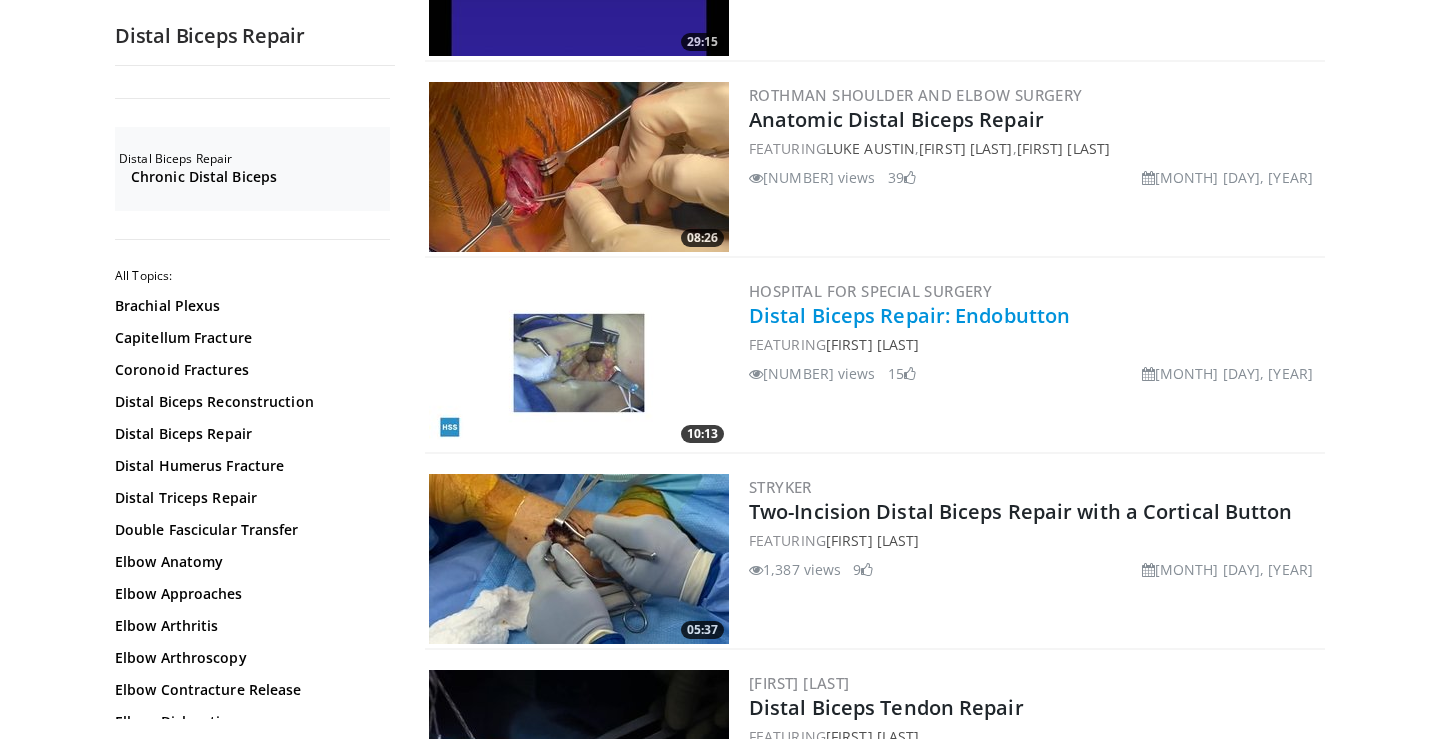 click on "Distal Biceps Repair: Endobutton" at bounding box center (909, 315) 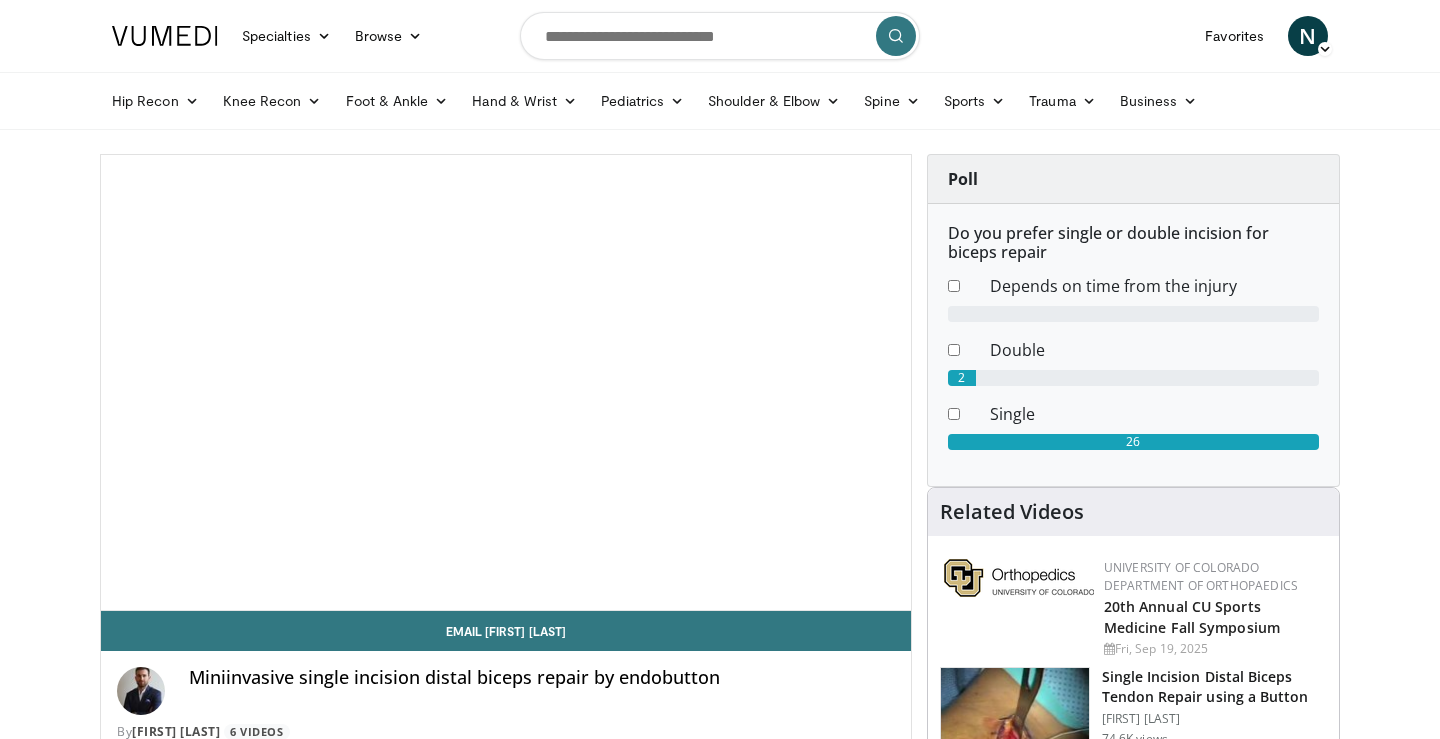 scroll, scrollTop: 0, scrollLeft: 0, axis: both 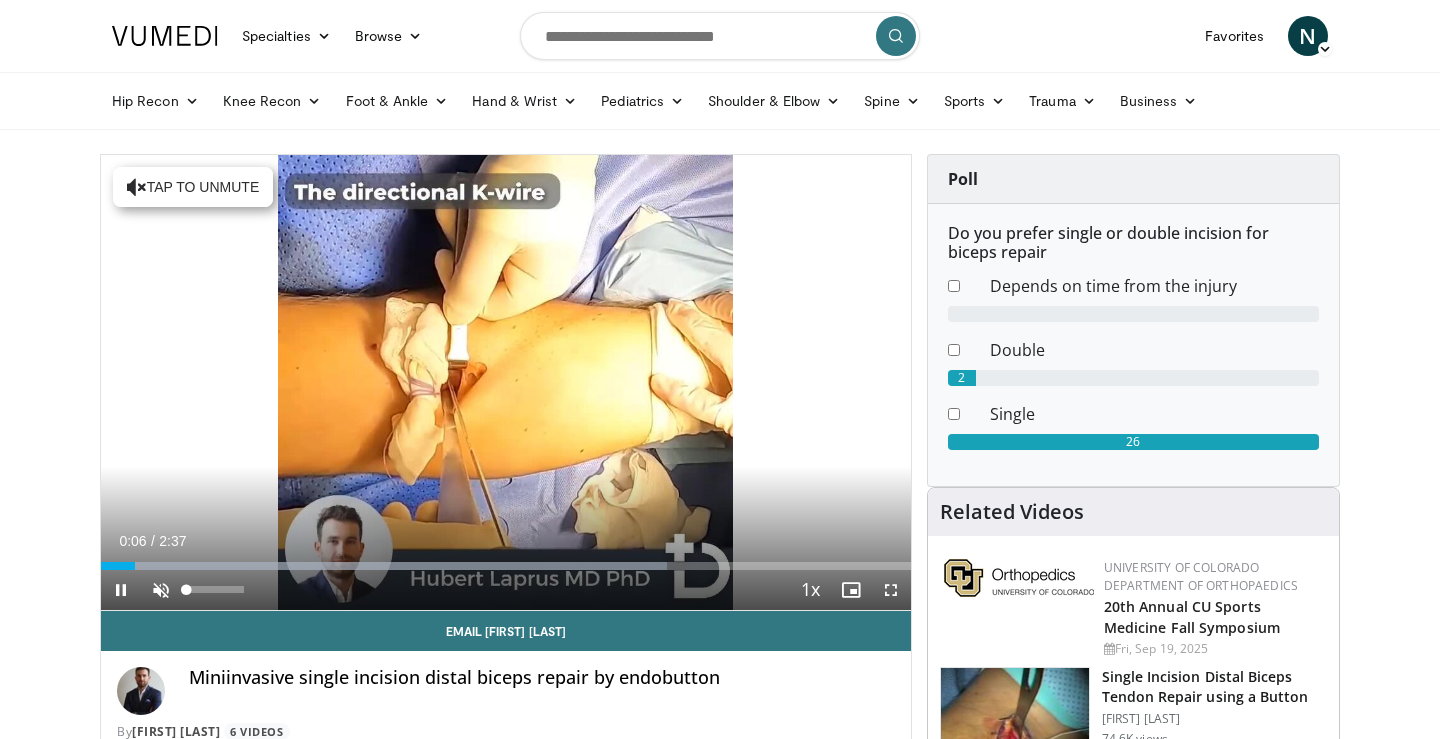 click at bounding box center (161, 590) 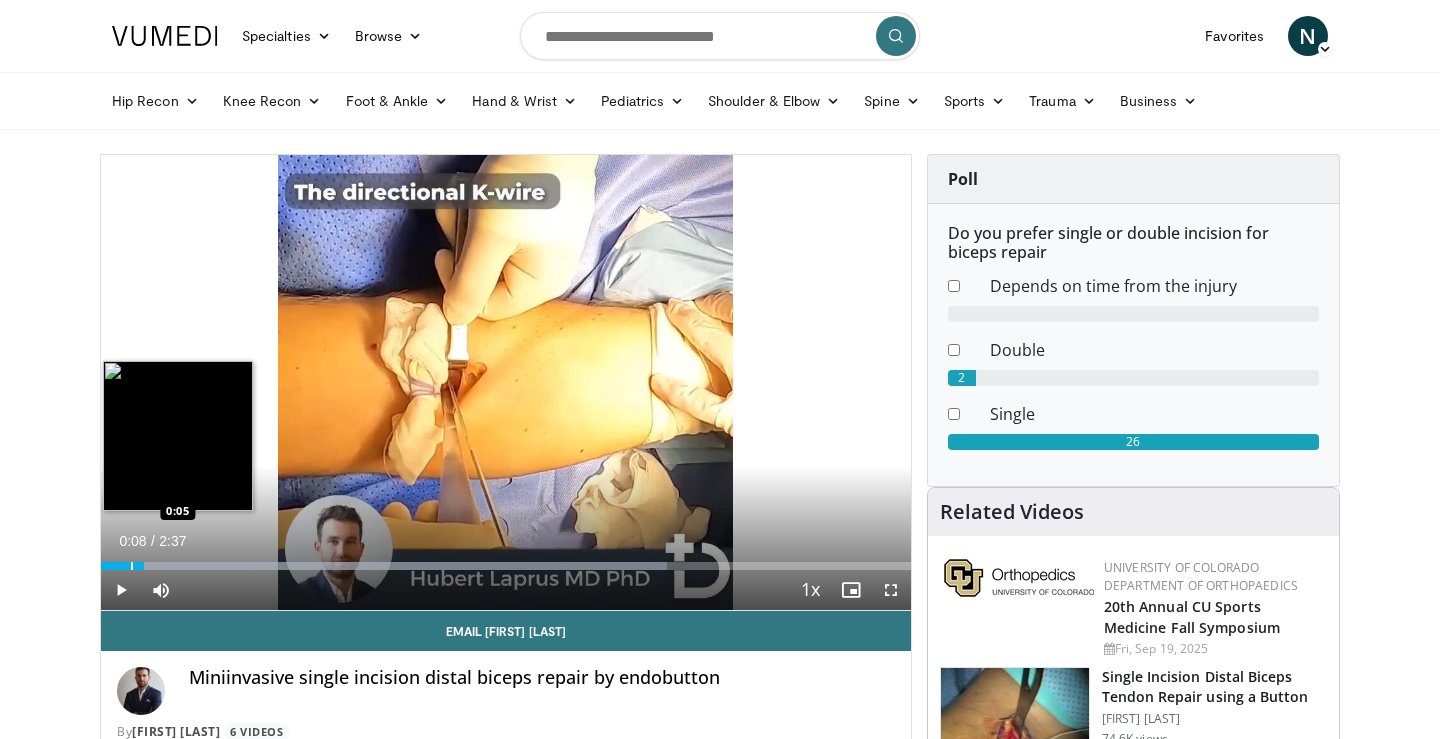 click at bounding box center (132, 566) 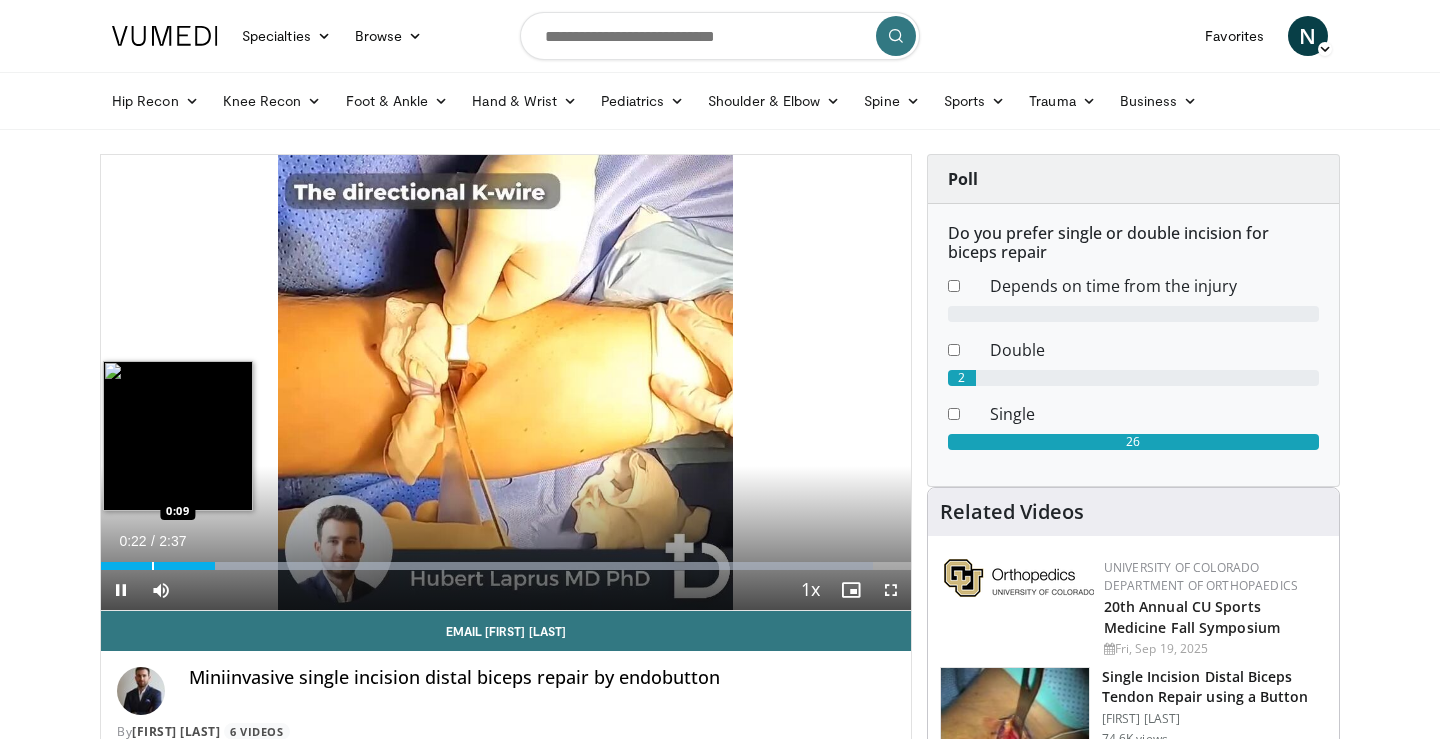 click at bounding box center [153, 566] 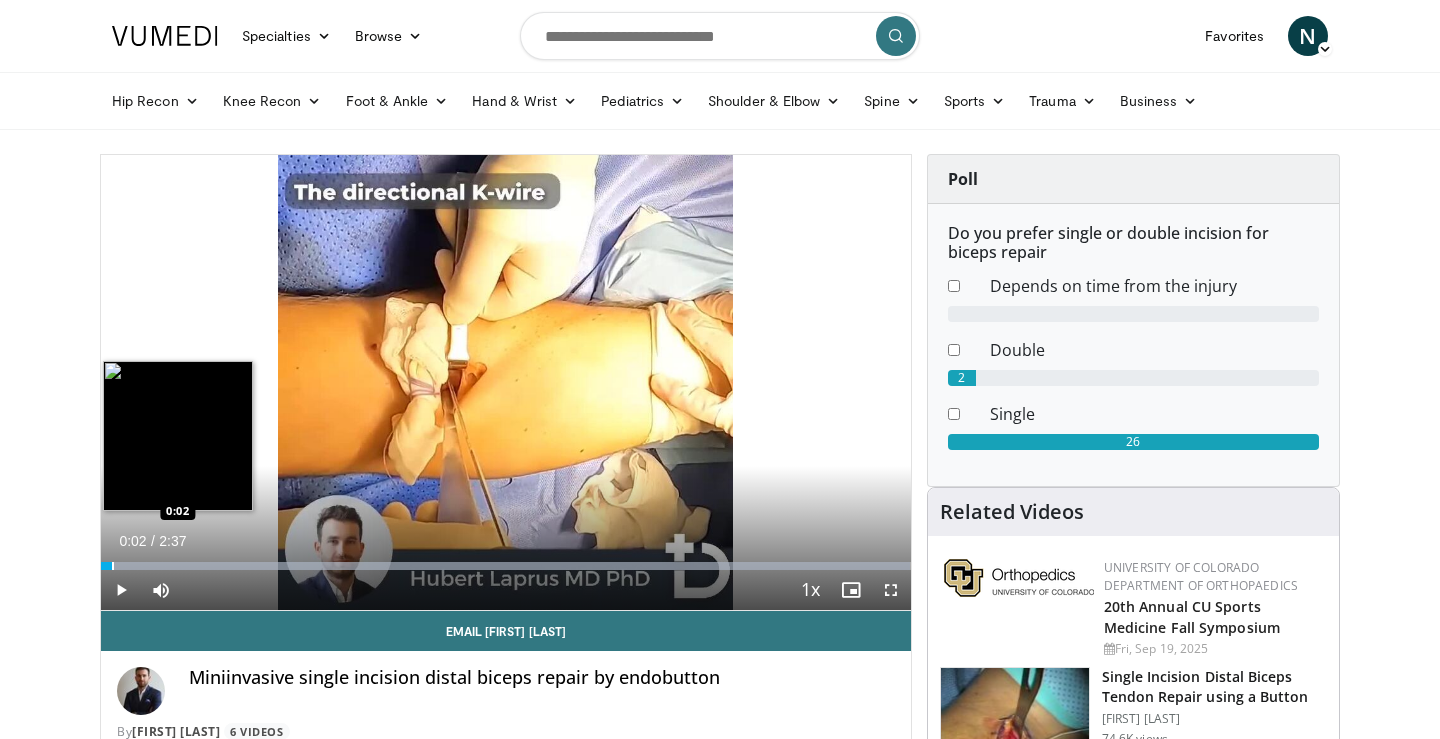 click at bounding box center [113, 566] 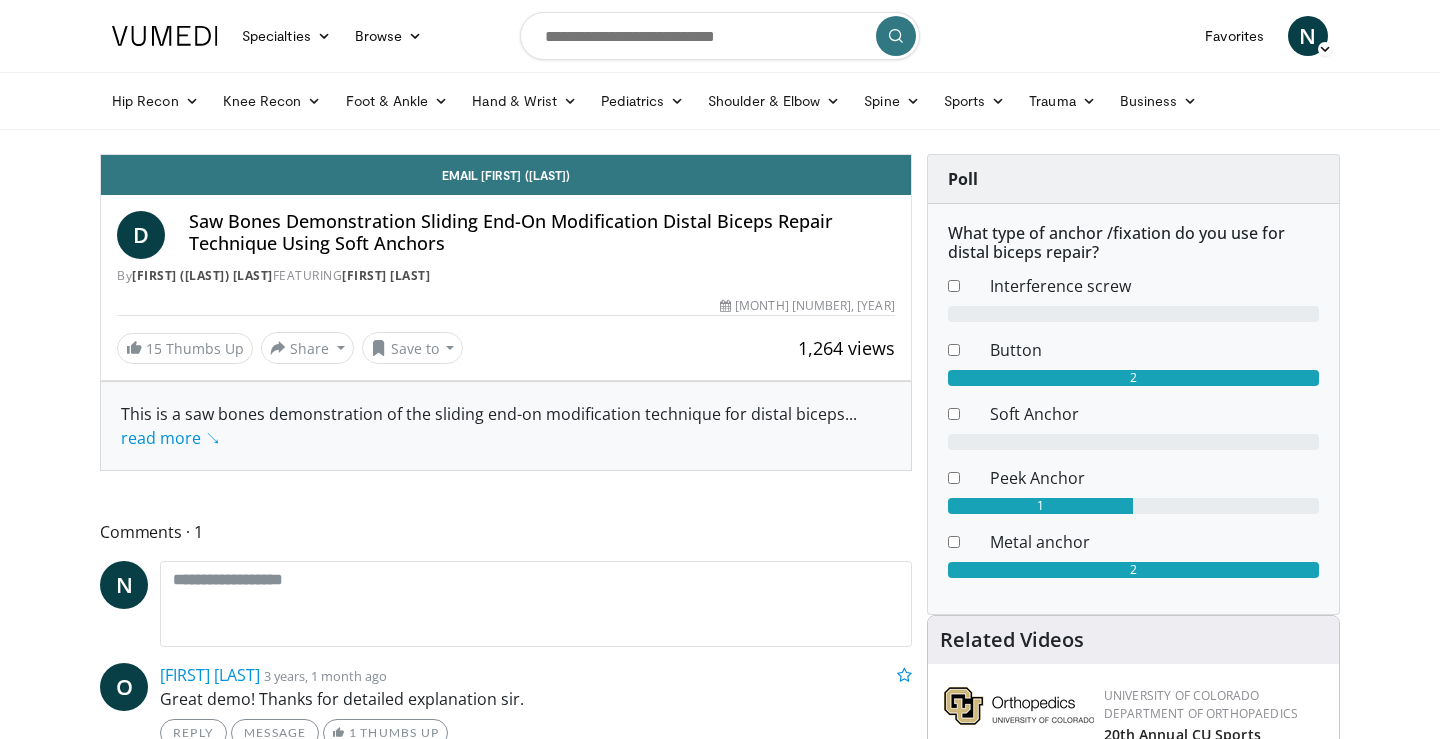 scroll, scrollTop: 0, scrollLeft: 0, axis: both 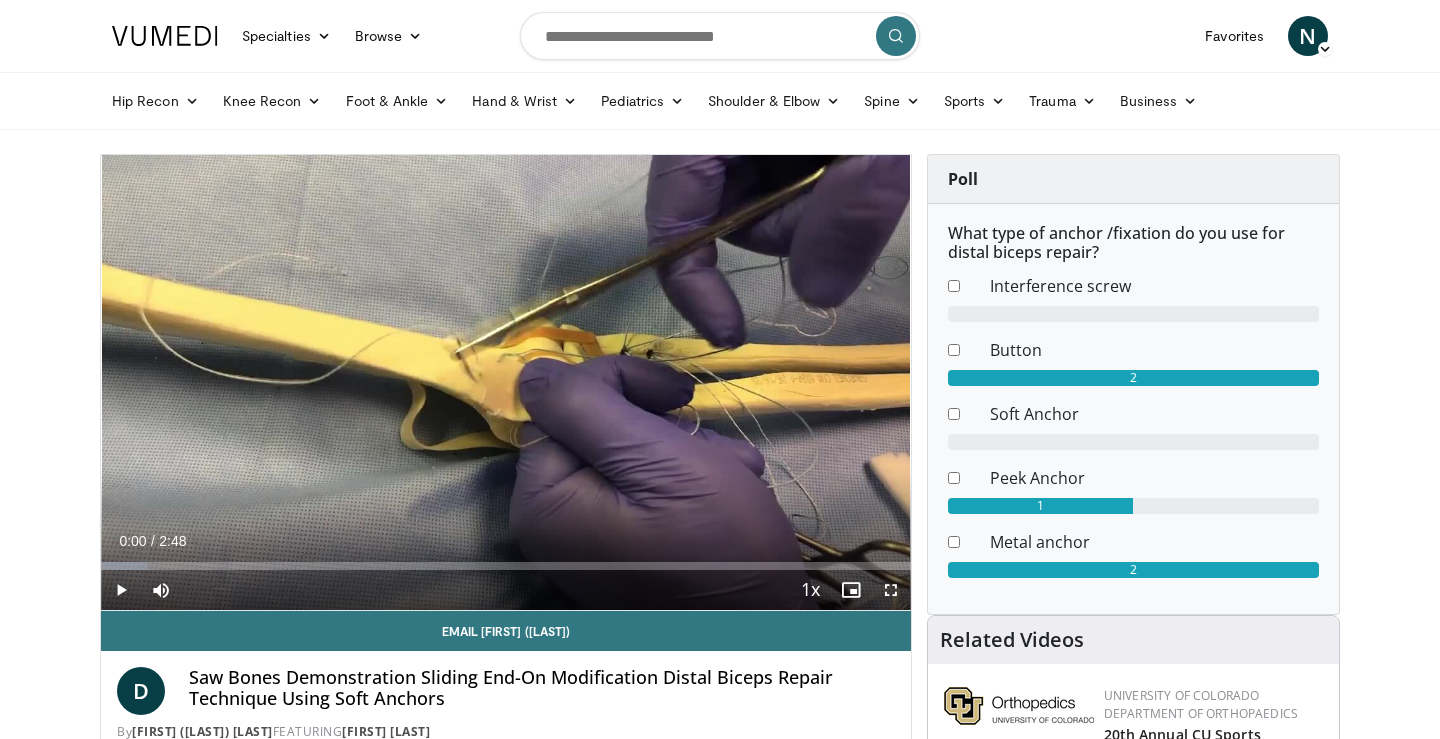click at bounding box center (121, 590) 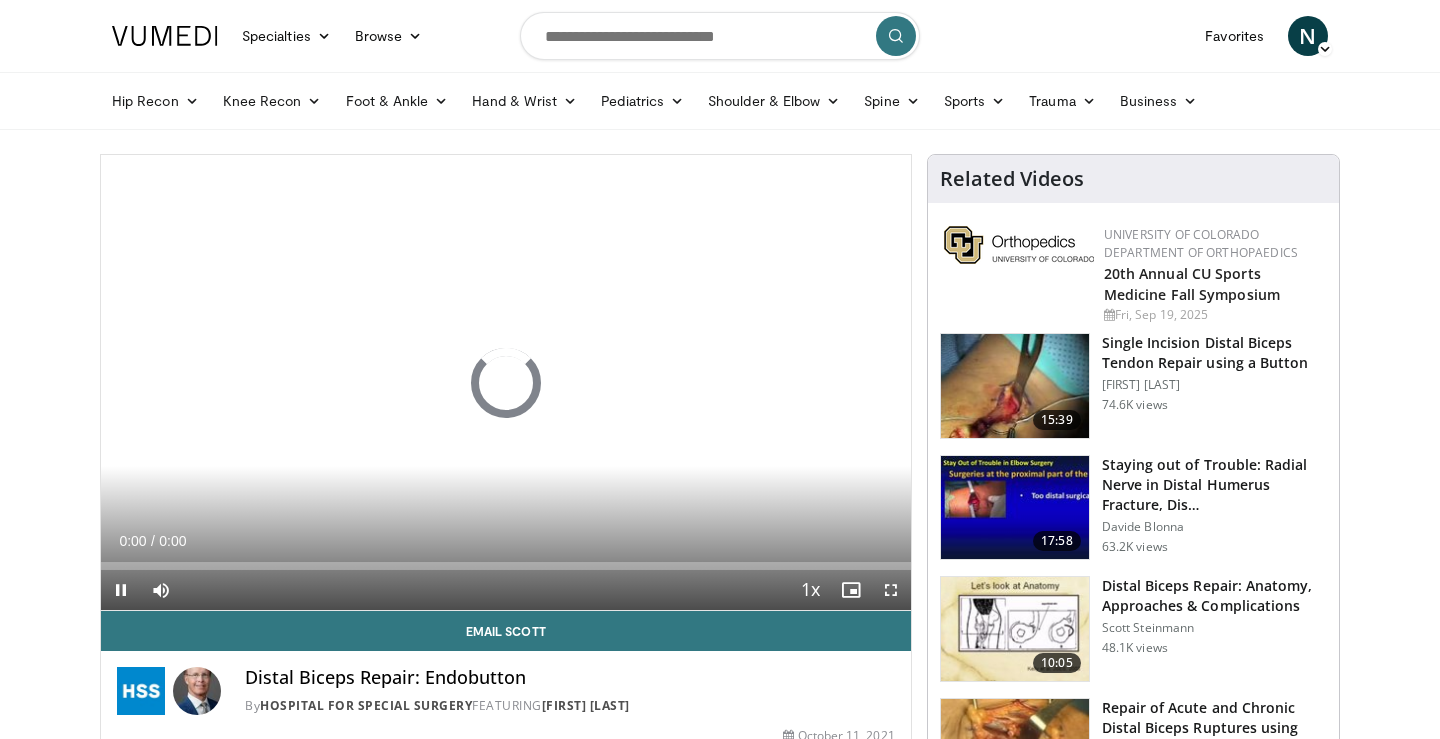 scroll, scrollTop: 0, scrollLeft: 0, axis: both 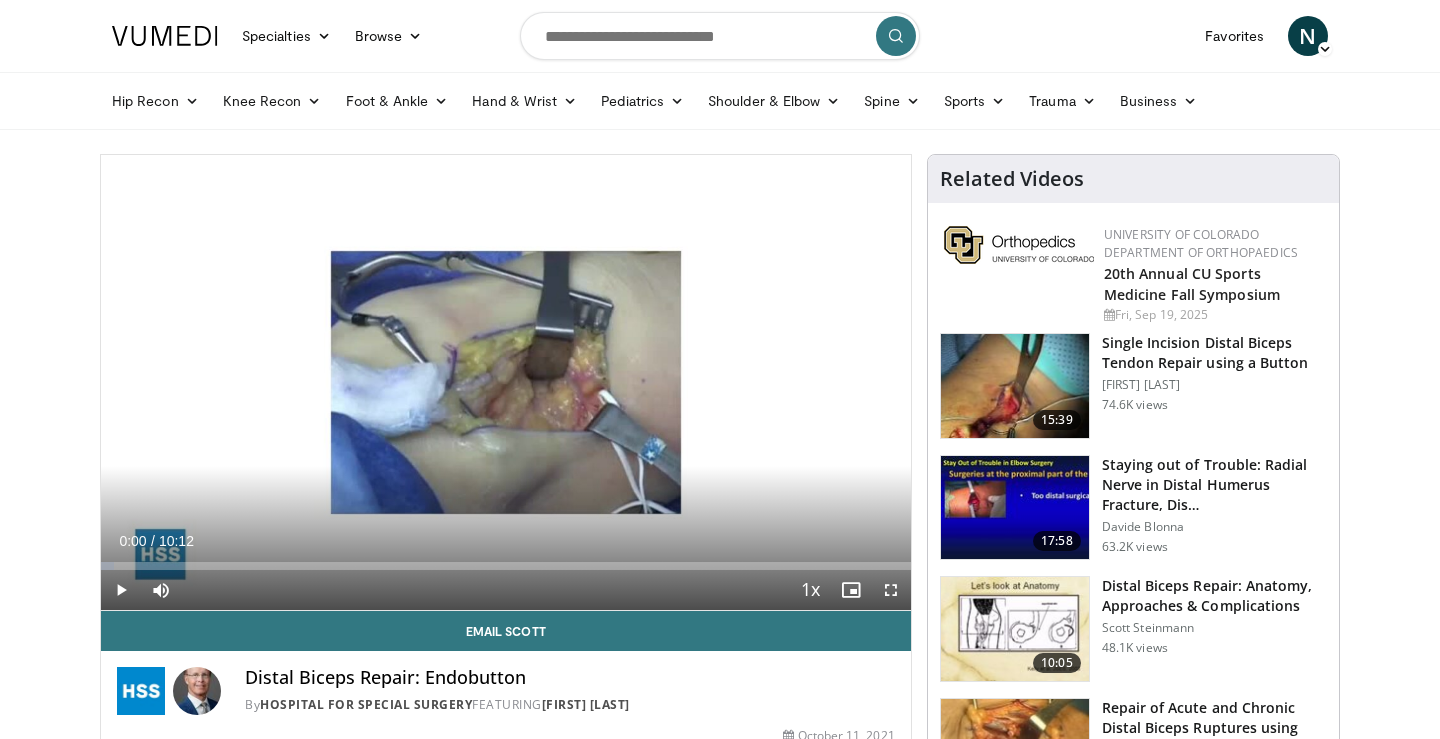 click at bounding box center (121, 590) 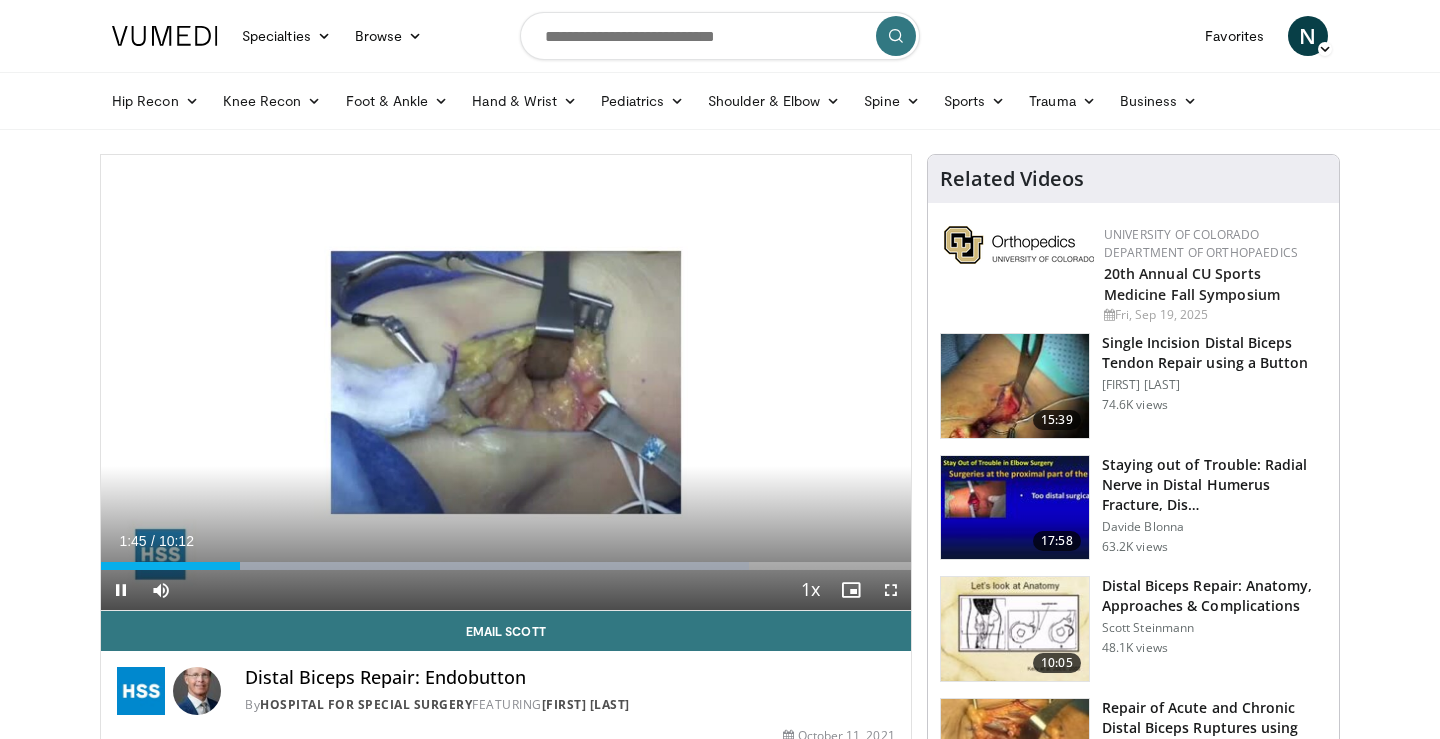 click at bounding box center (121, 590) 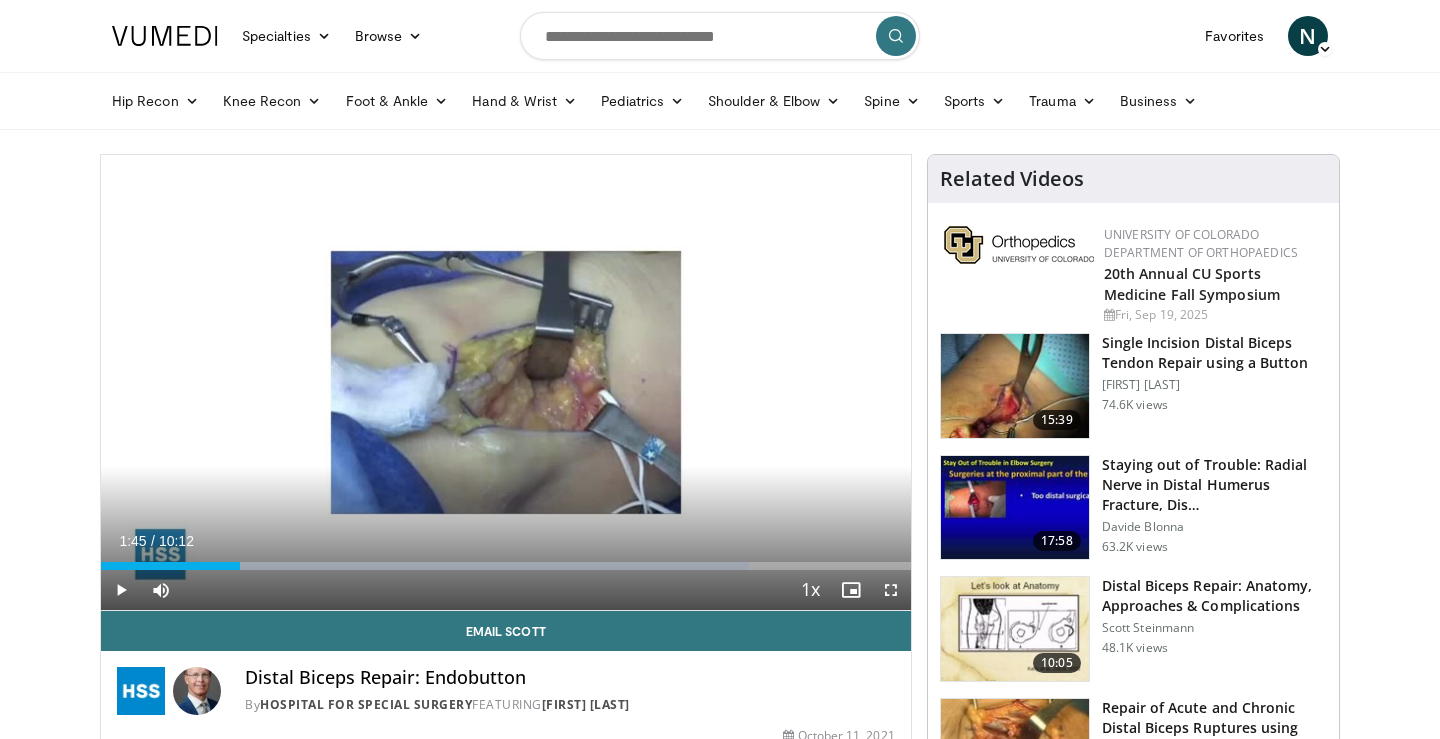 click at bounding box center [121, 590] 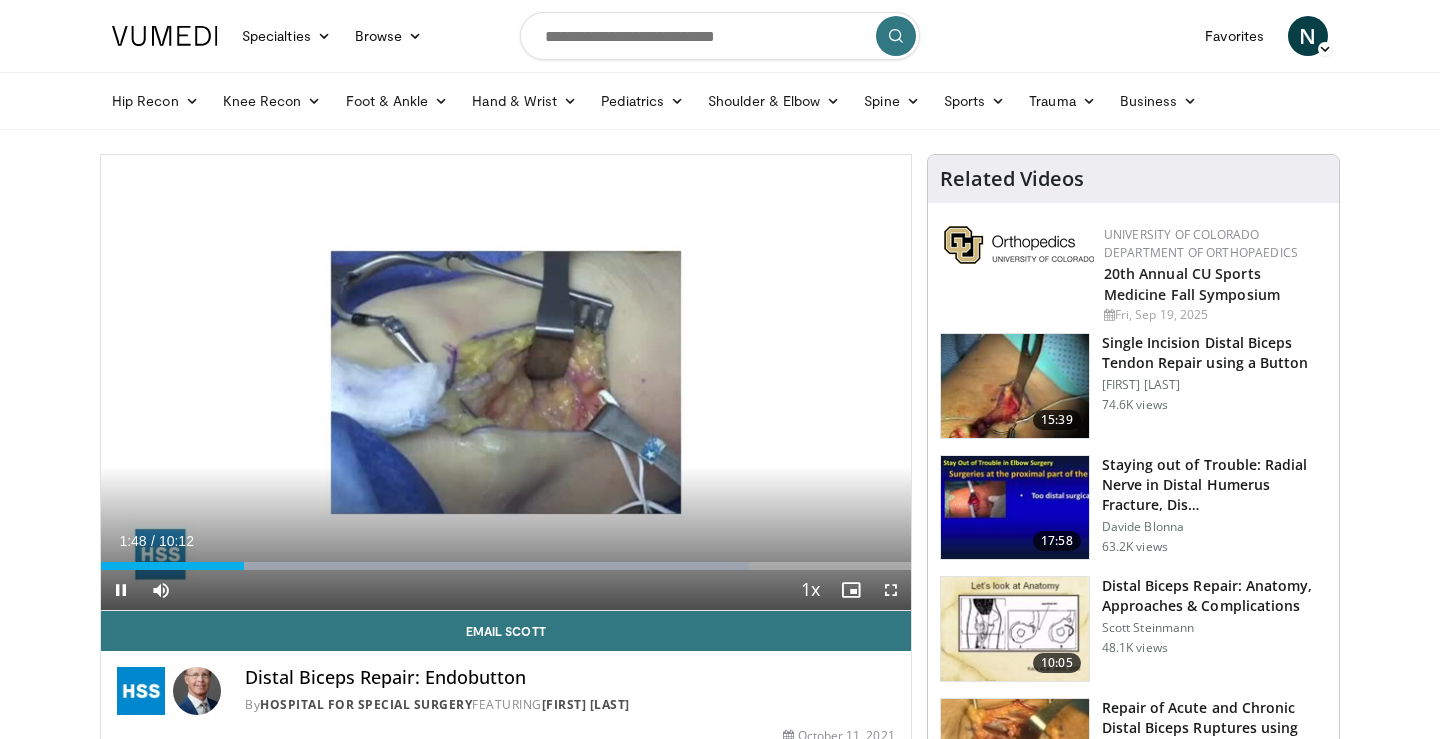 click at bounding box center (891, 590) 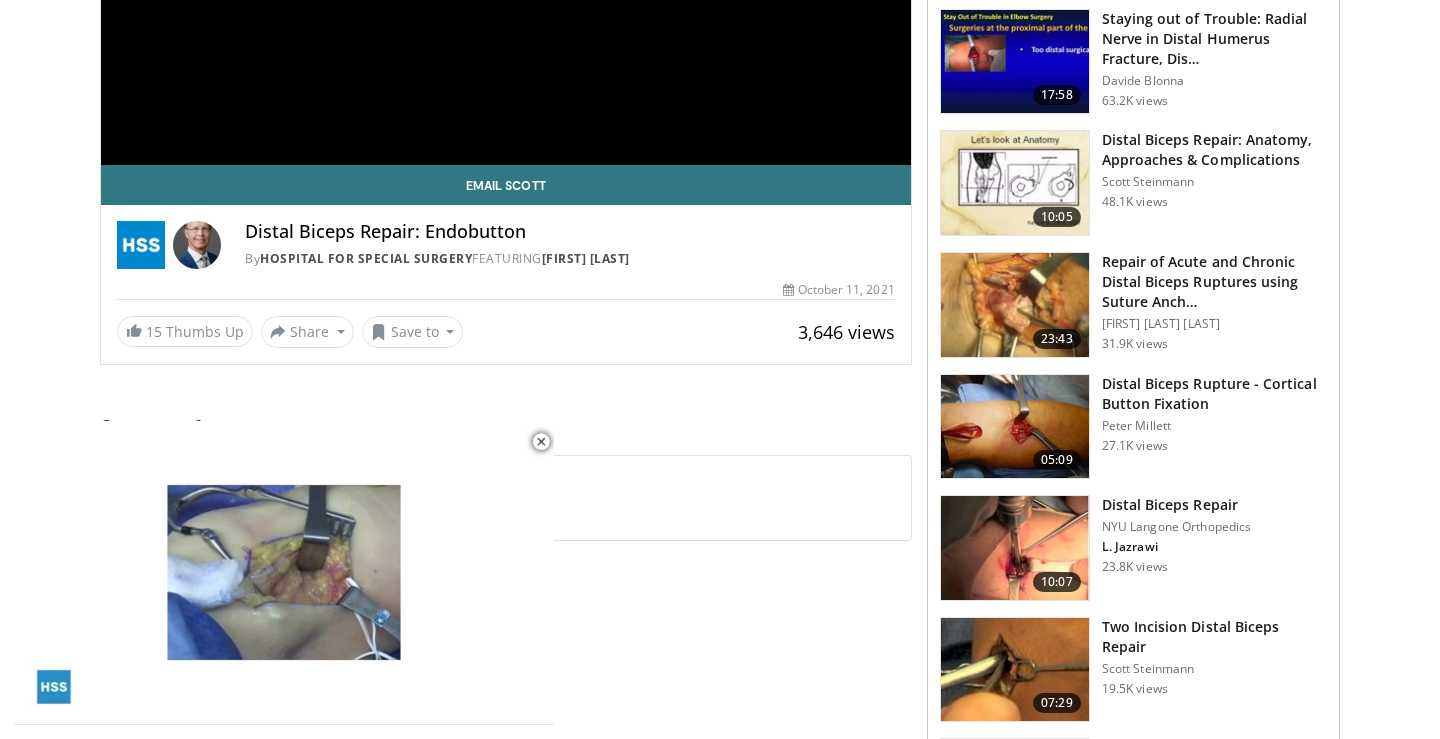scroll, scrollTop: 447, scrollLeft: 0, axis: vertical 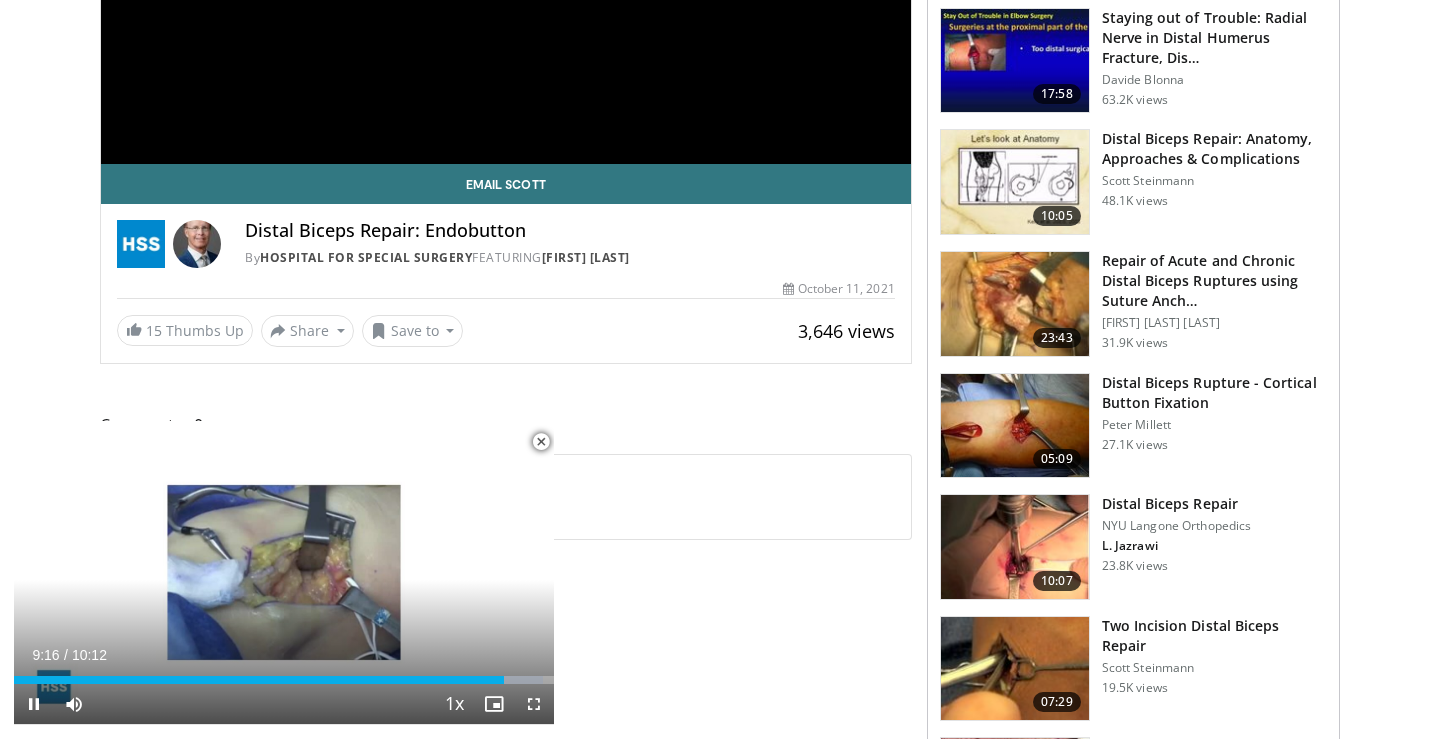 click at bounding box center [541, 442] 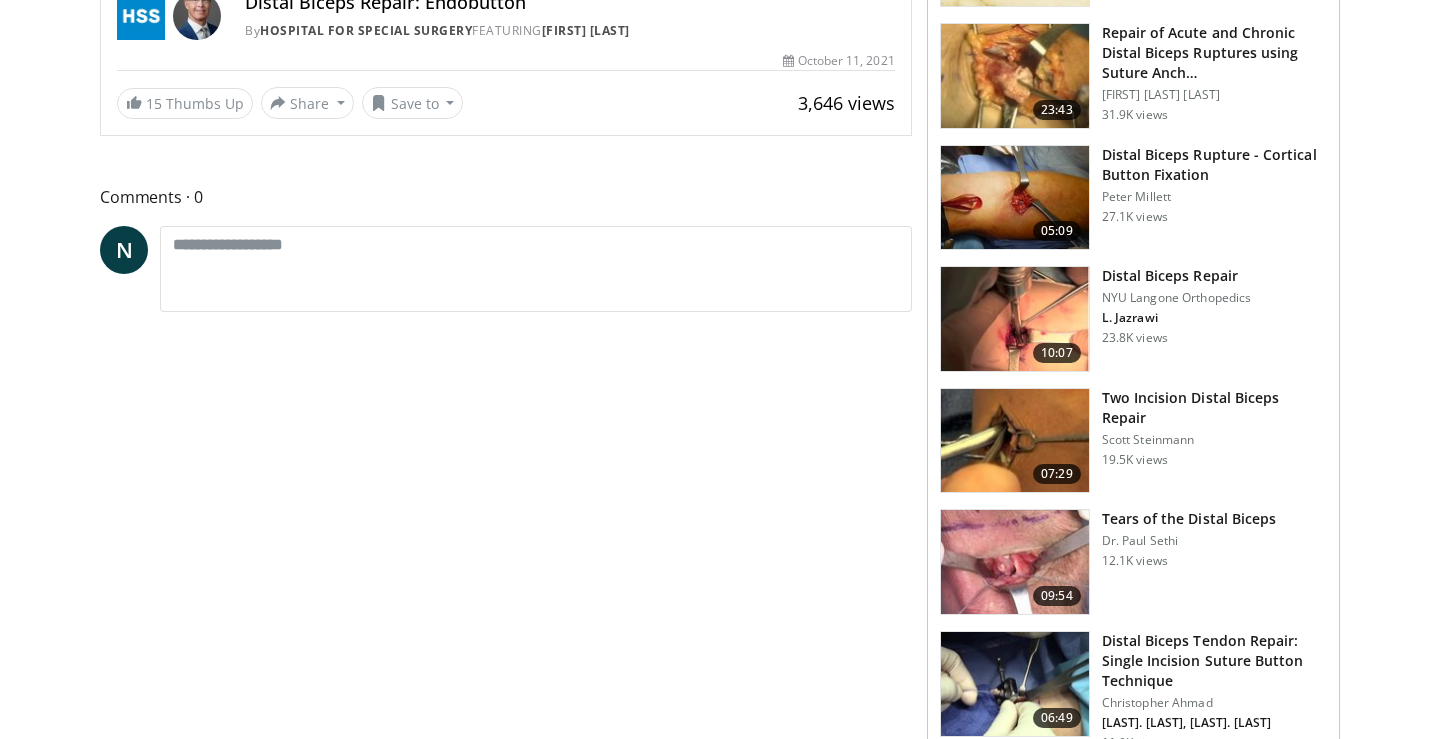 scroll, scrollTop: 682, scrollLeft: 0, axis: vertical 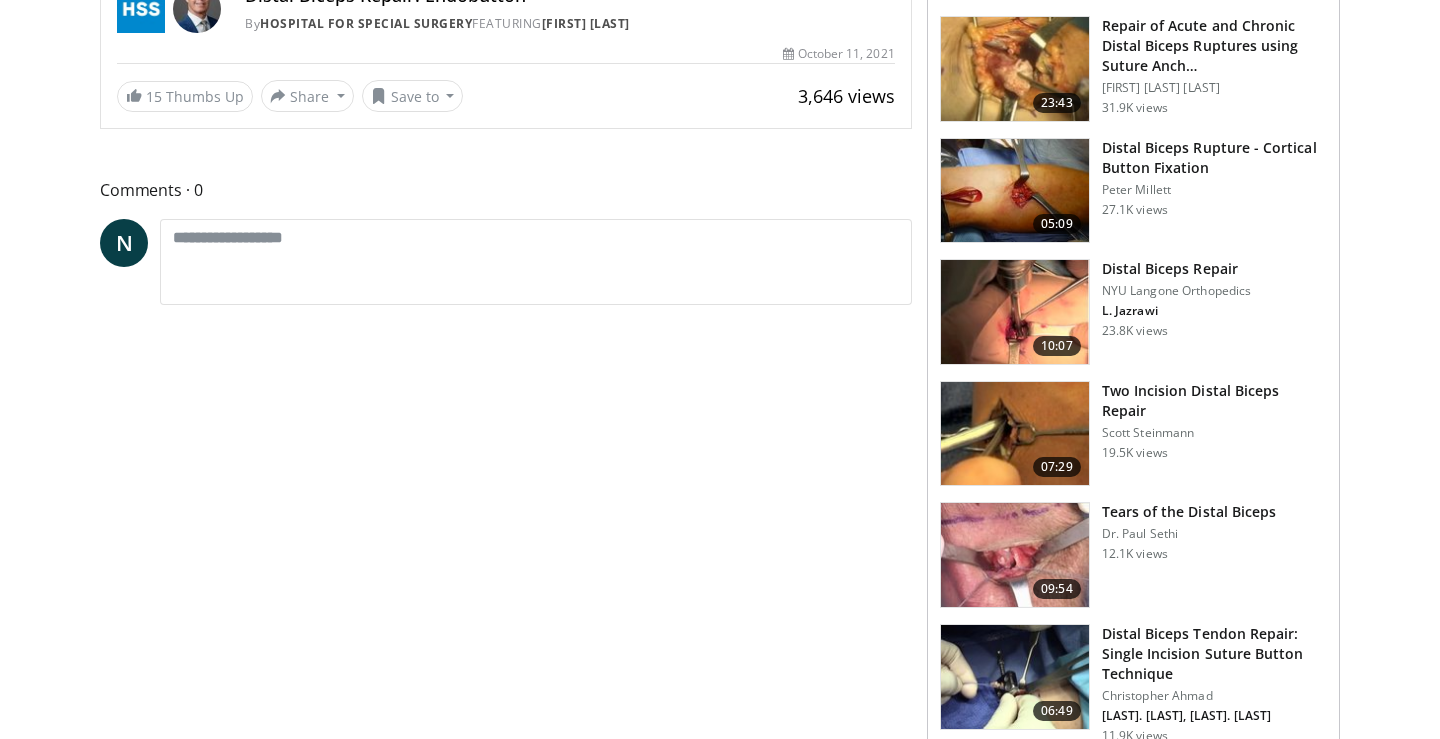 click on "Two Incision Distal Biceps Repair" at bounding box center [1214, 401] 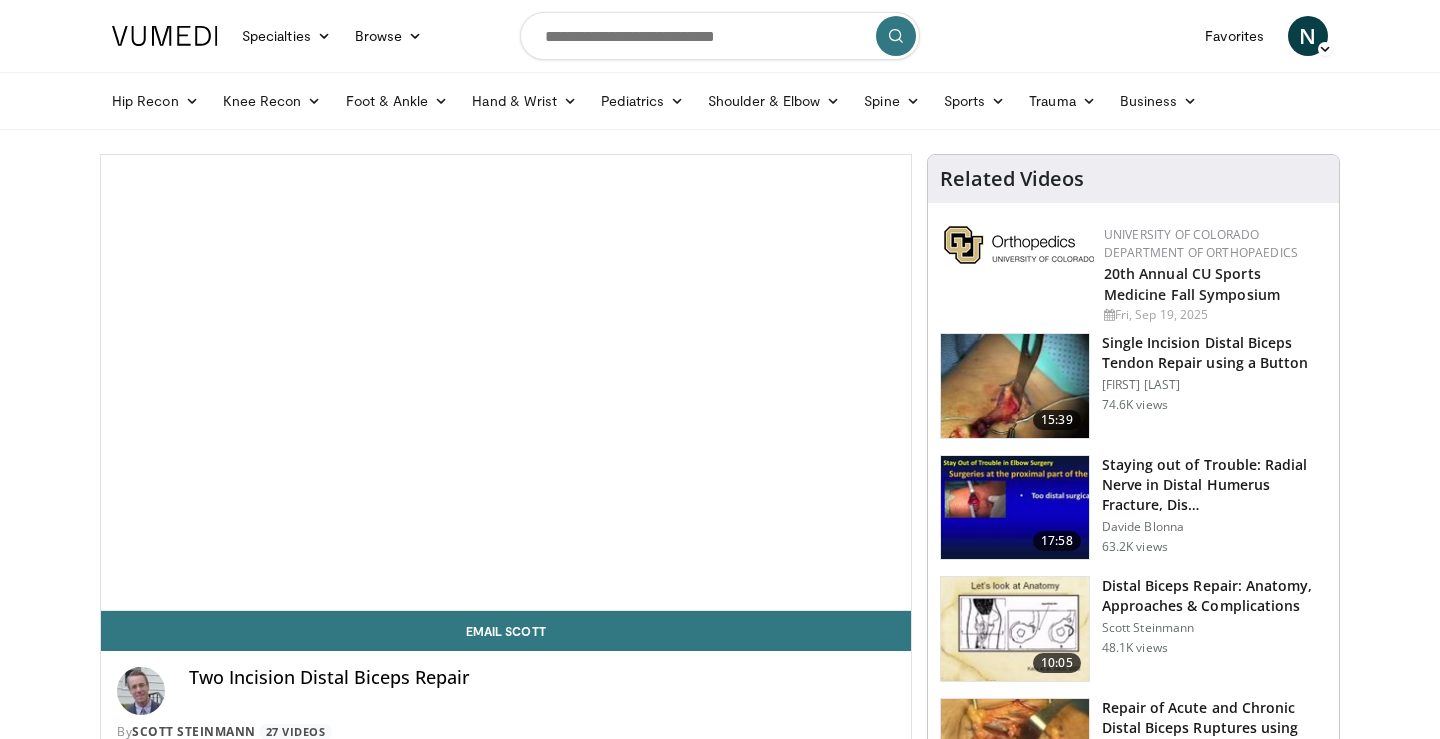 scroll, scrollTop: 0, scrollLeft: 0, axis: both 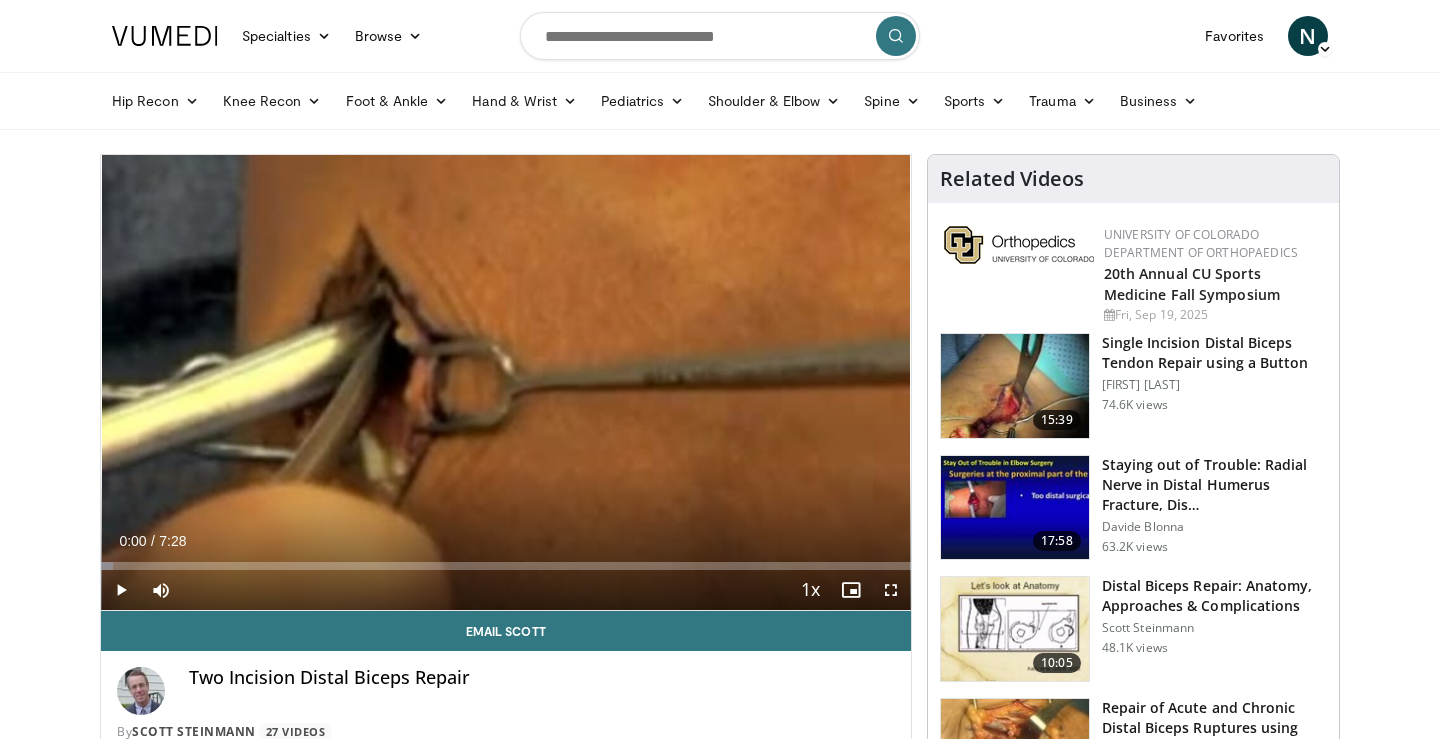 click at bounding box center (121, 590) 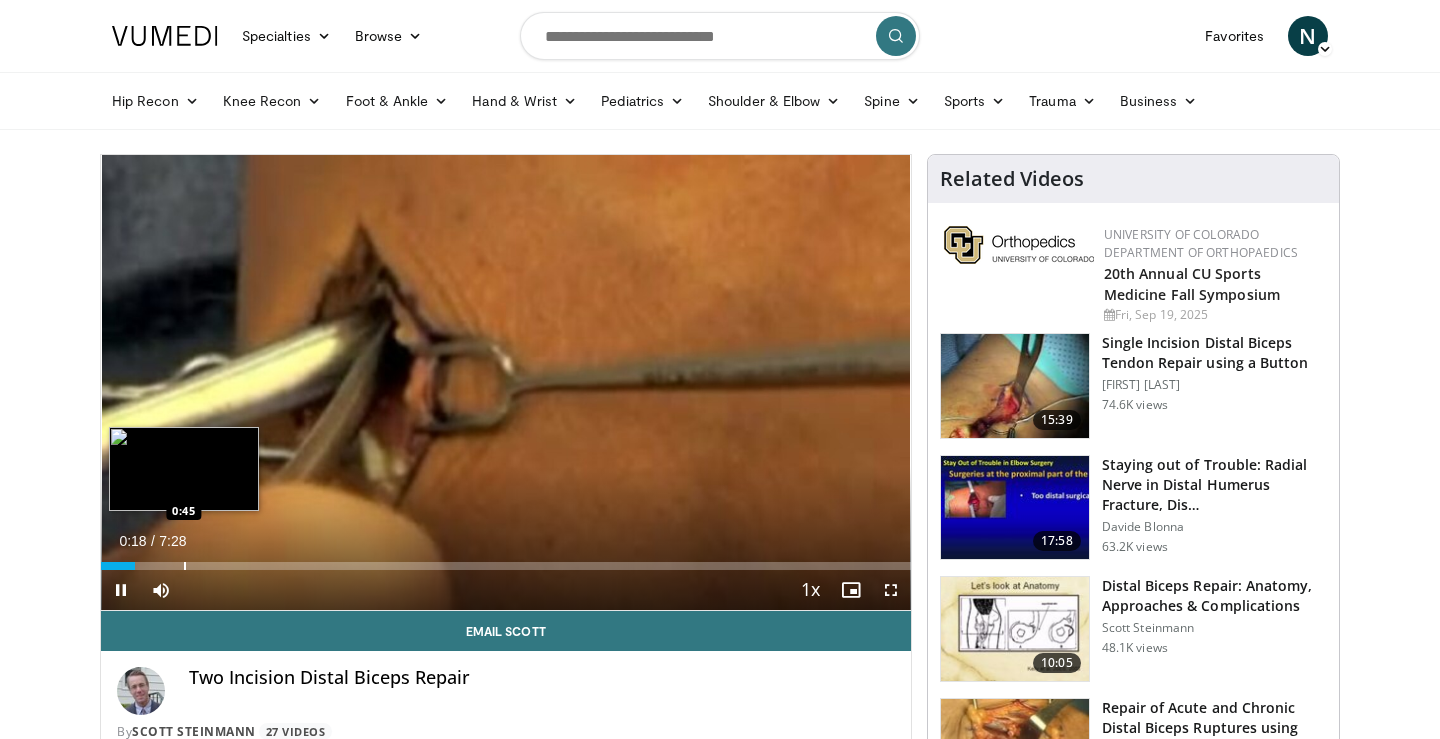 click at bounding box center (185, 566) 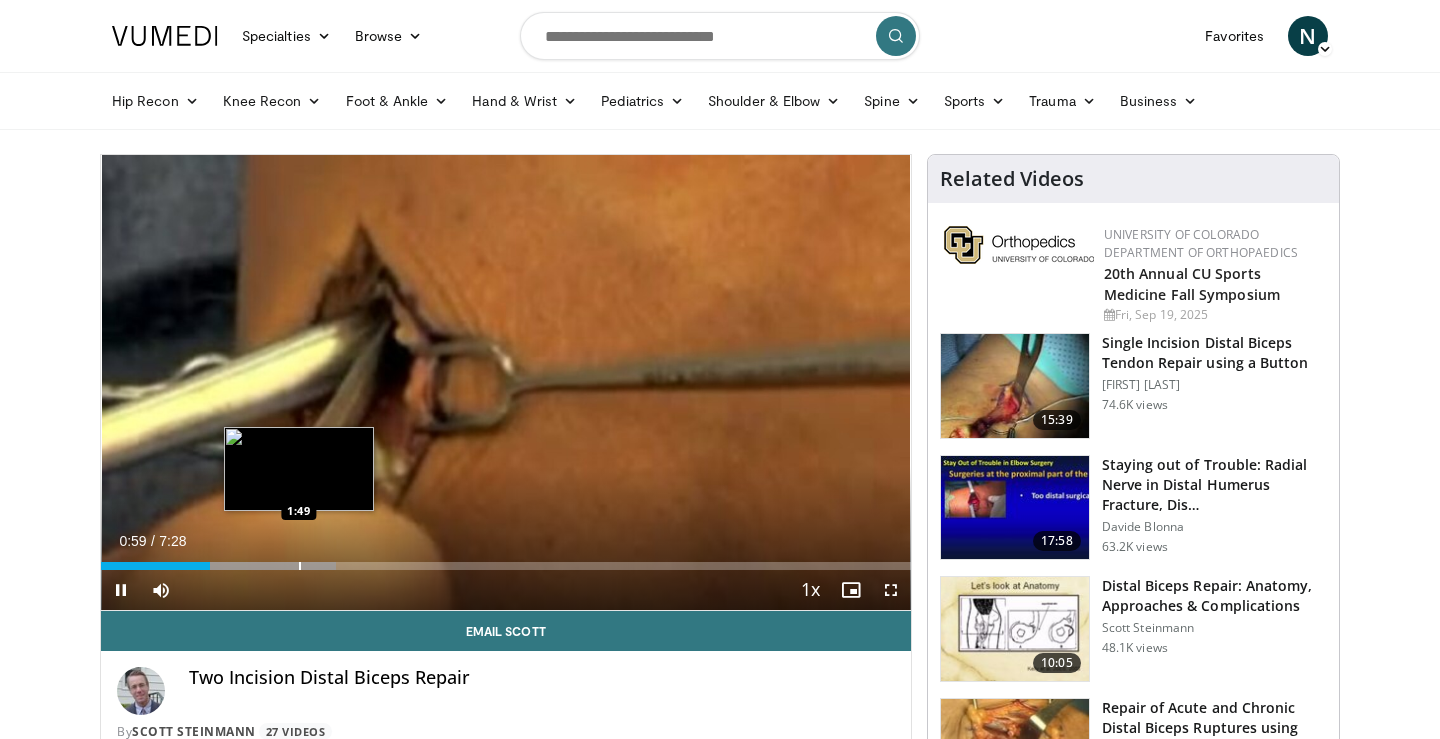 click at bounding box center (300, 566) 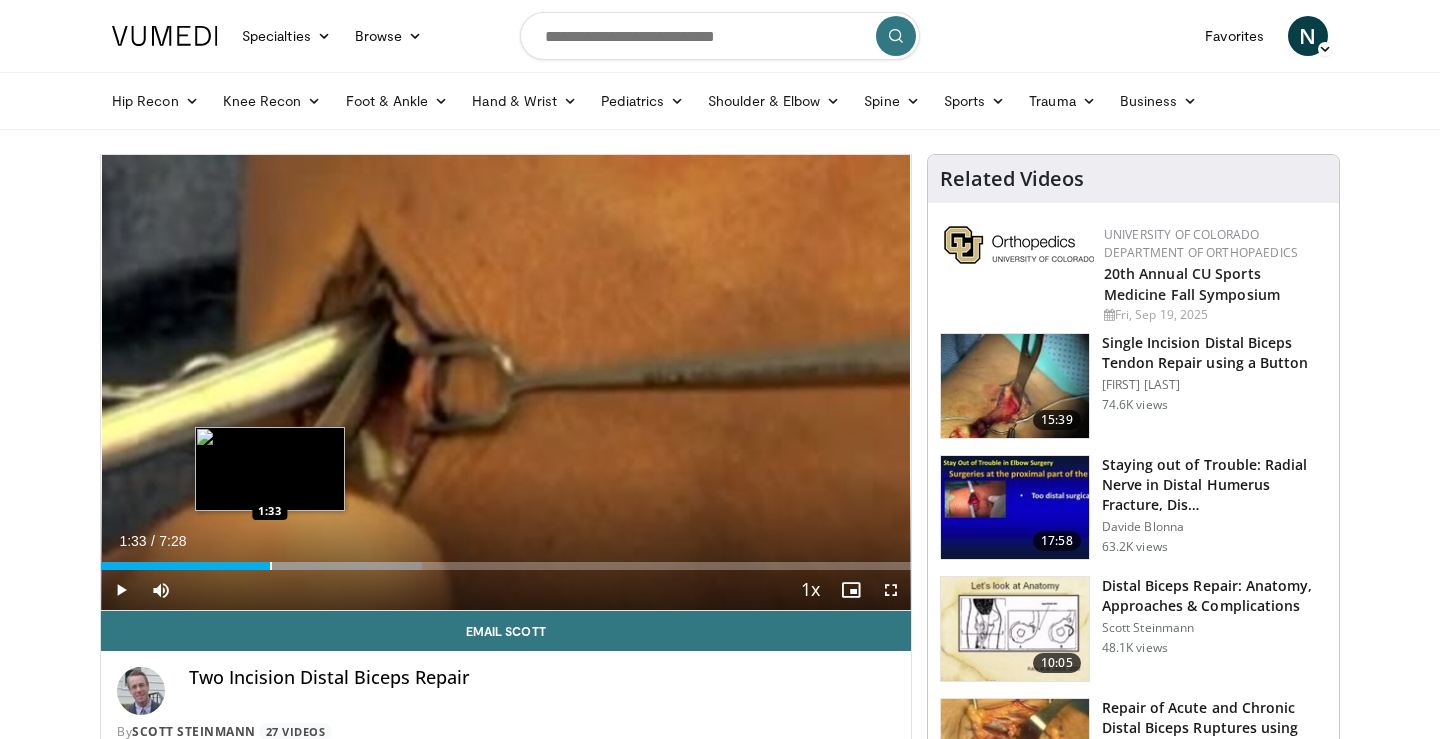 click at bounding box center [271, 566] 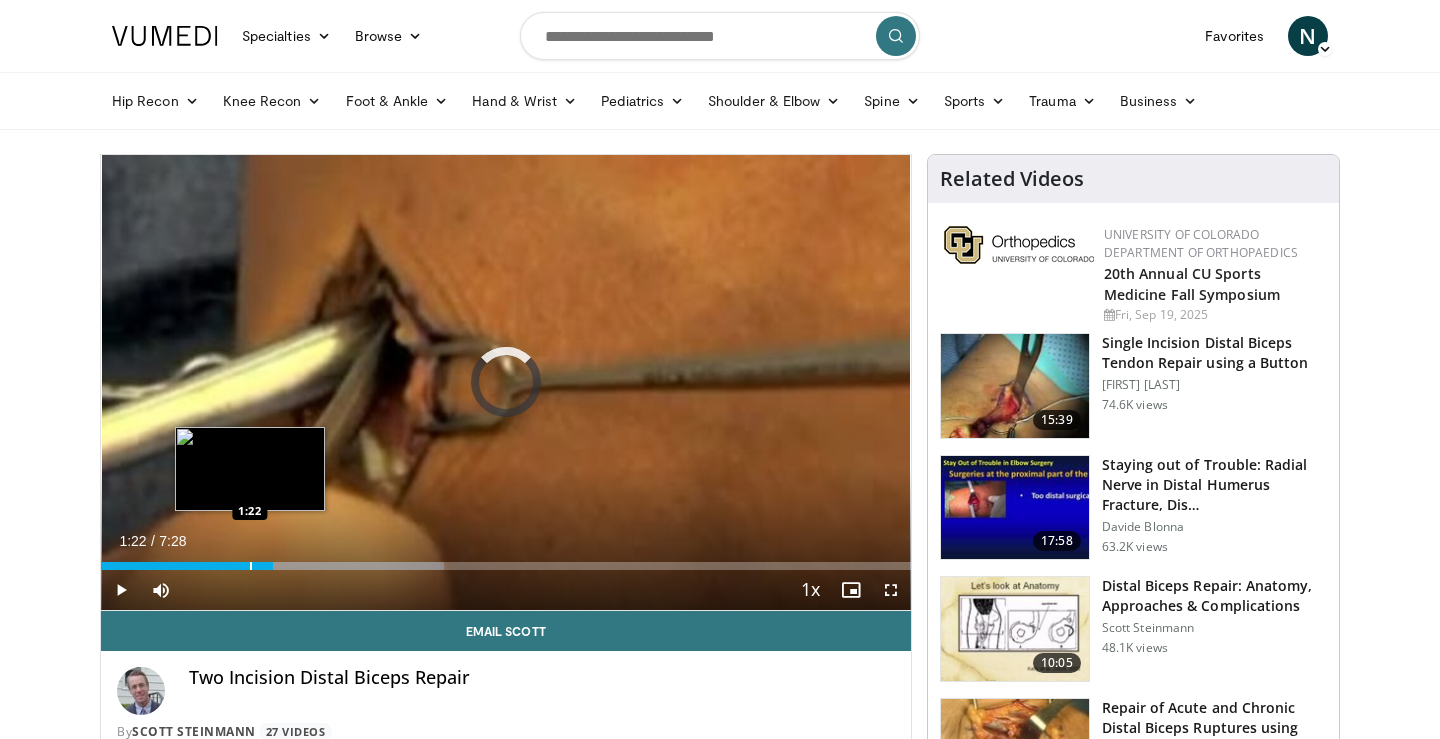 click at bounding box center [251, 566] 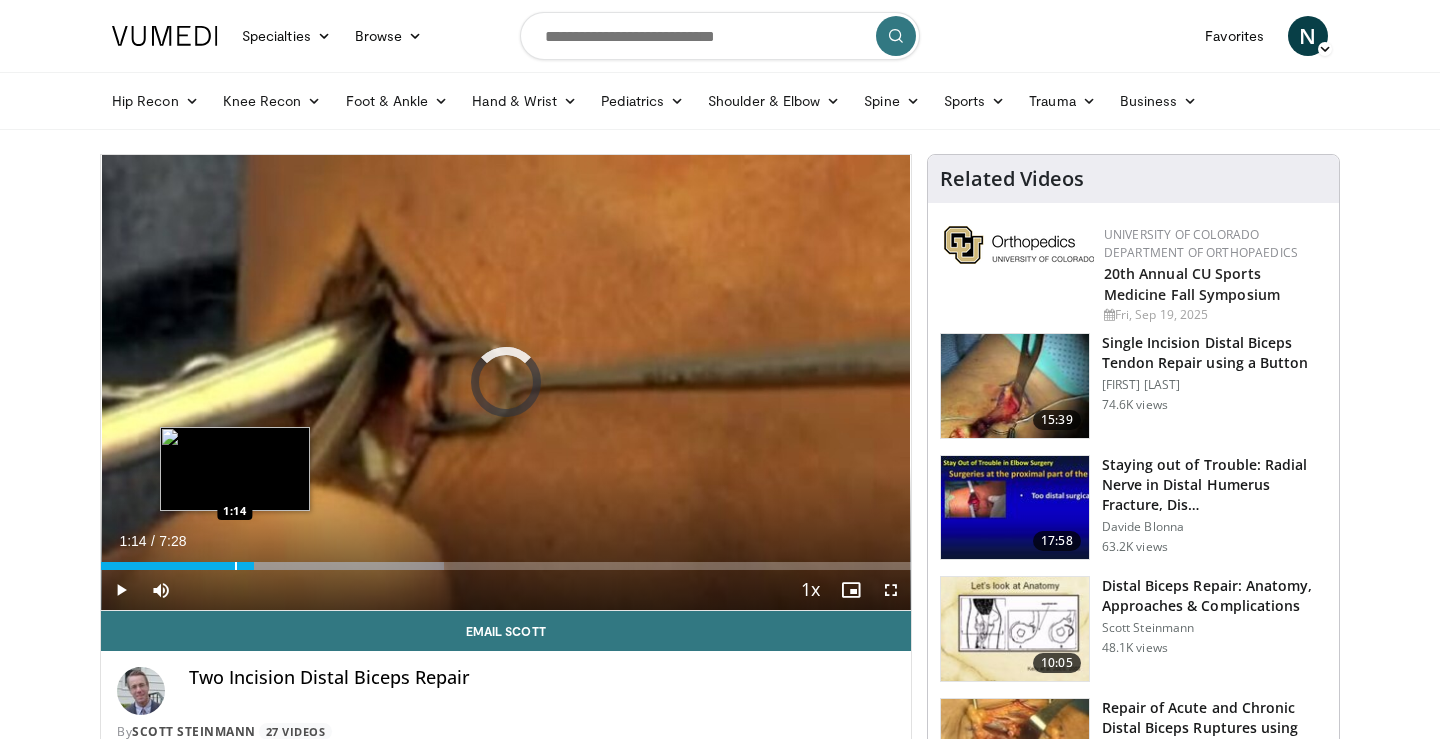 click at bounding box center [236, 566] 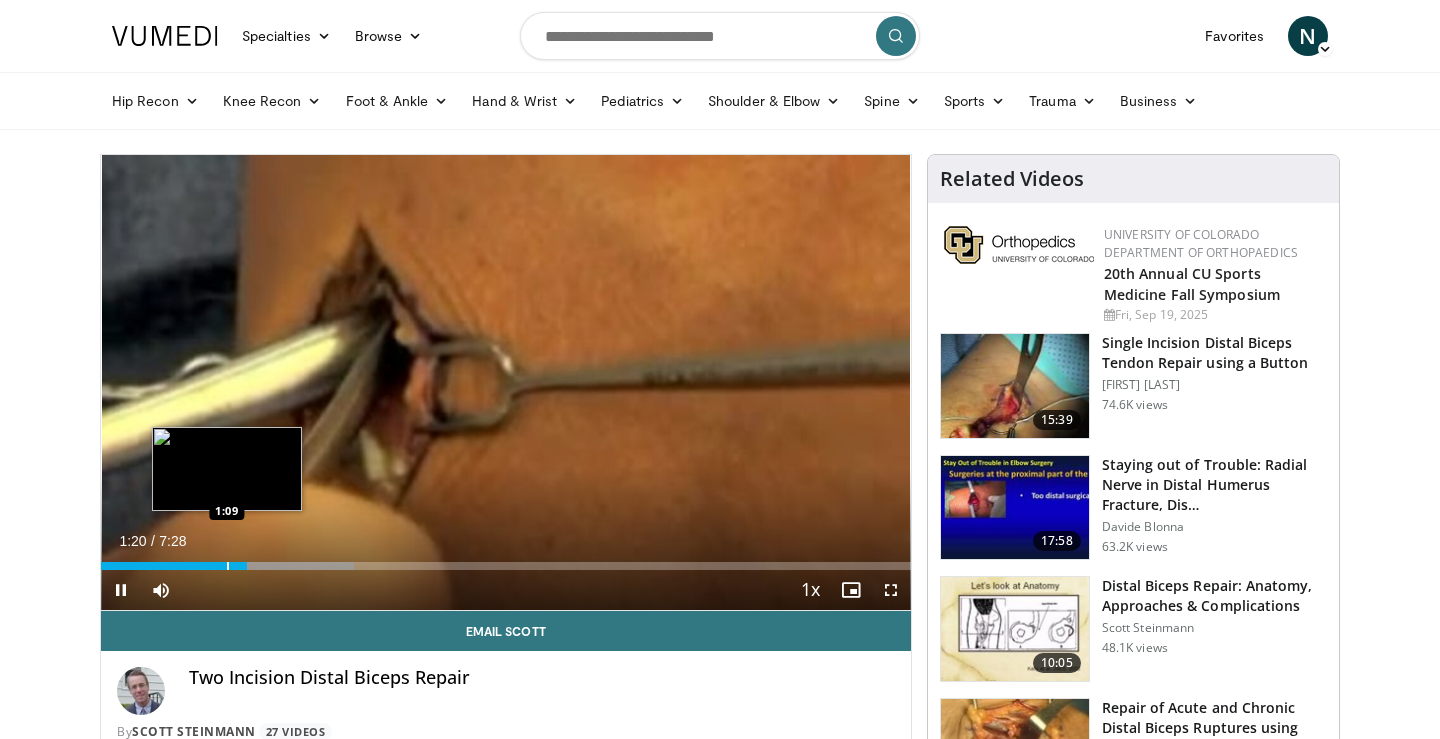 click at bounding box center (228, 566) 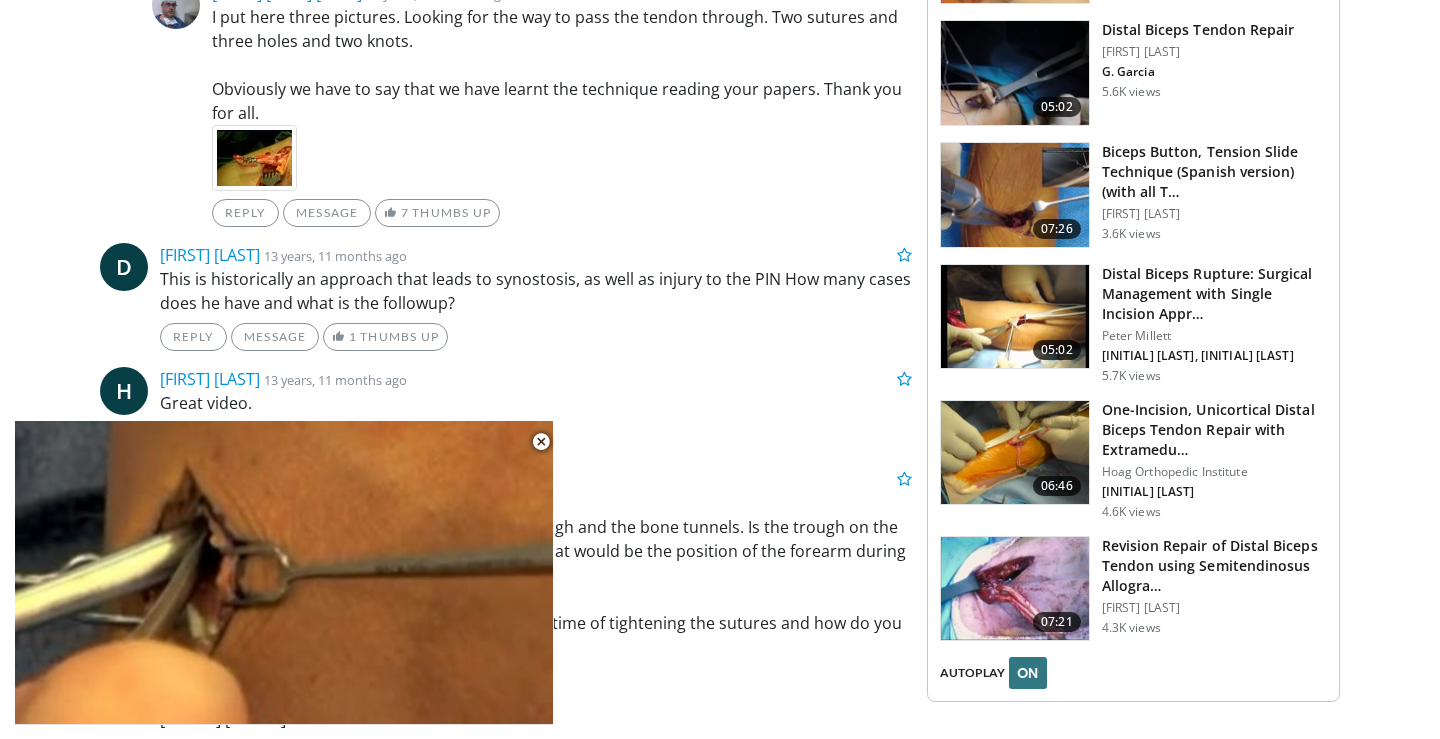 scroll, scrollTop: 2178, scrollLeft: 0, axis: vertical 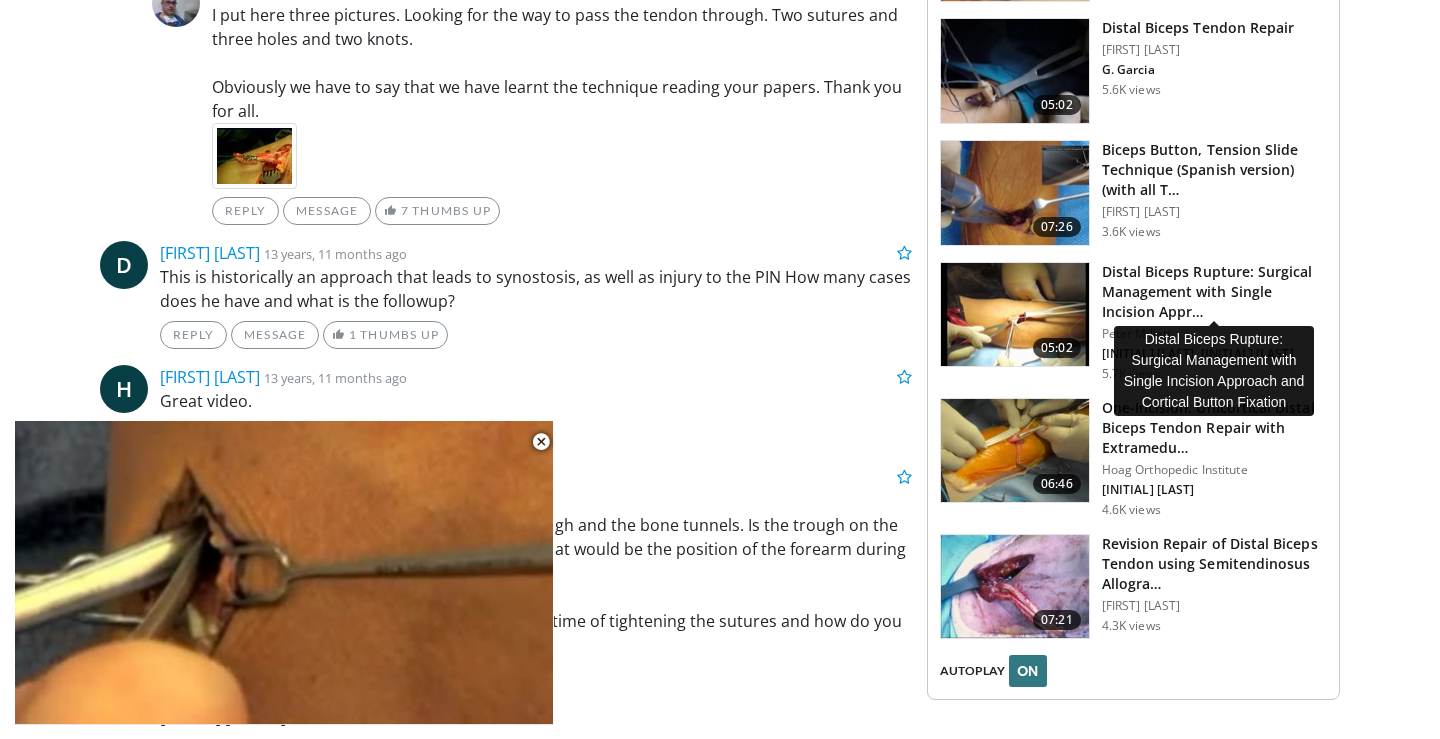 click on "Distal Biceps Rupture: Surgical Management with Single Incision Appr…" at bounding box center (1214, 292) 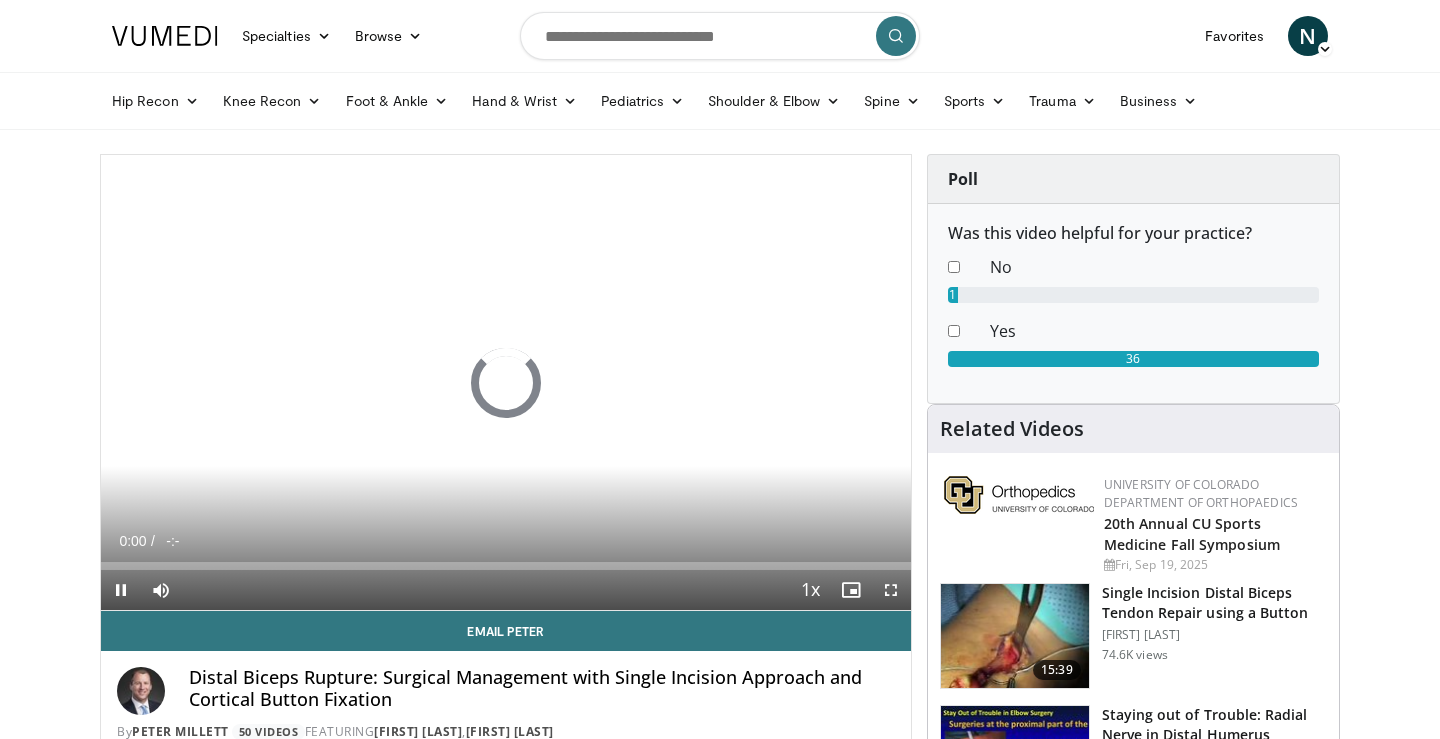 scroll, scrollTop: 0, scrollLeft: 0, axis: both 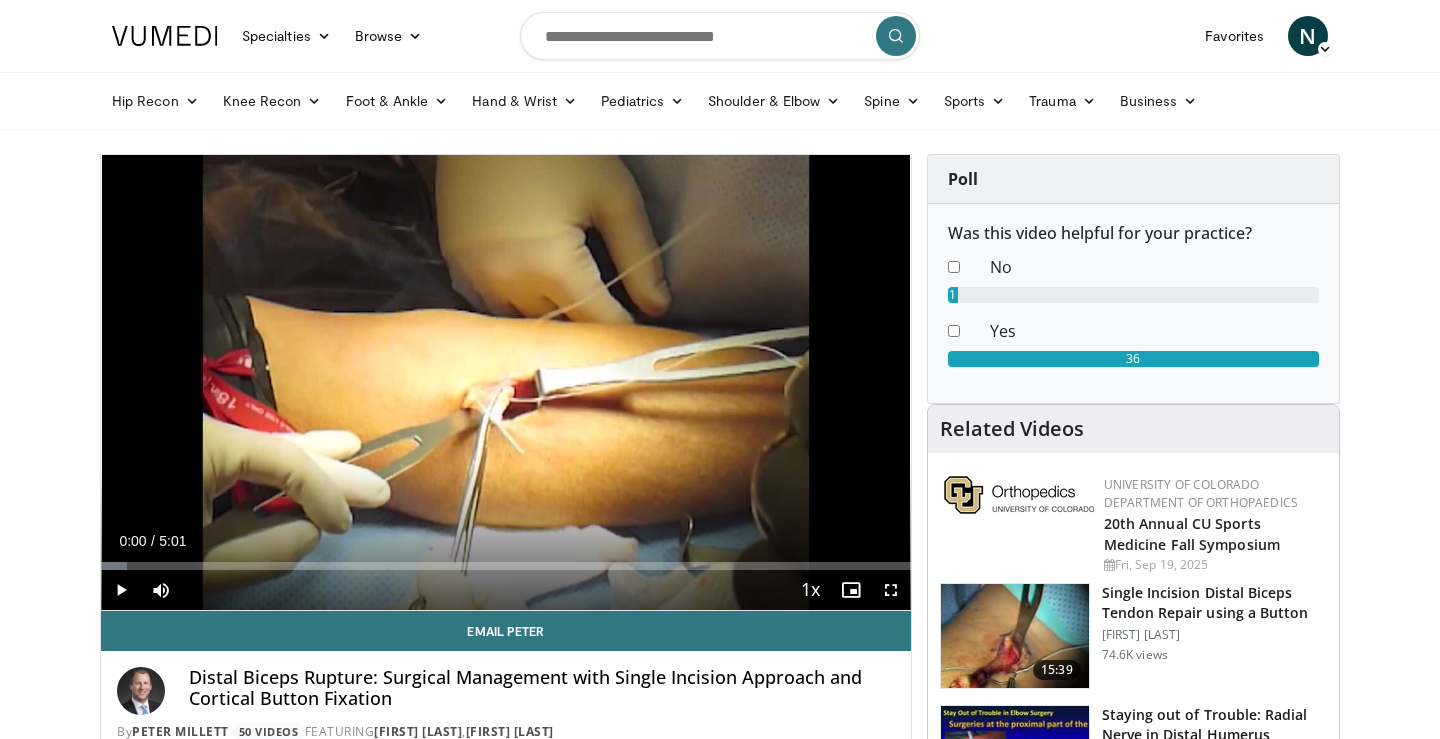click at bounding box center [121, 590] 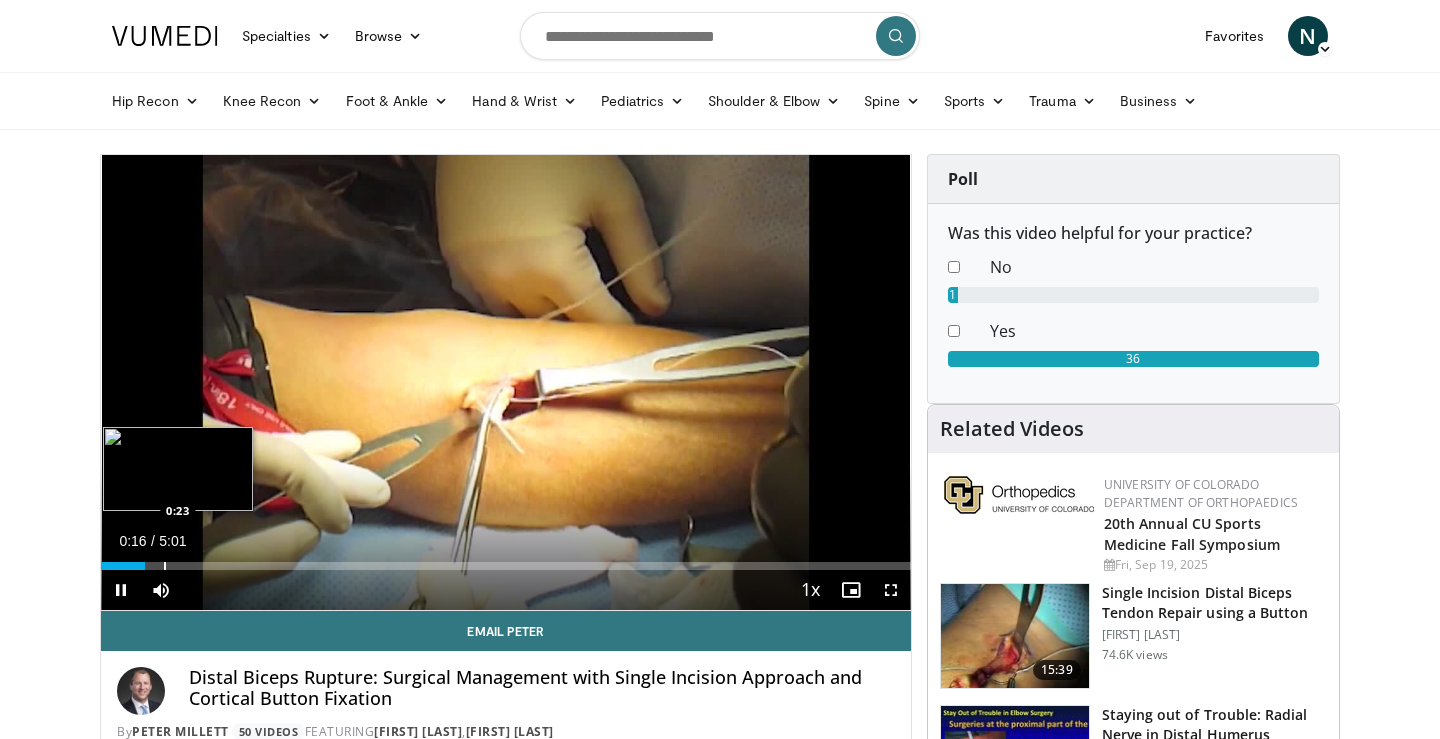 click at bounding box center (165, 566) 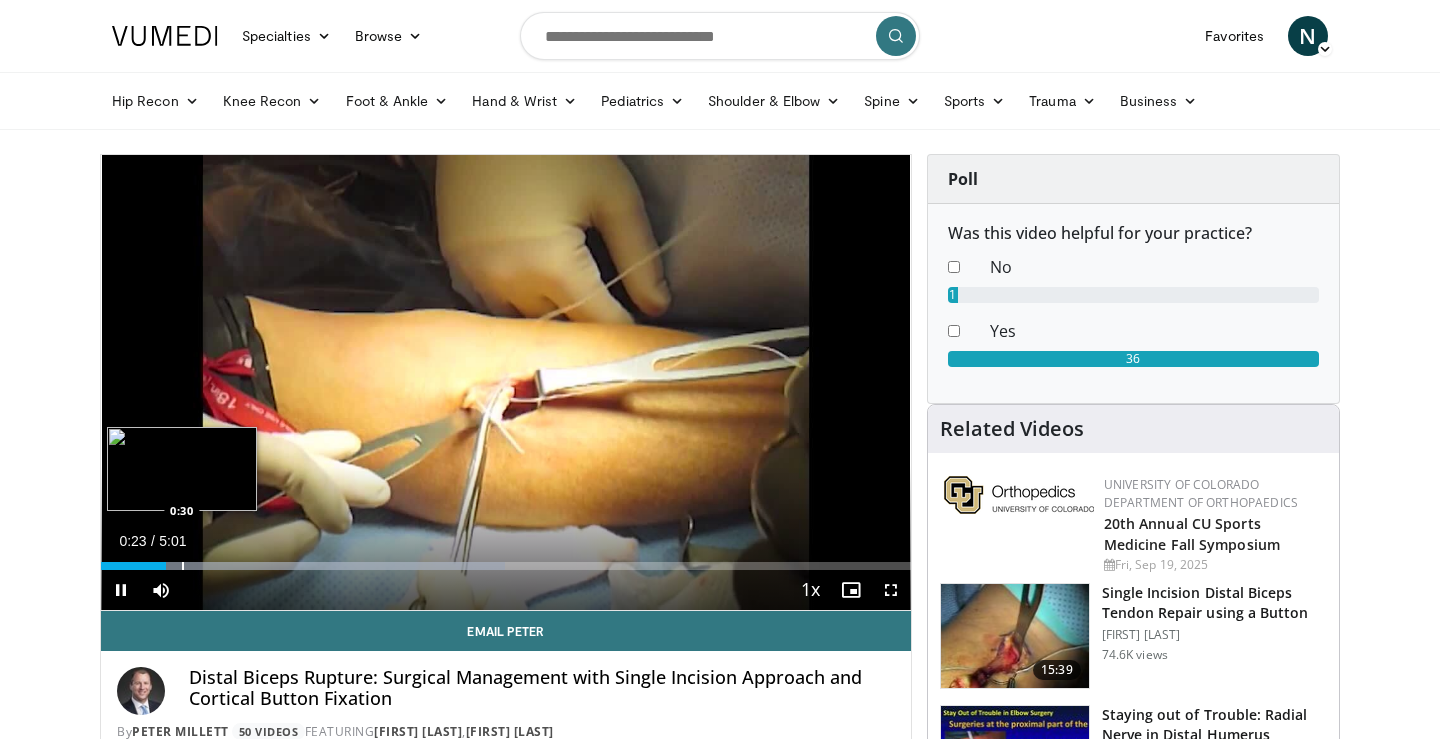 click at bounding box center (183, 566) 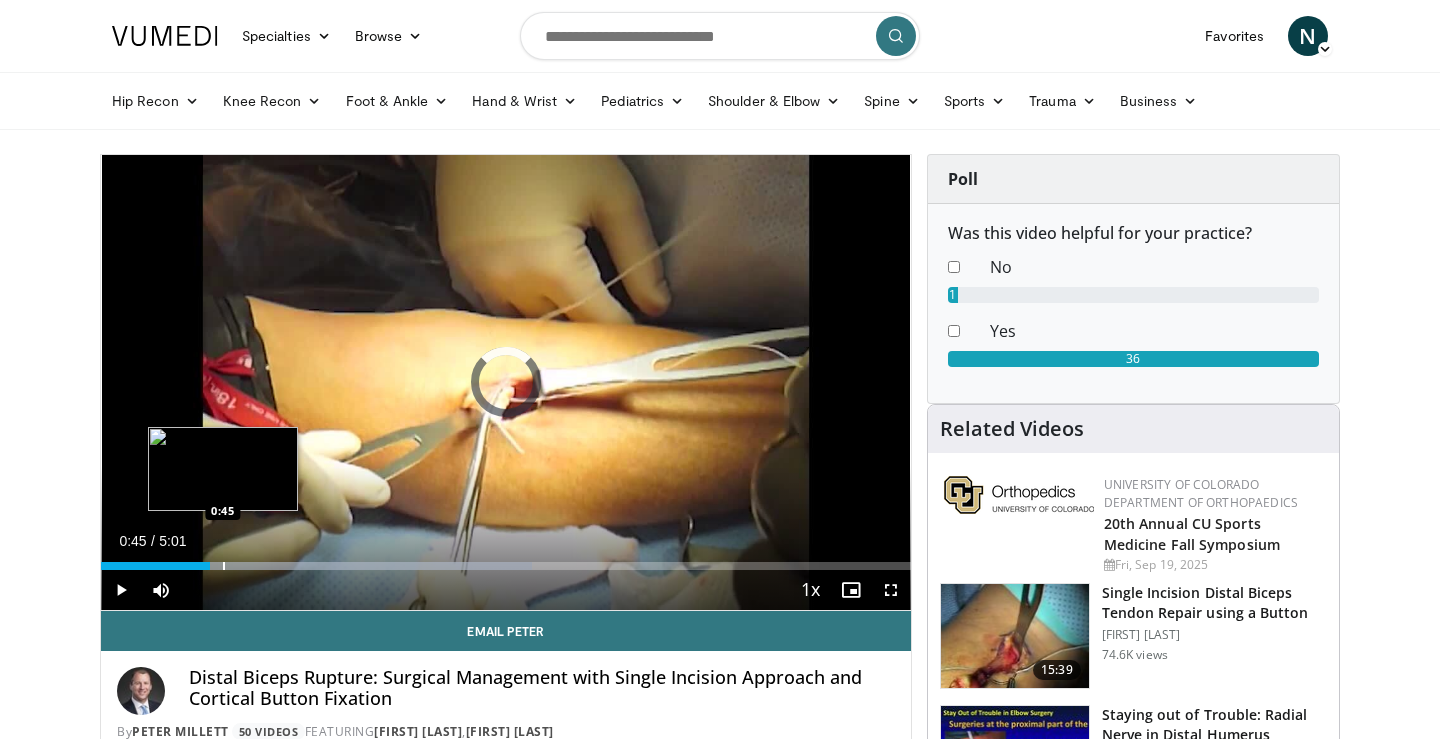 click at bounding box center (224, 566) 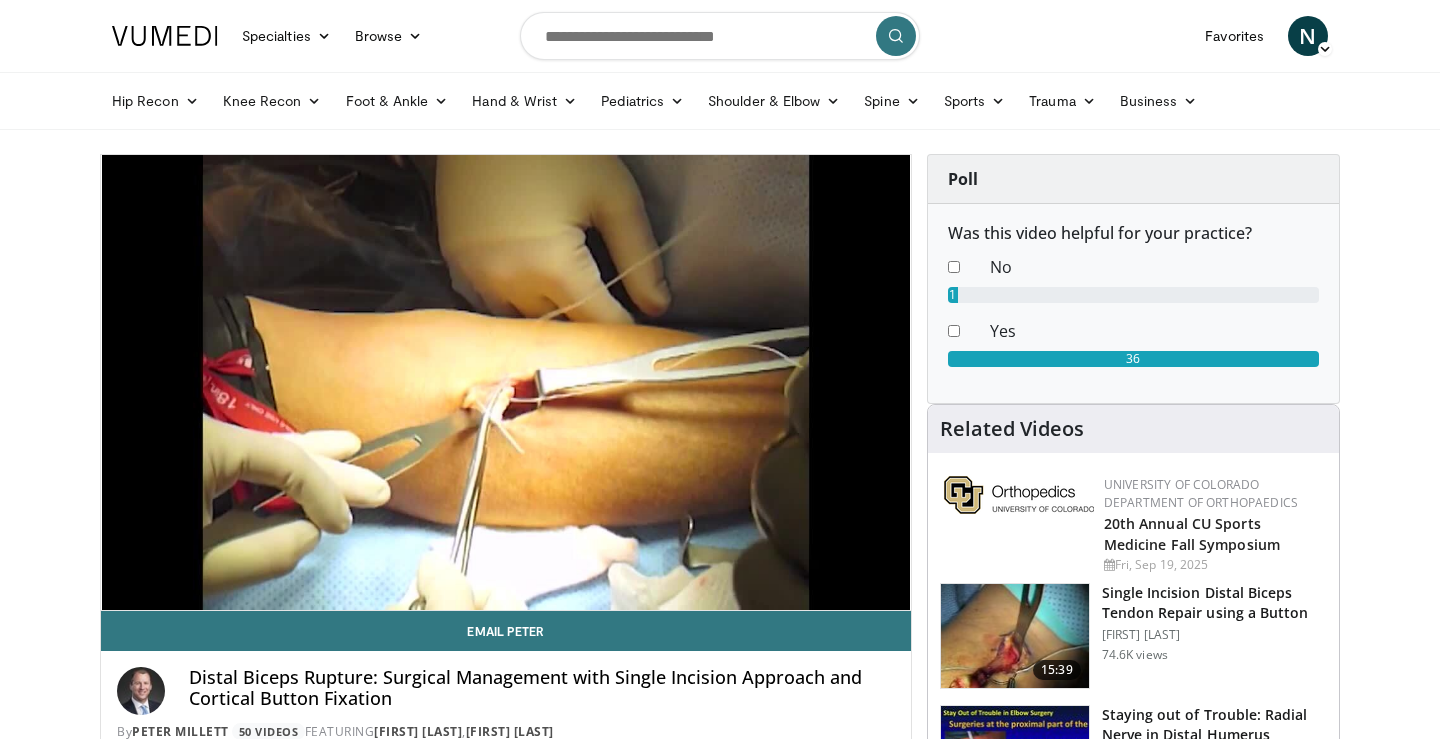 click on "**********" at bounding box center [506, 383] 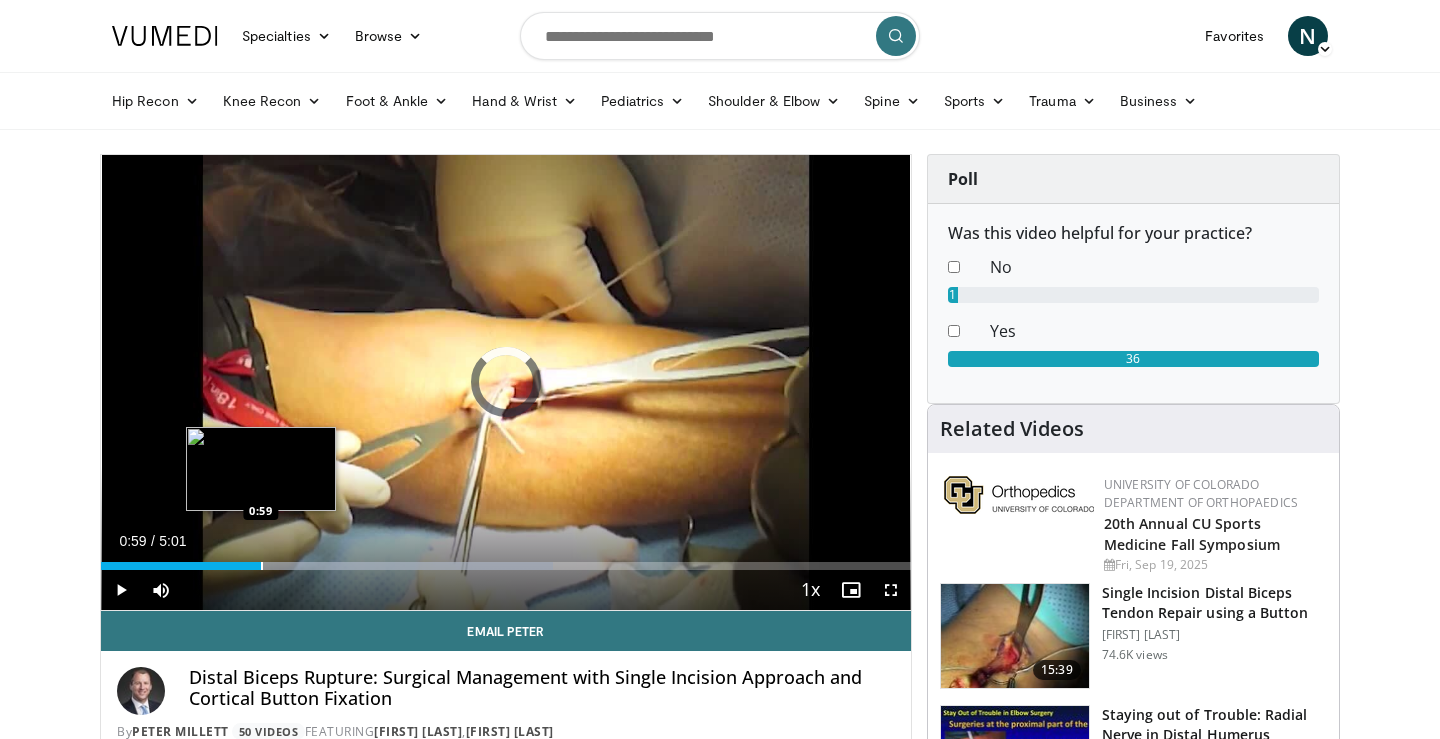 click at bounding box center [262, 566] 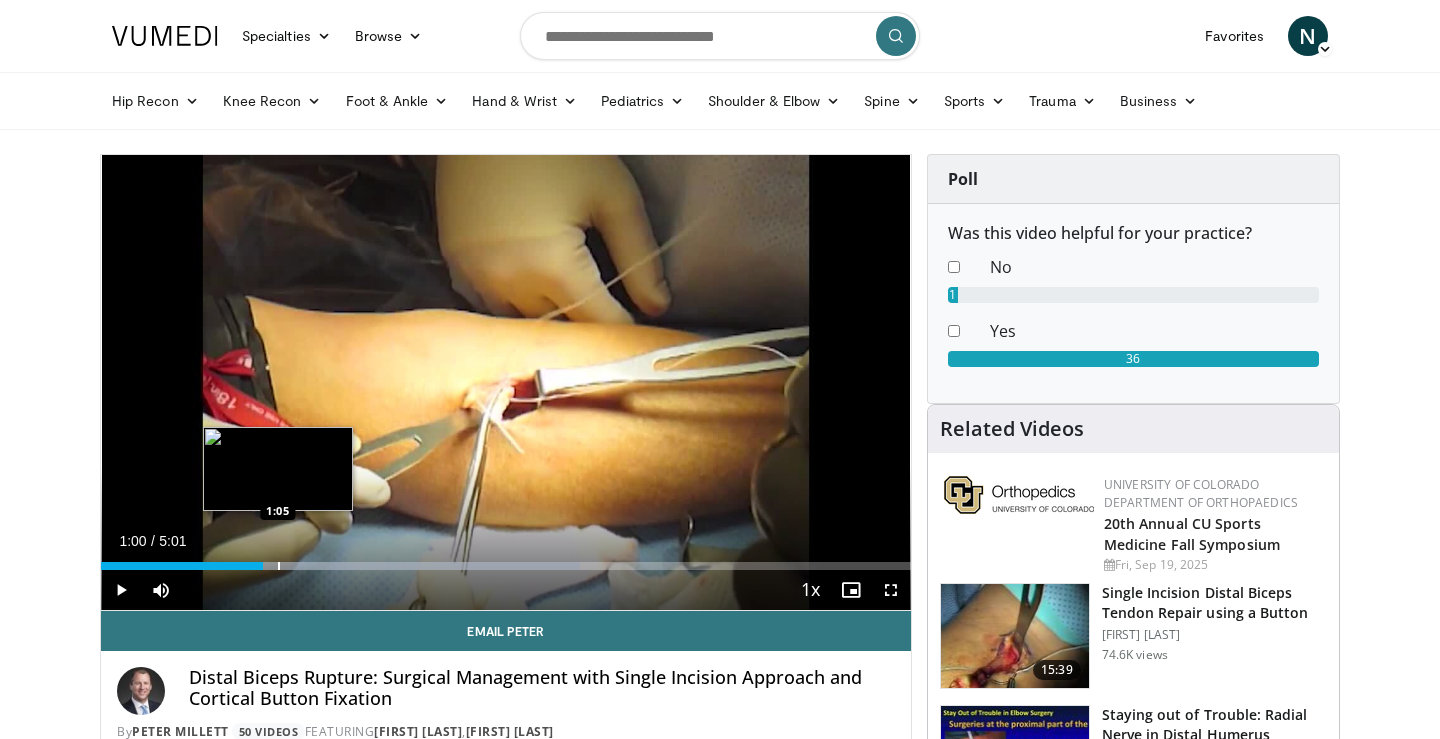 click at bounding box center (279, 566) 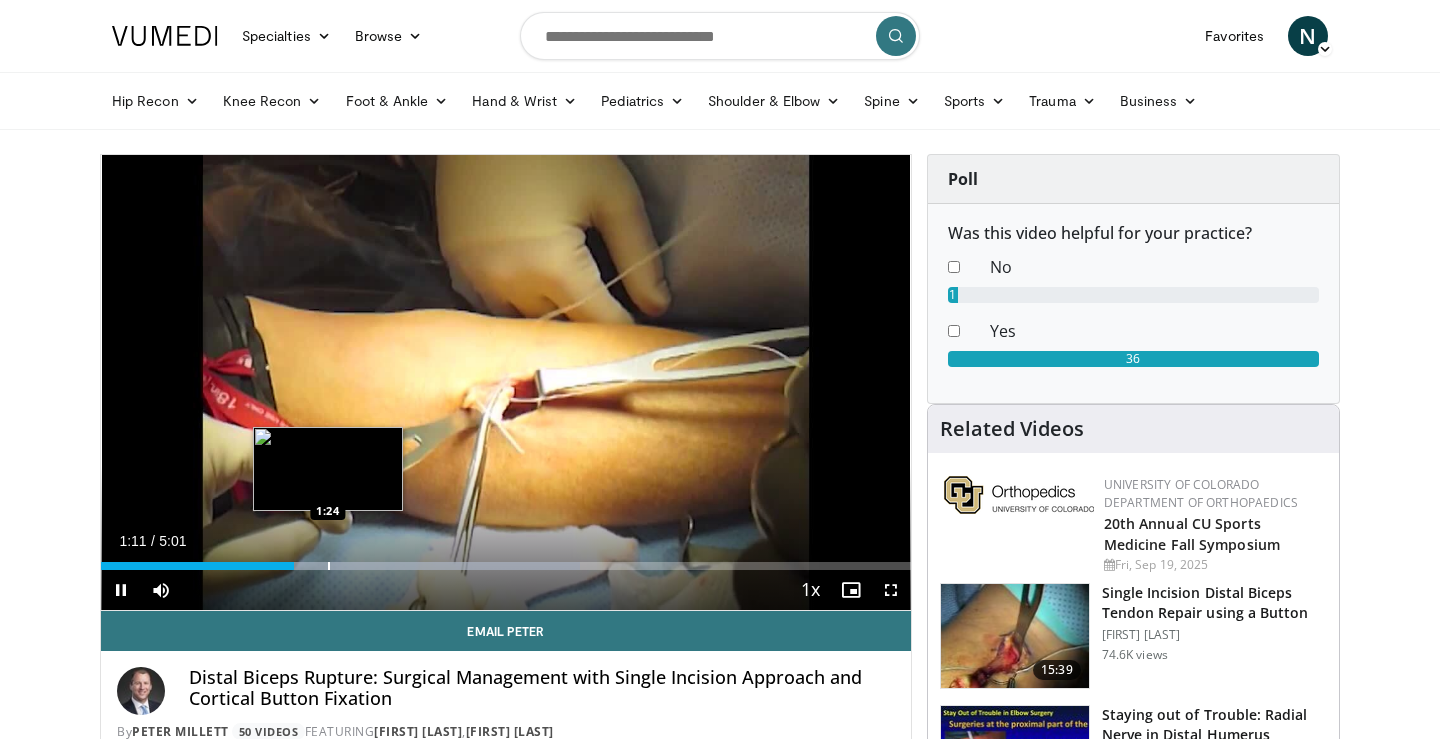 click at bounding box center (329, 566) 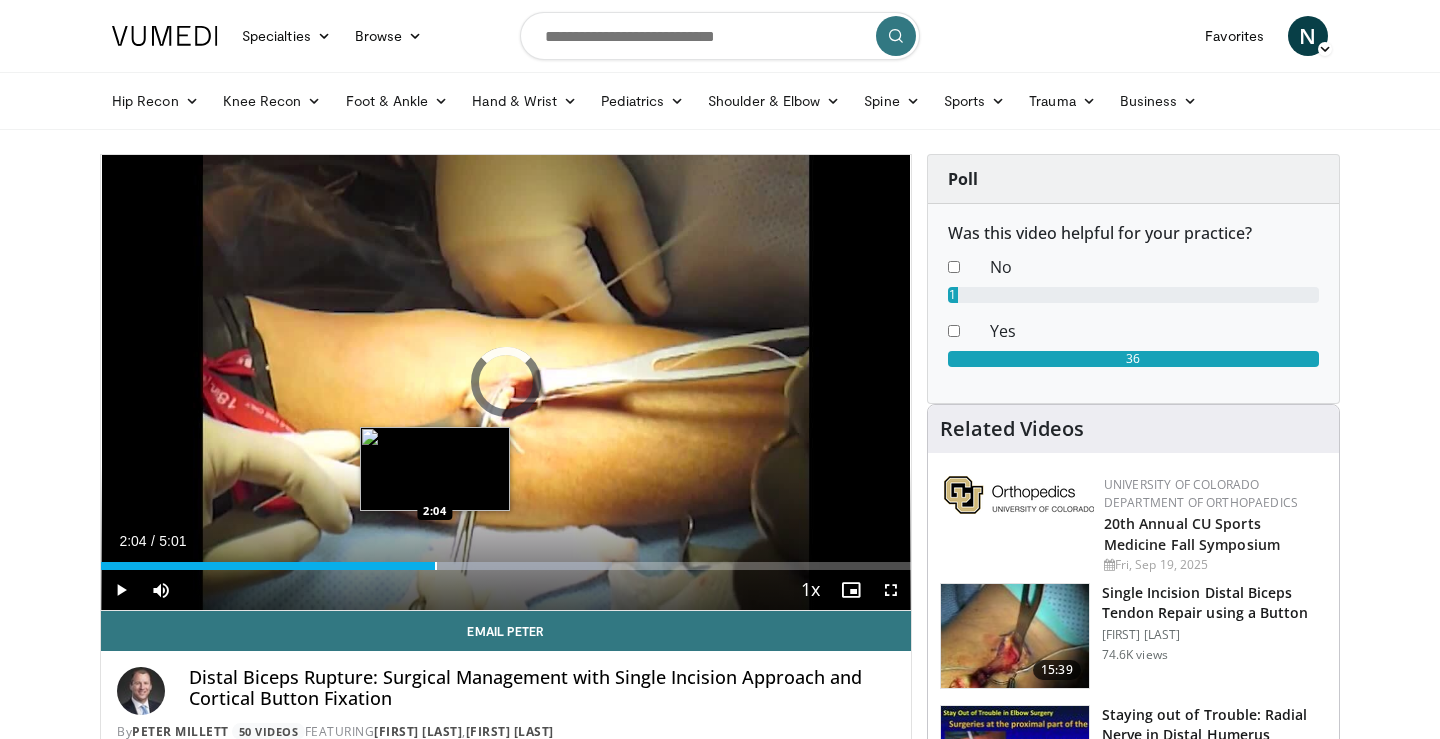 click at bounding box center (436, 566) 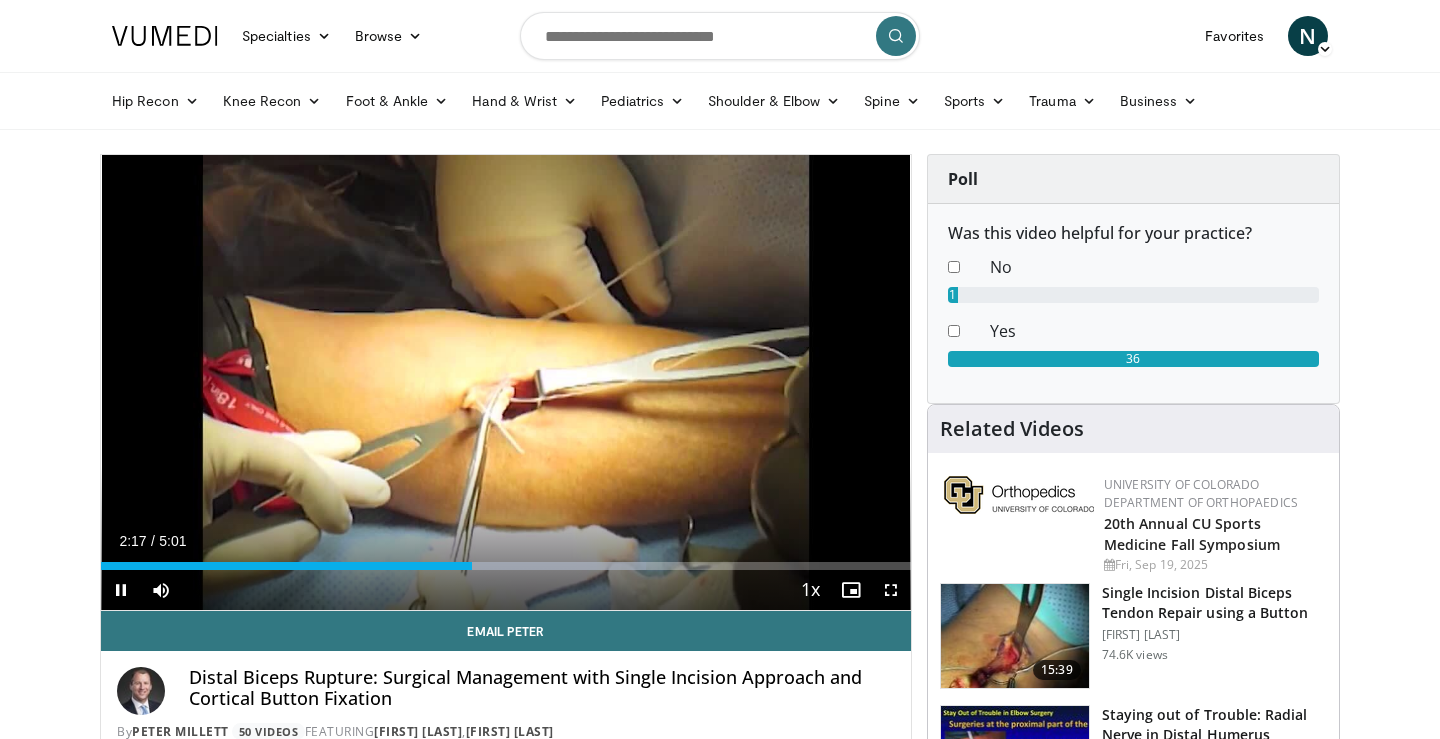 click at bounding box center (121, 590) 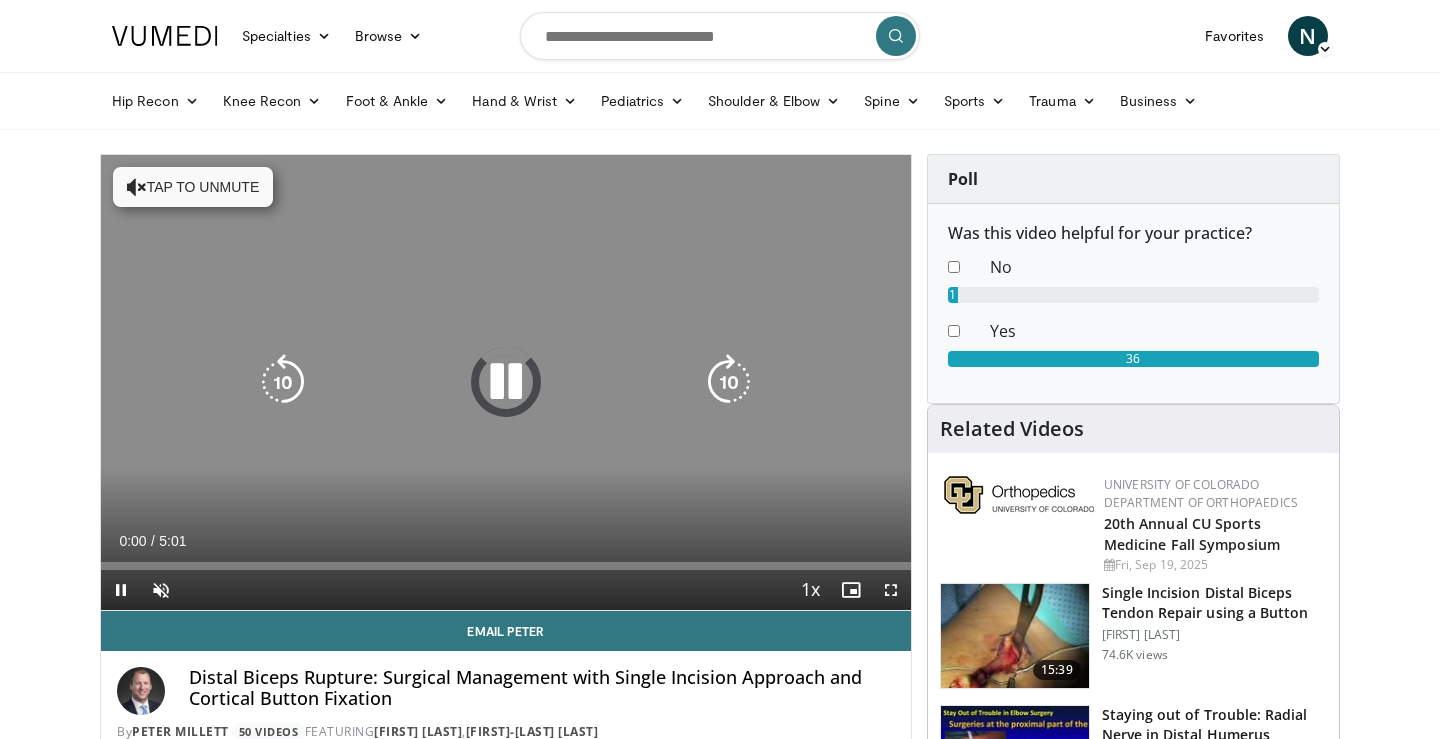 scroll, scrollTop: 0, scrollLeft: 0, axis: both 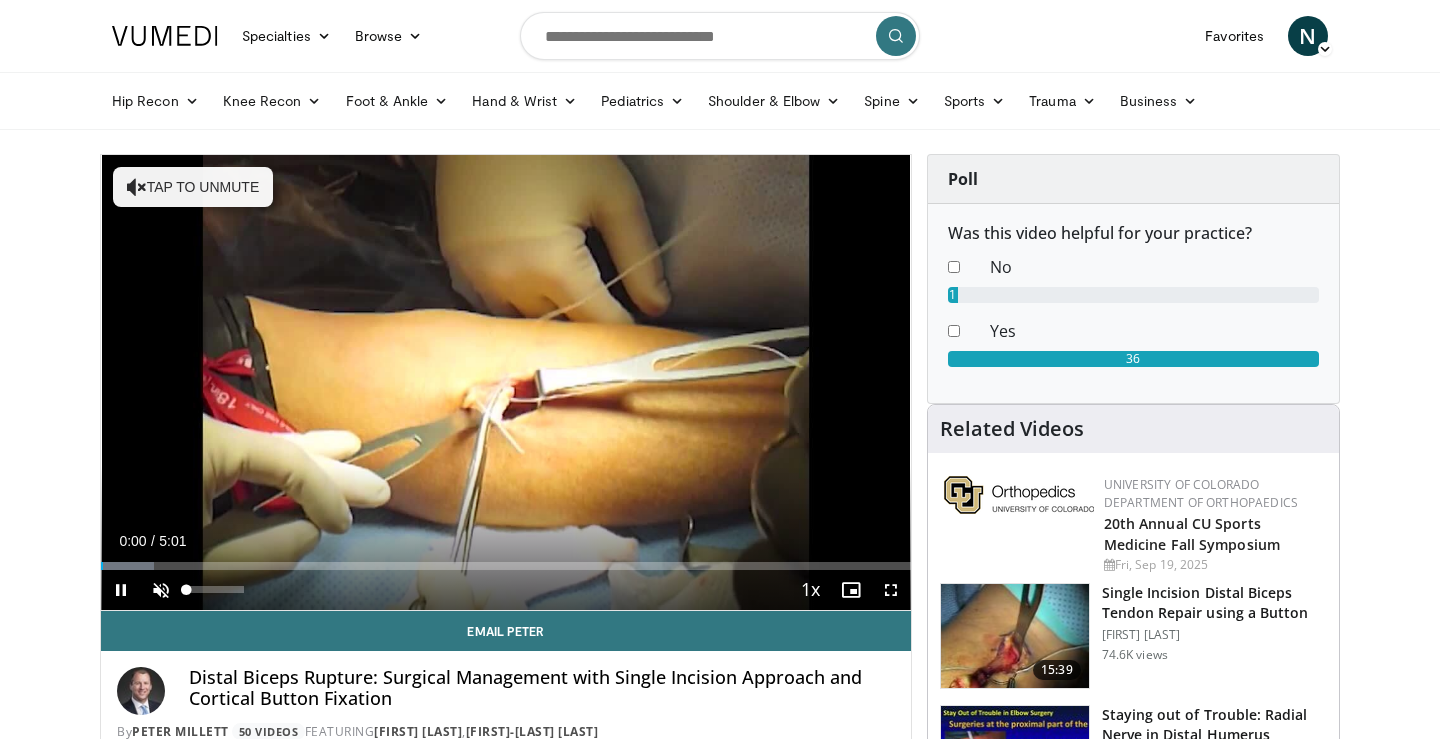 click at bounding box center [161, 590] 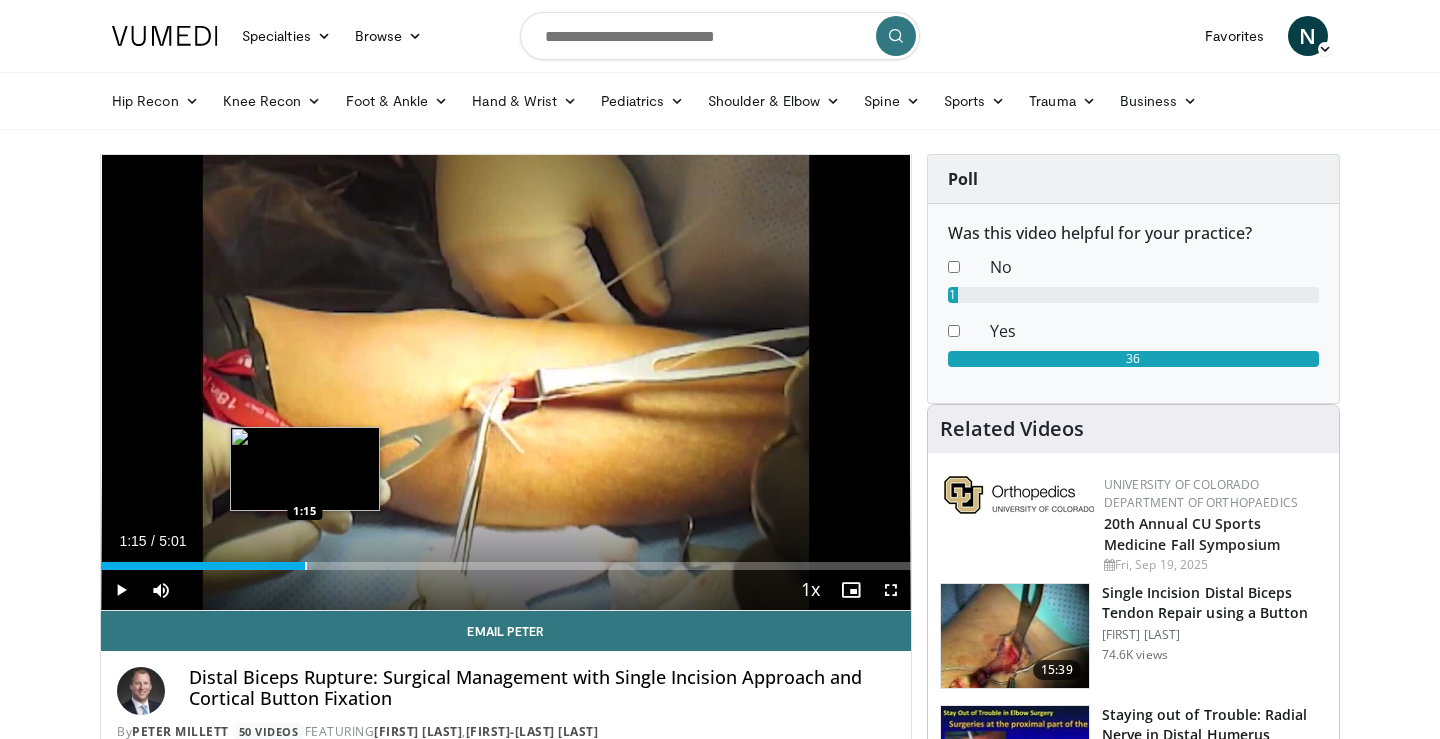 click at bounding box center [306, 566] 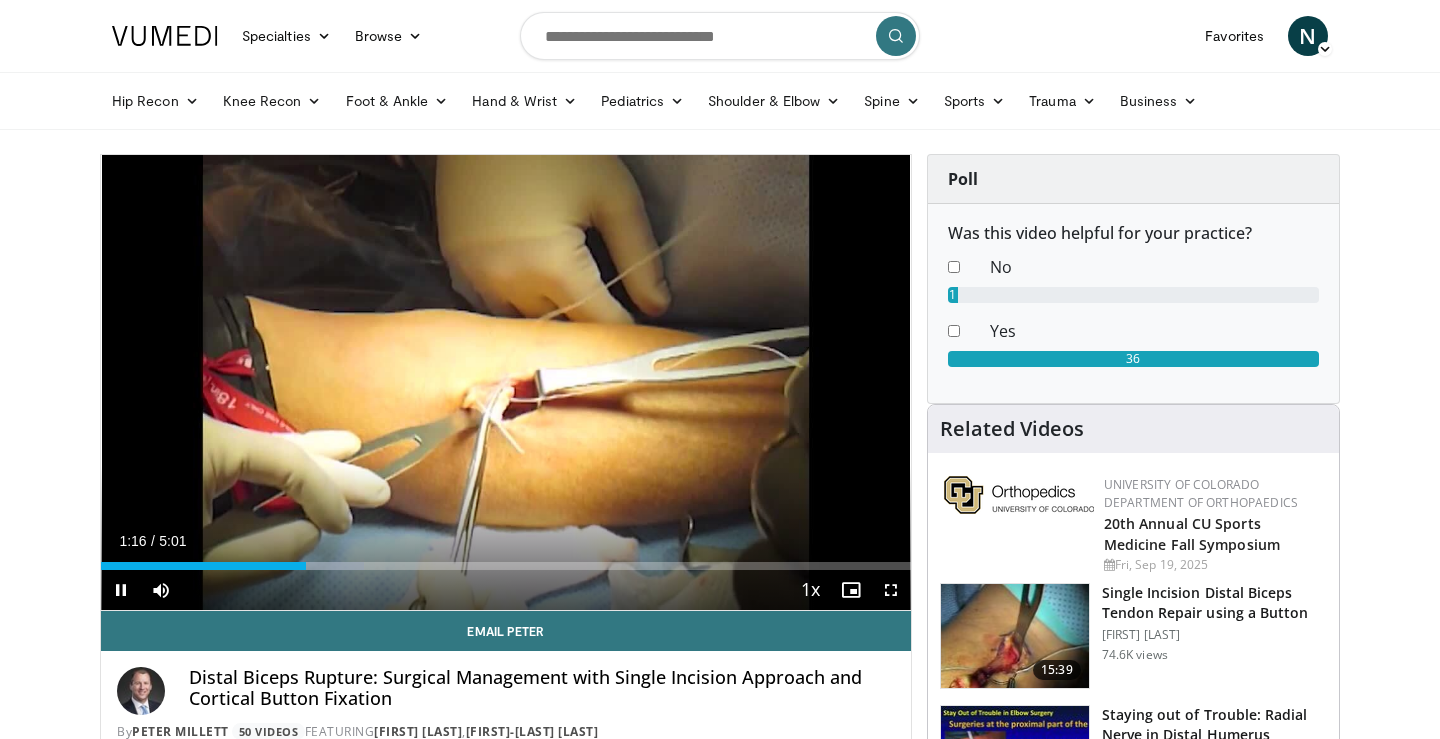 click on "Current Time  1:16 / Duration  5:01 Pause Skip Backward Skip Forward Mute 100% Loaded :  32.49% 1:16 1:26 Stream Type  LIVE Seek to live, currently behind live LIVE   1x Playback Rate 0.5x 0.75x 1x , selected 1.25x 1.5x 1.75x 2x Chapters Chapters Descriptions descriptions off , selected Captions captions off , selected Audio Track en (Main) , selected Fullscreen Enable picture-in-picture mode" at bounding box center [506, 590] 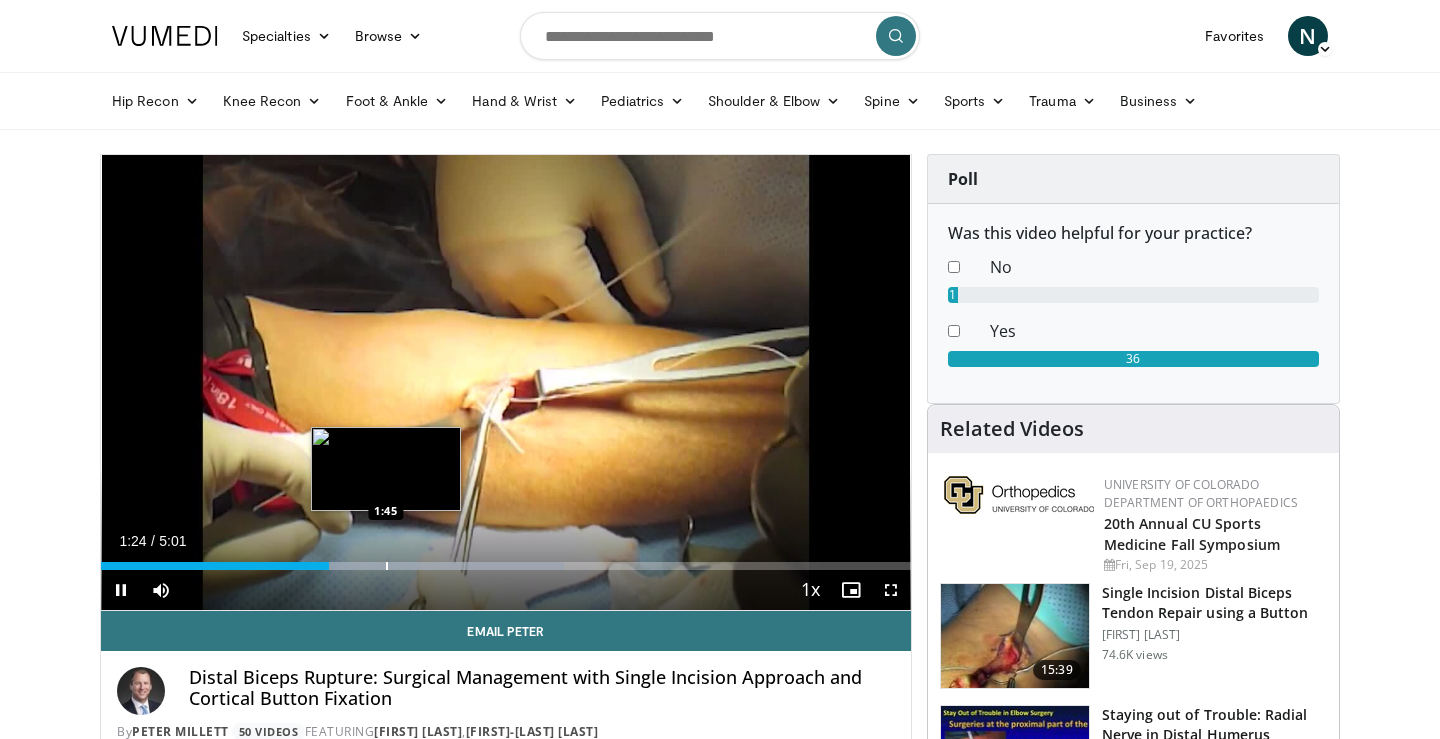 click at bounding box center [387, 566] 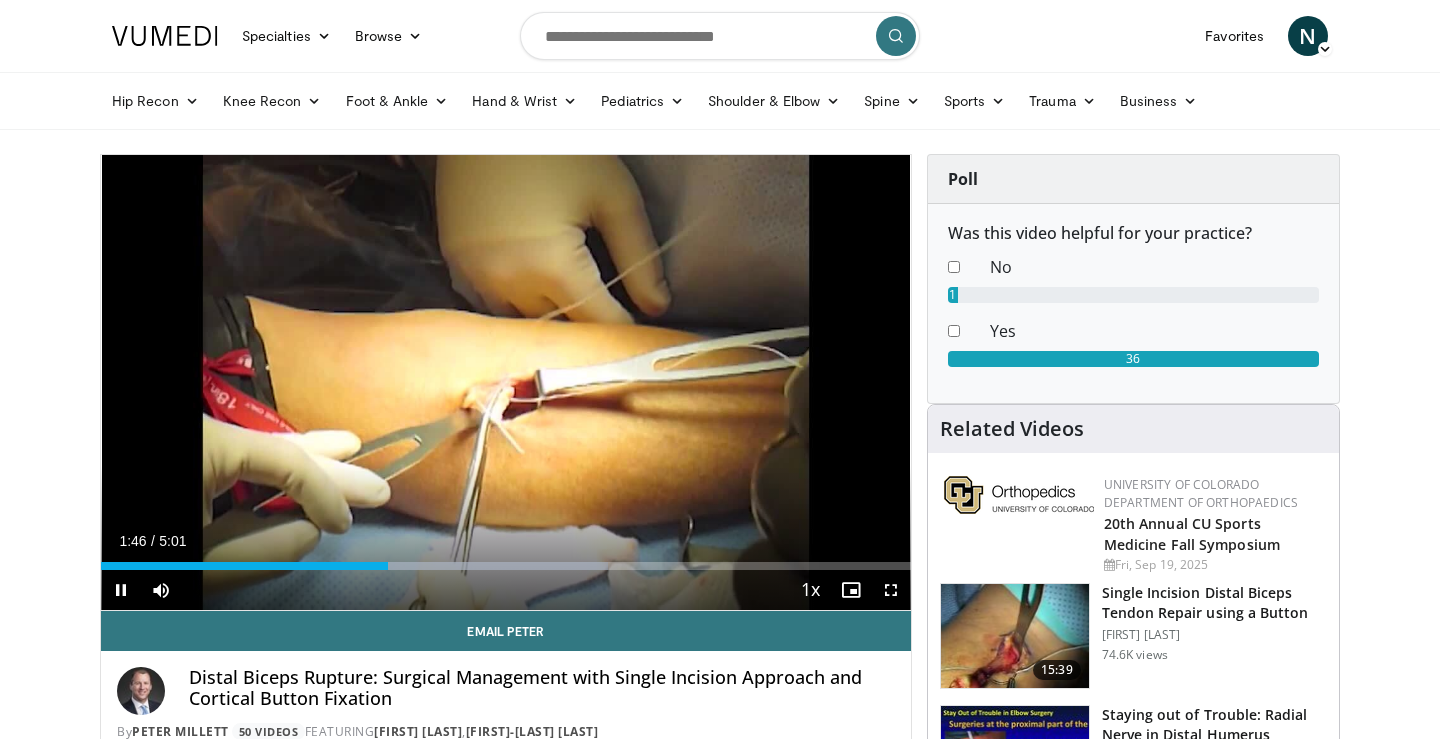 click on "Current Time  1:46 / Duration  5:01 Pause Skip Backward Skip Forward Mute 100% Loaded :  62.56% 1:46 2:02 Stream Type  LIVE Seek to live, currently behind live LIVE   1x Playback Rate 0.5x 0.75x 1x , selected 1.25x 1.5x 1.75x 2x Chapters Chapters Descriptions descriptions off , selected Captions captions off , selected Audio Track en (Main) , selected Fullscreen Enable picture-in-picture mode" at bounding box center (506, 590) 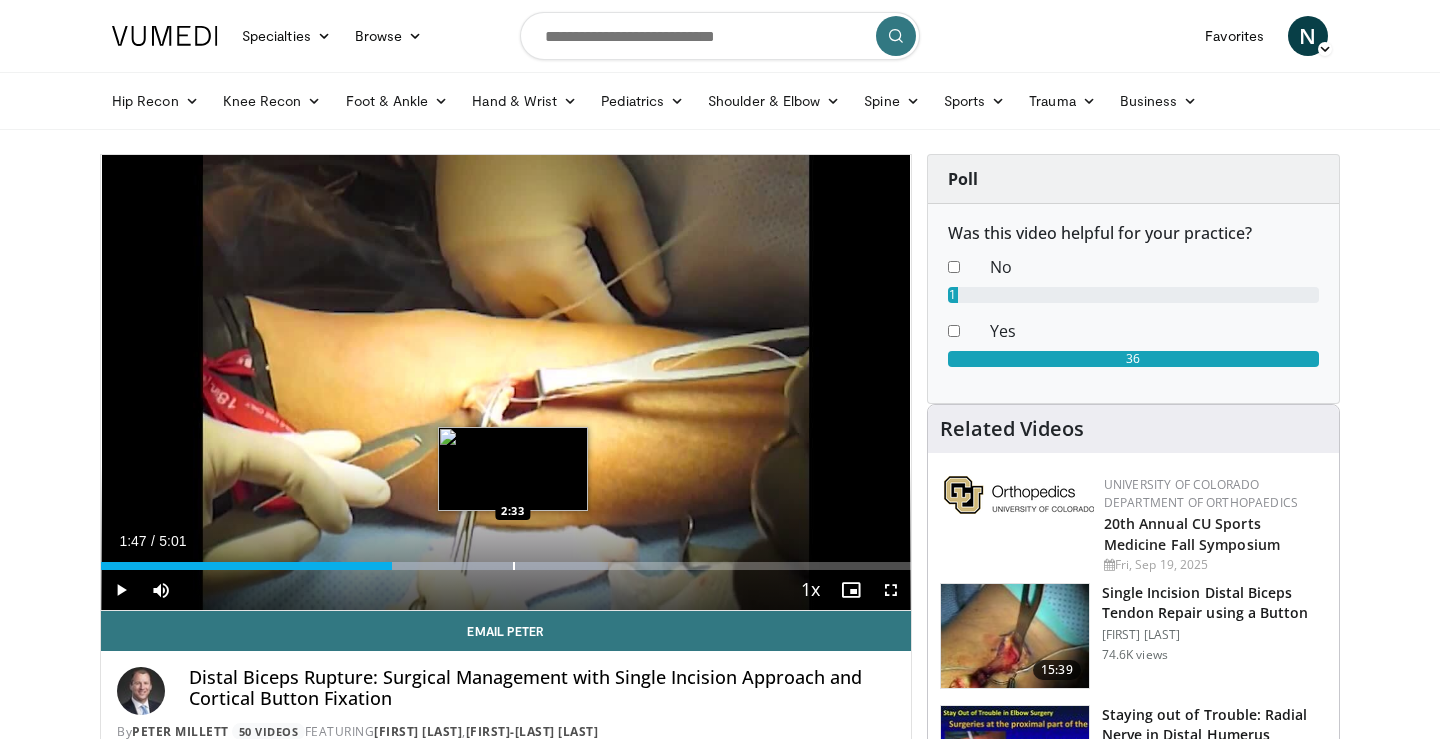 click at bounding box center [514, 566] 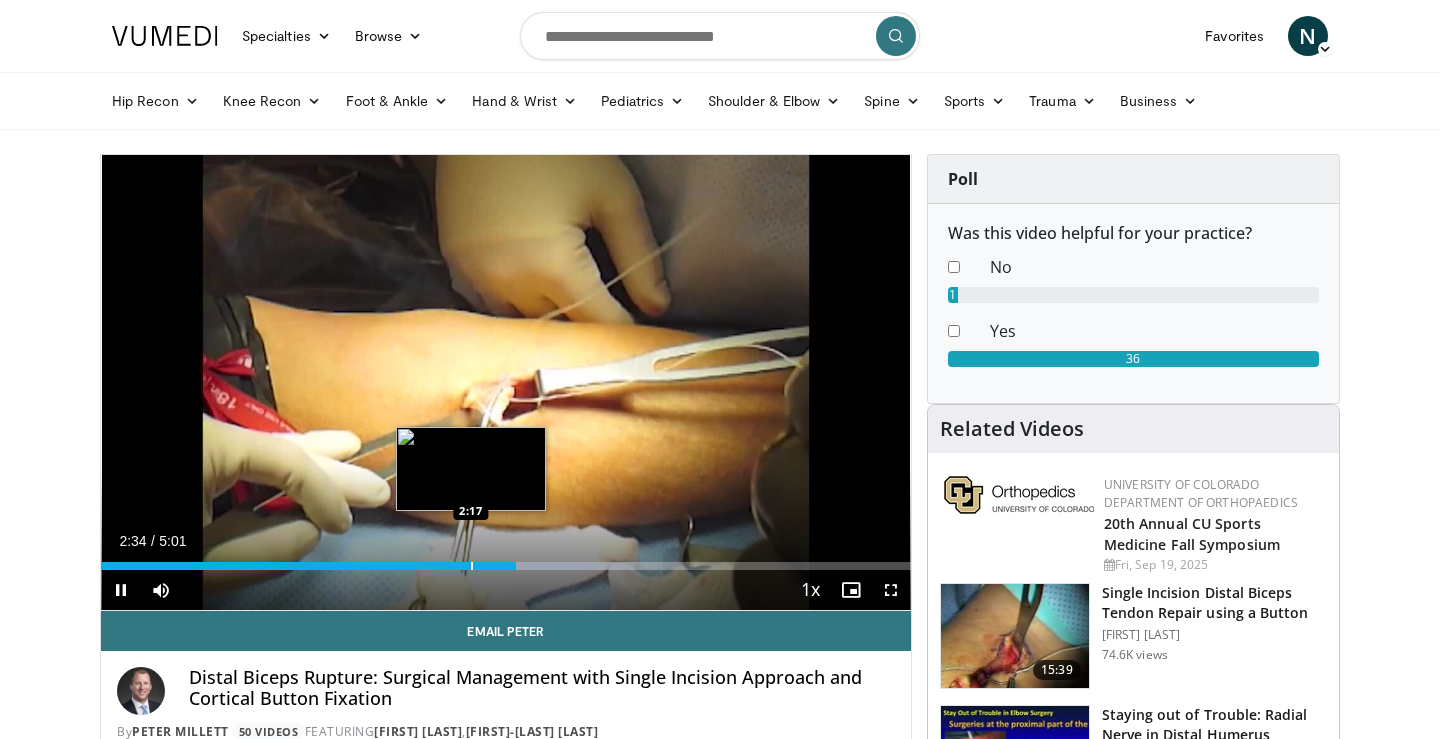 click on "2:34" at bounding box center (308, 566) 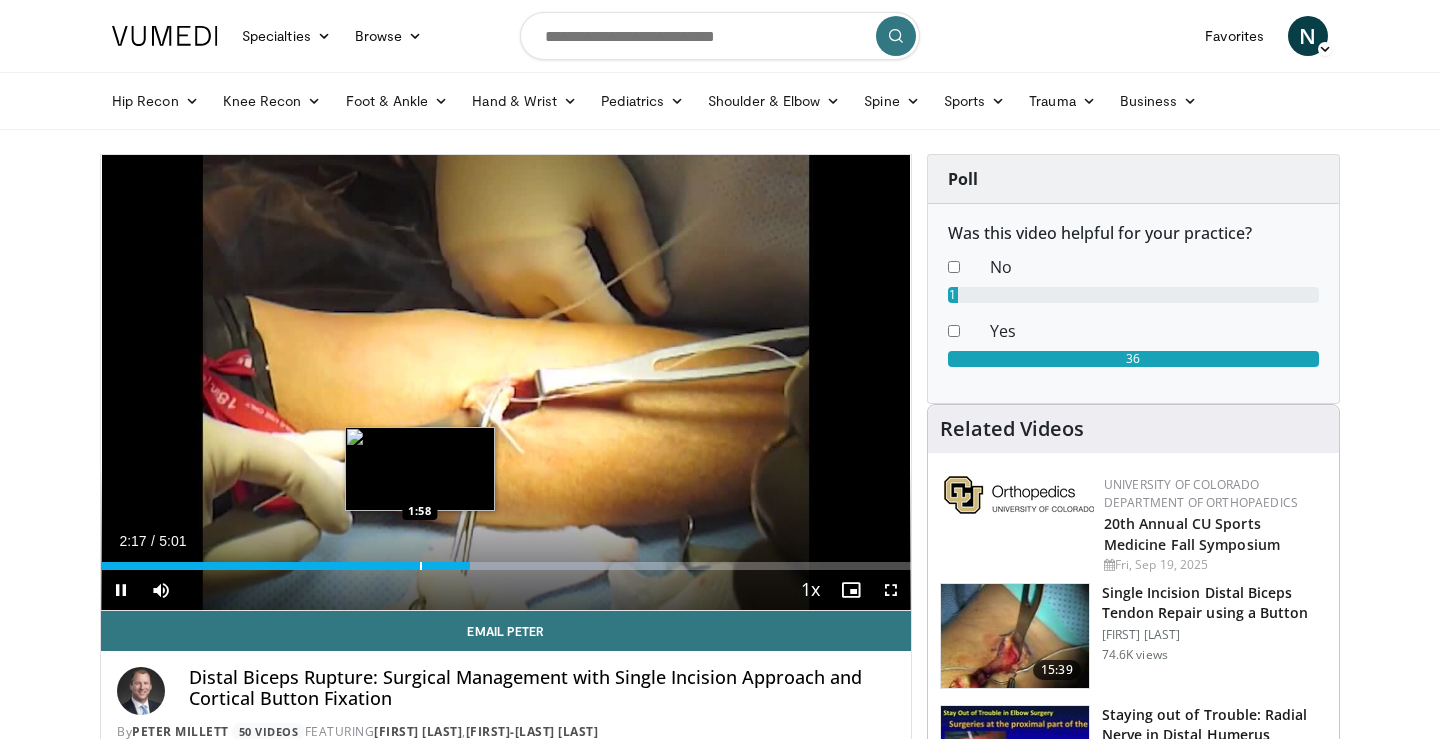 click on "10 seconds
Tap to unmute" at bounding box center [506, 382] 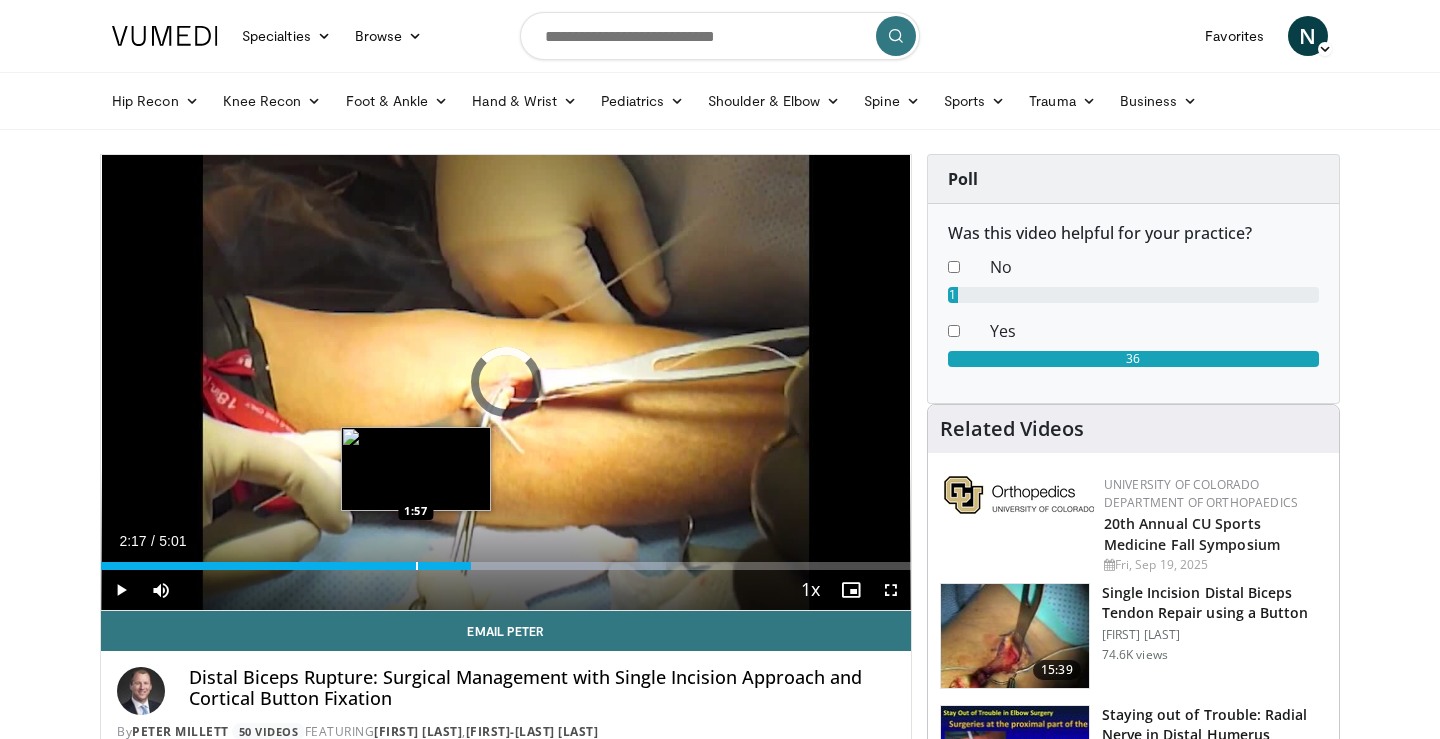 click at bounding box center [417, 566] 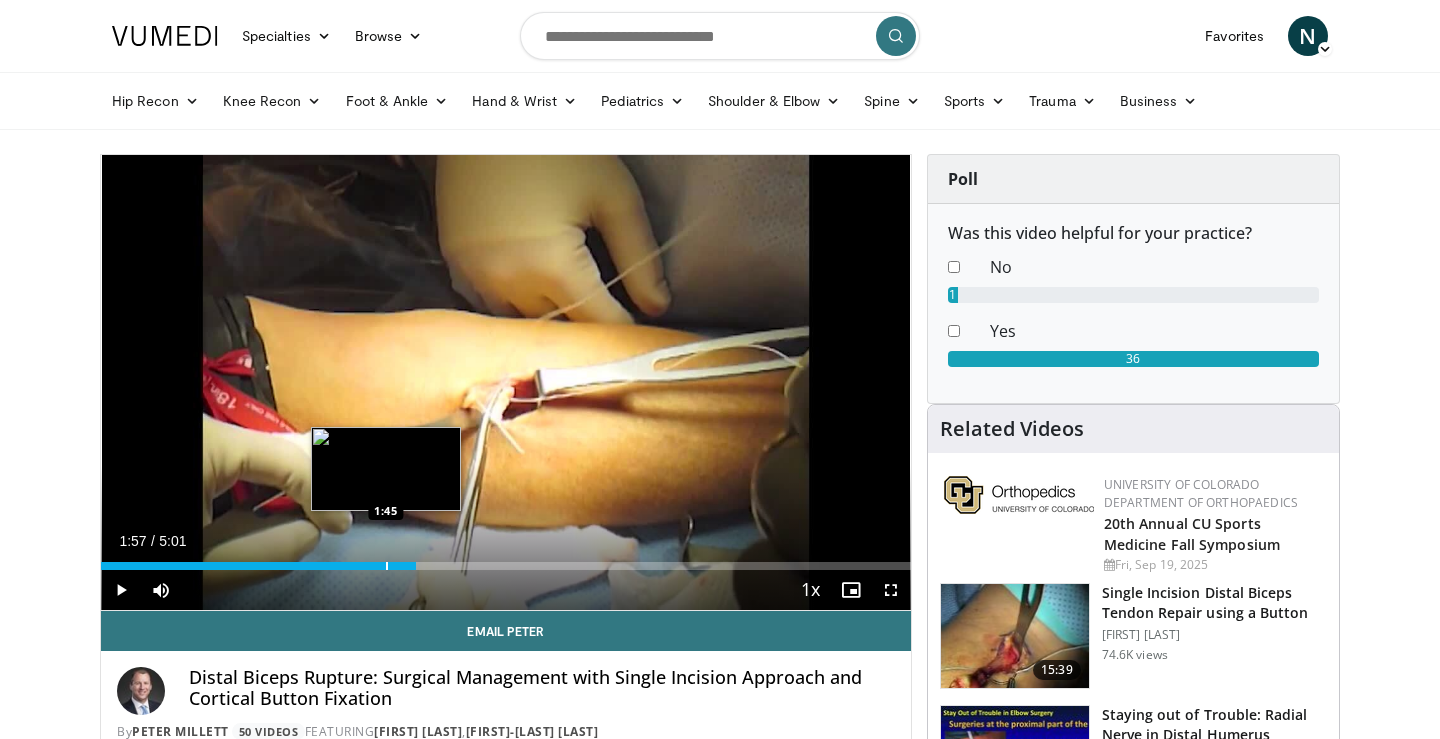 click at bounding box center (387, 566) 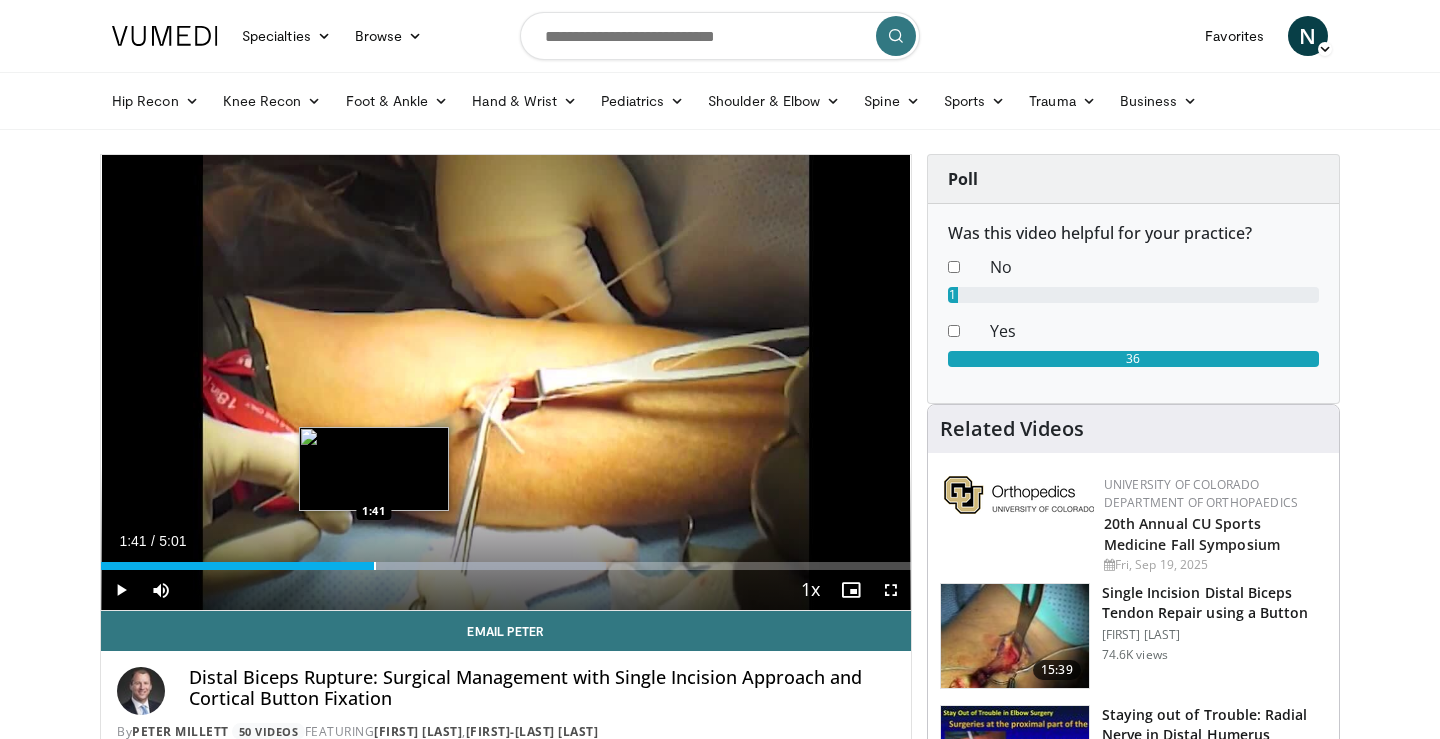 click at bounding box center (375, 566) 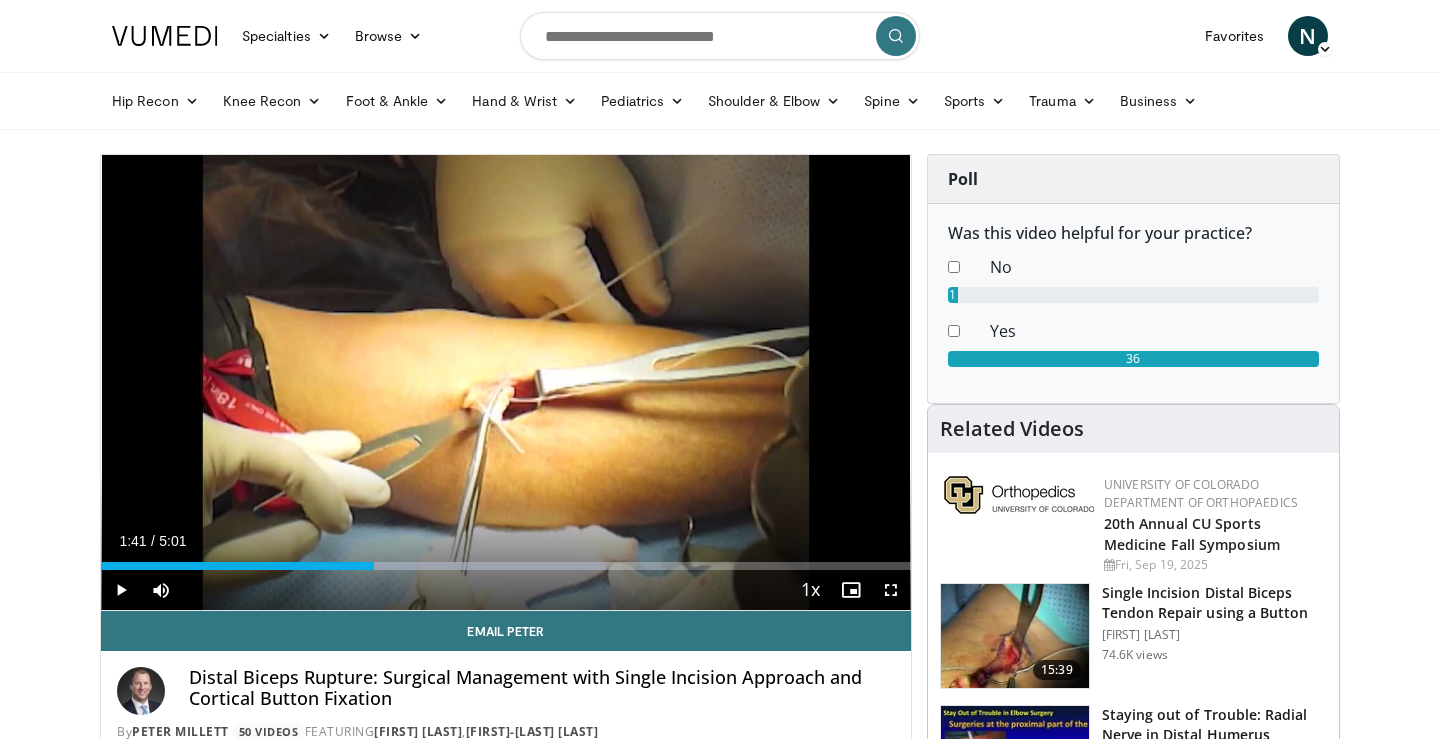click at bounding box center (121, 590) 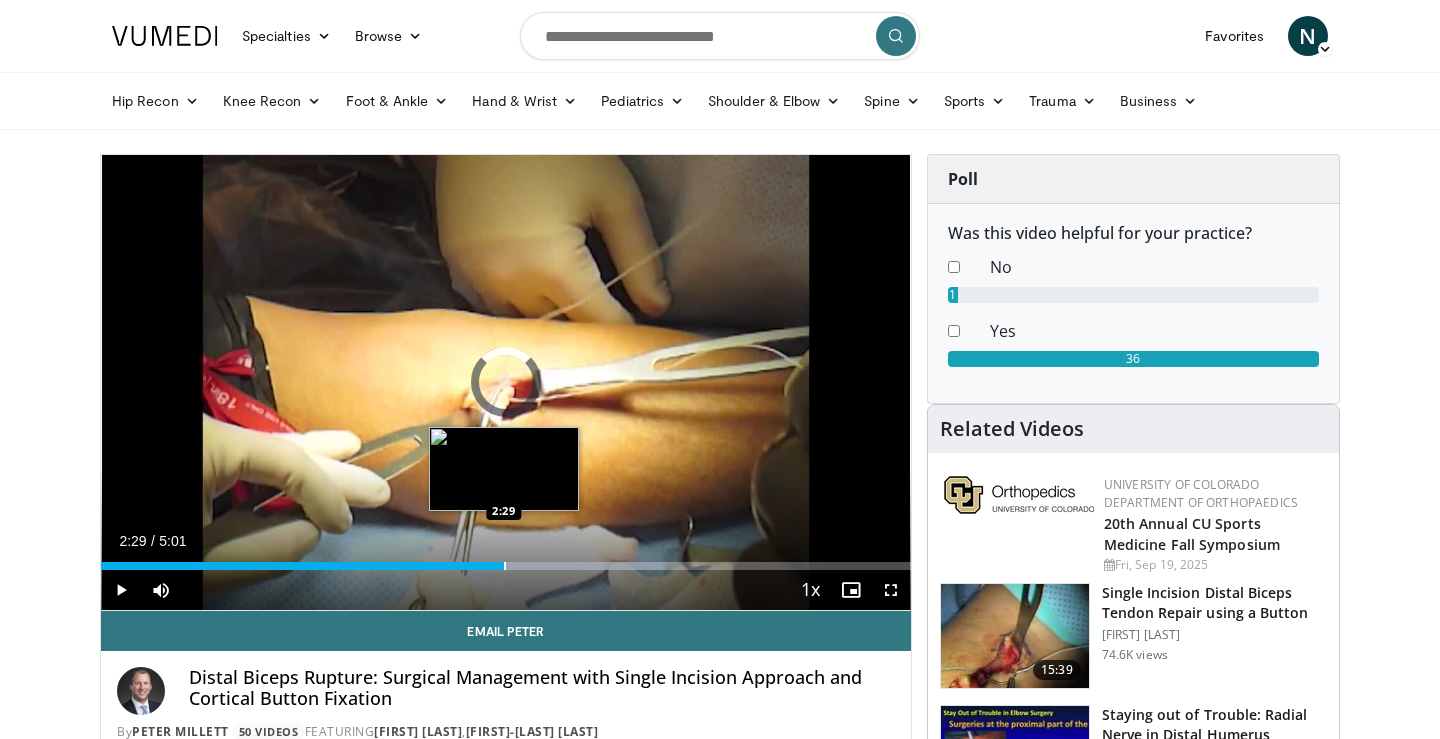 click at bounding box center (505, 566) 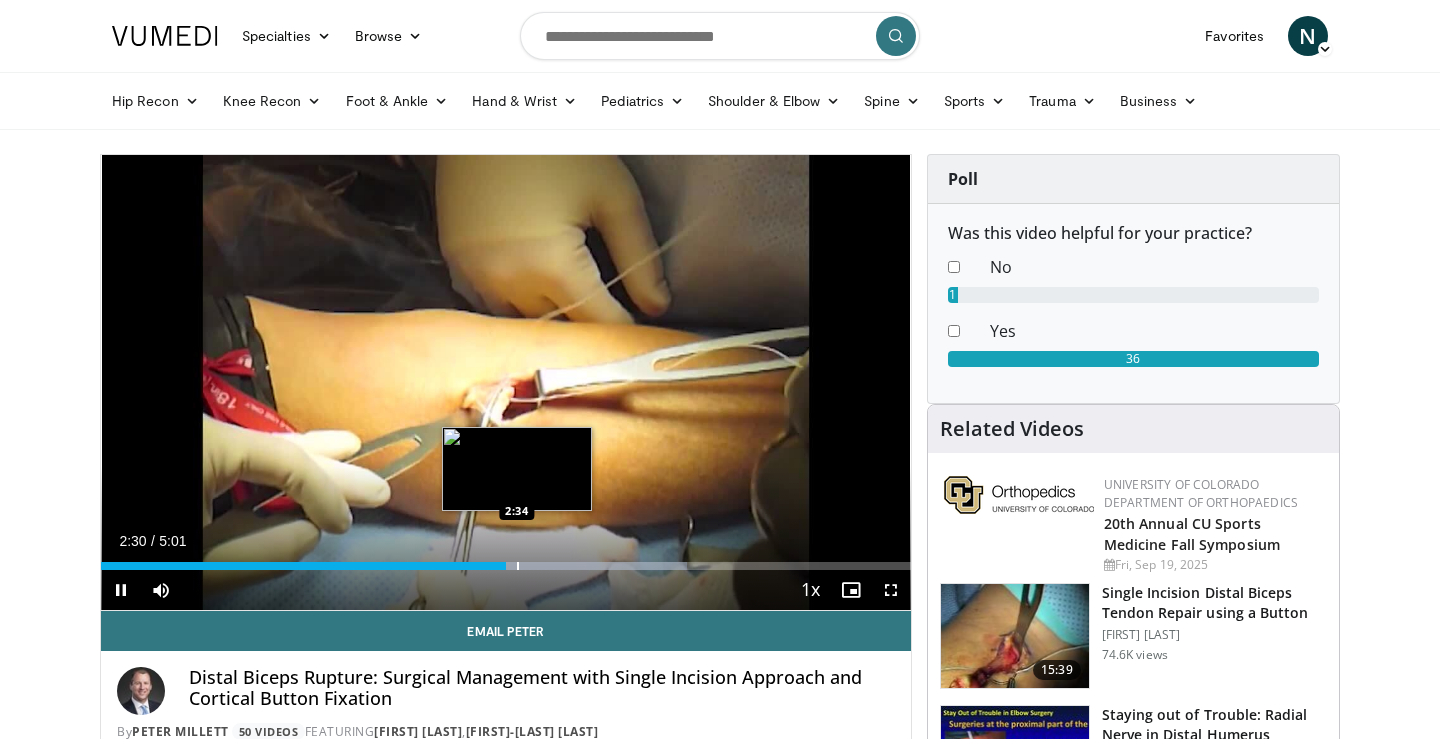 click at bounding box center [518, 566] 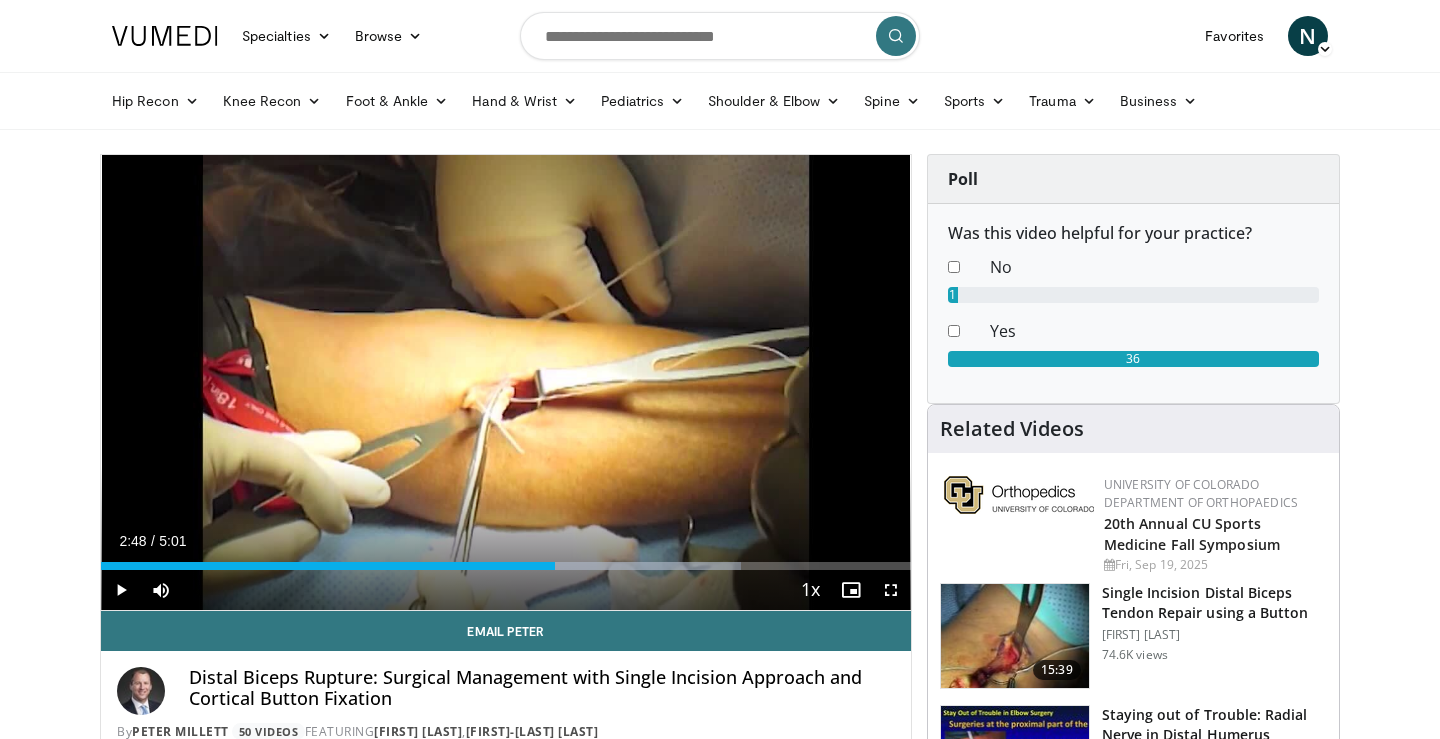 click at bounding box center [556, 566] 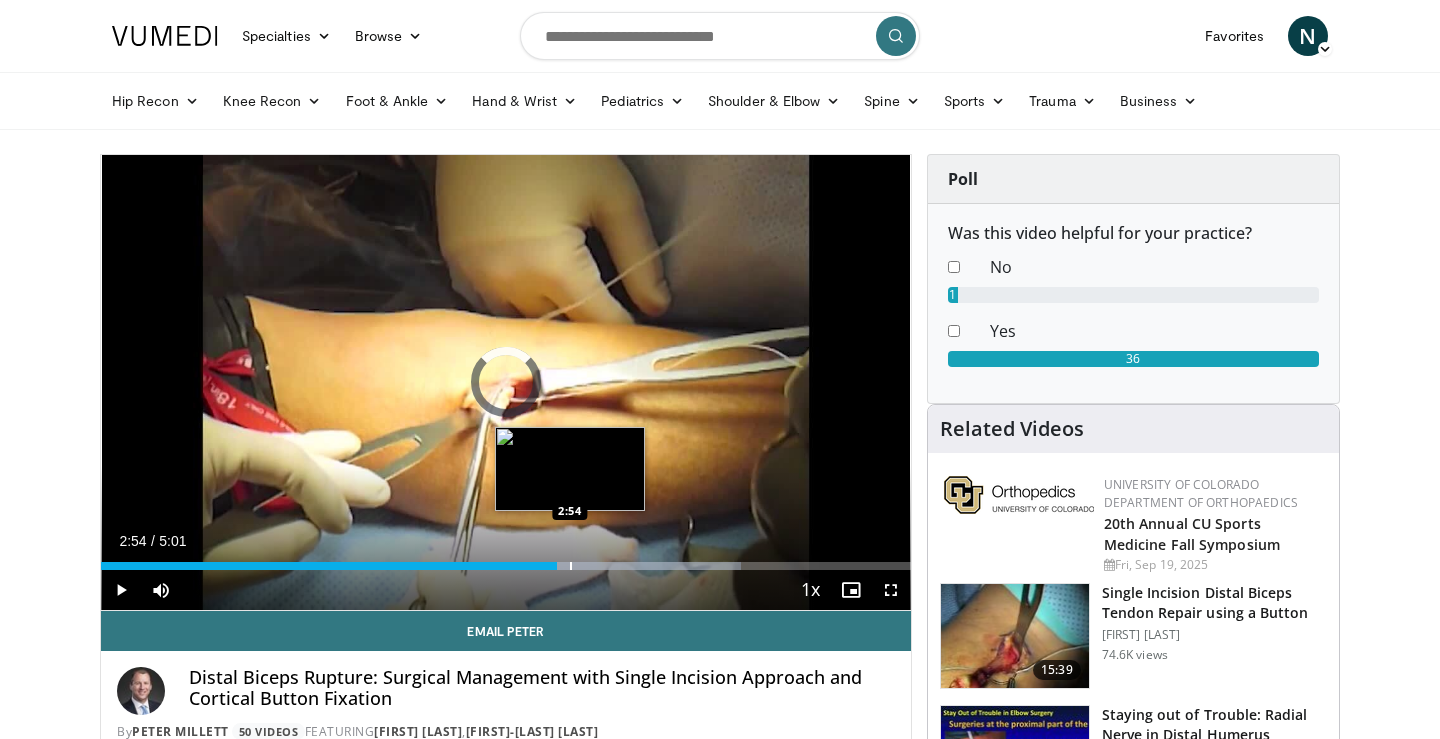 click at bounding box center (571, 566) 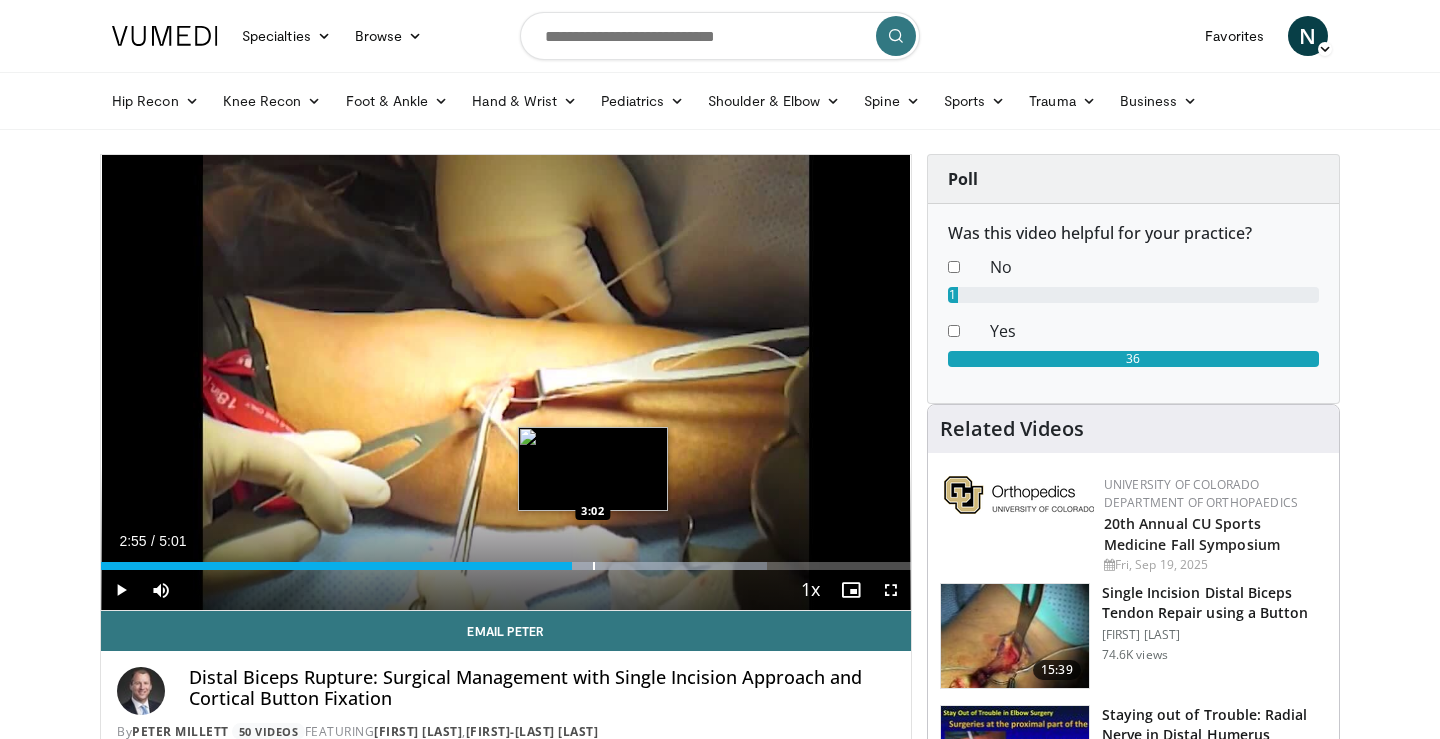 click at bounding box center [594, 566] 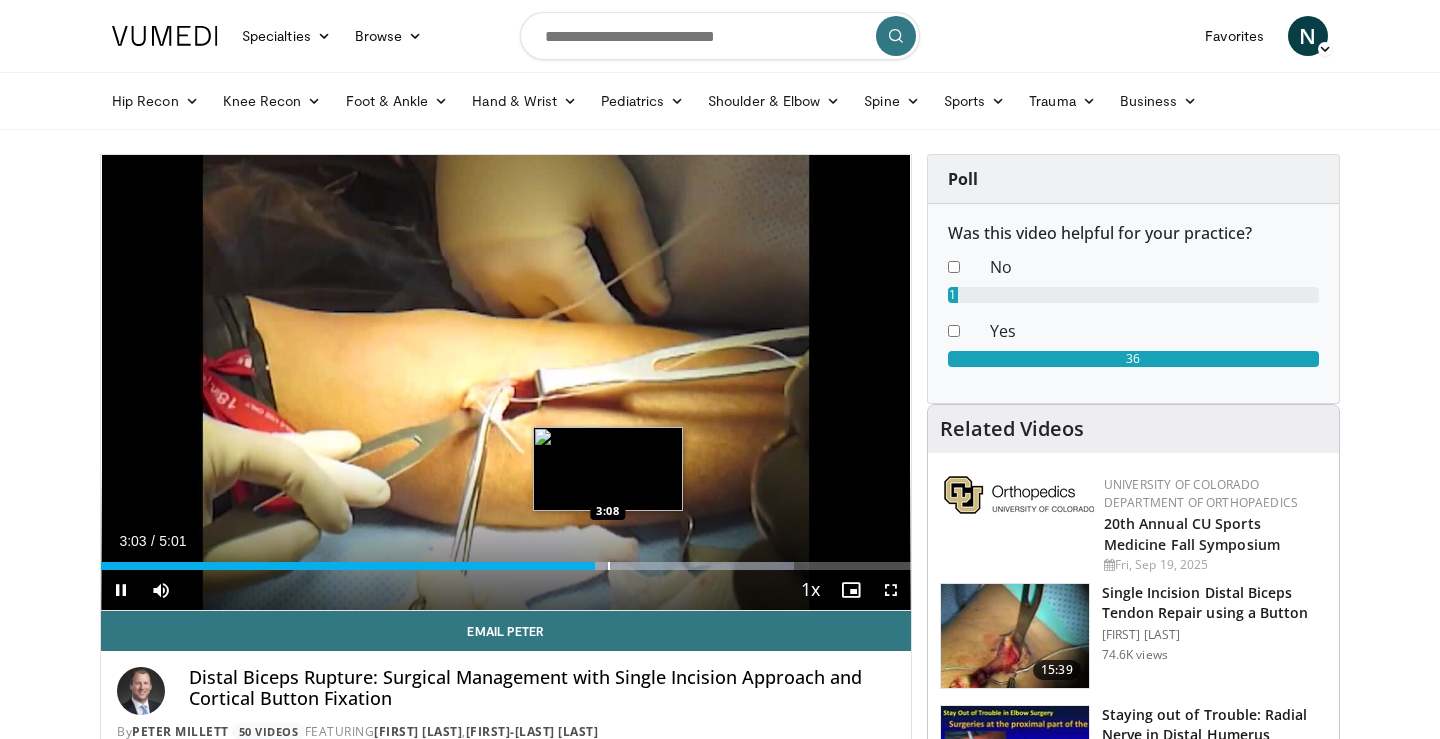 click at bounding box center [609, 566] 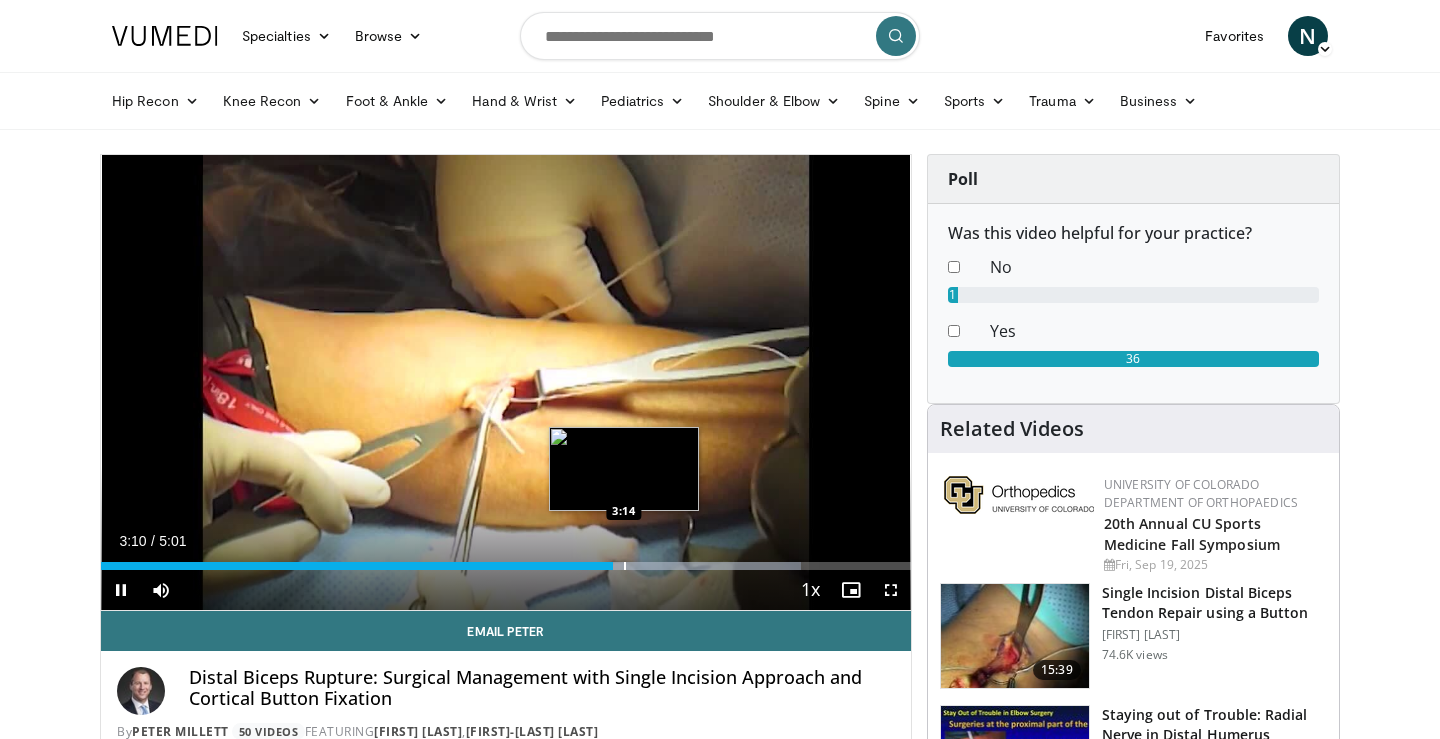 click at bounding box center [625, 566] 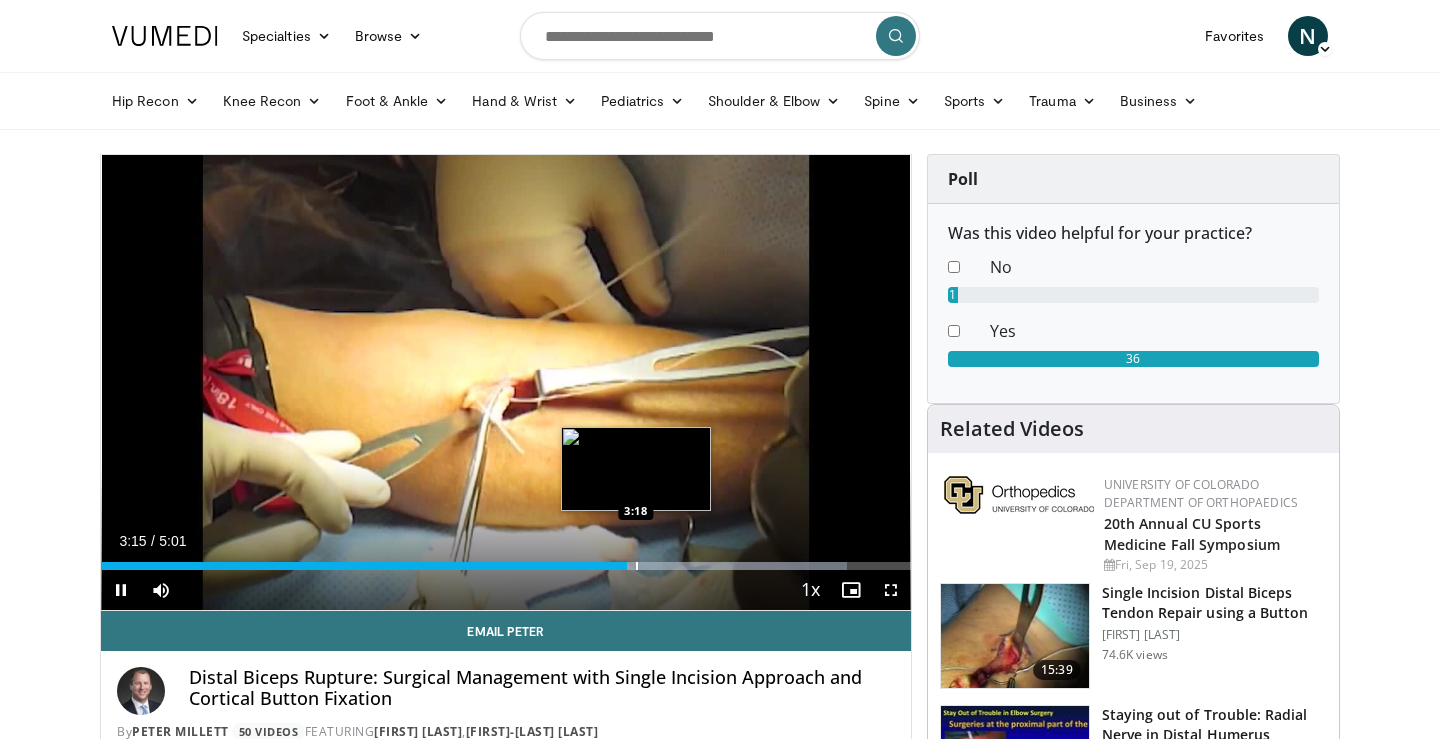 click at bounding box center (637, 566) 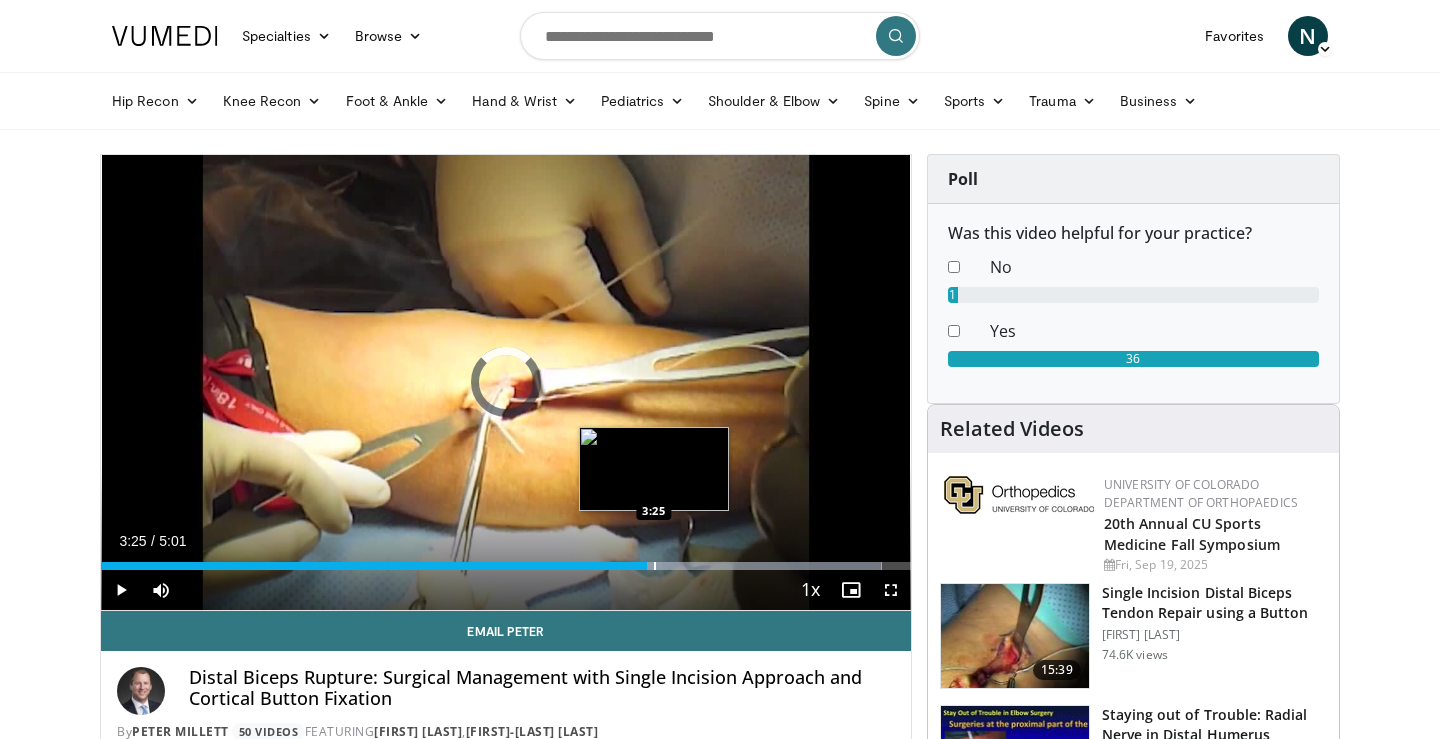 click at bounding box center [655, 566] 